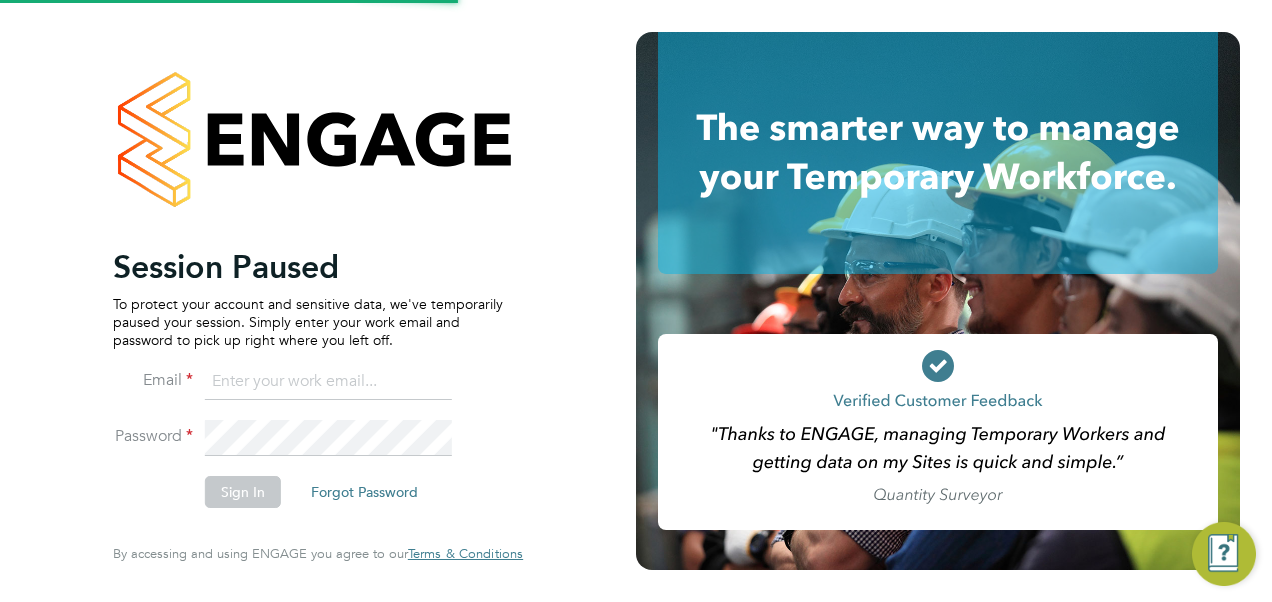 scroll, scrollTop: 0, scrollLeft: 0, axis: both 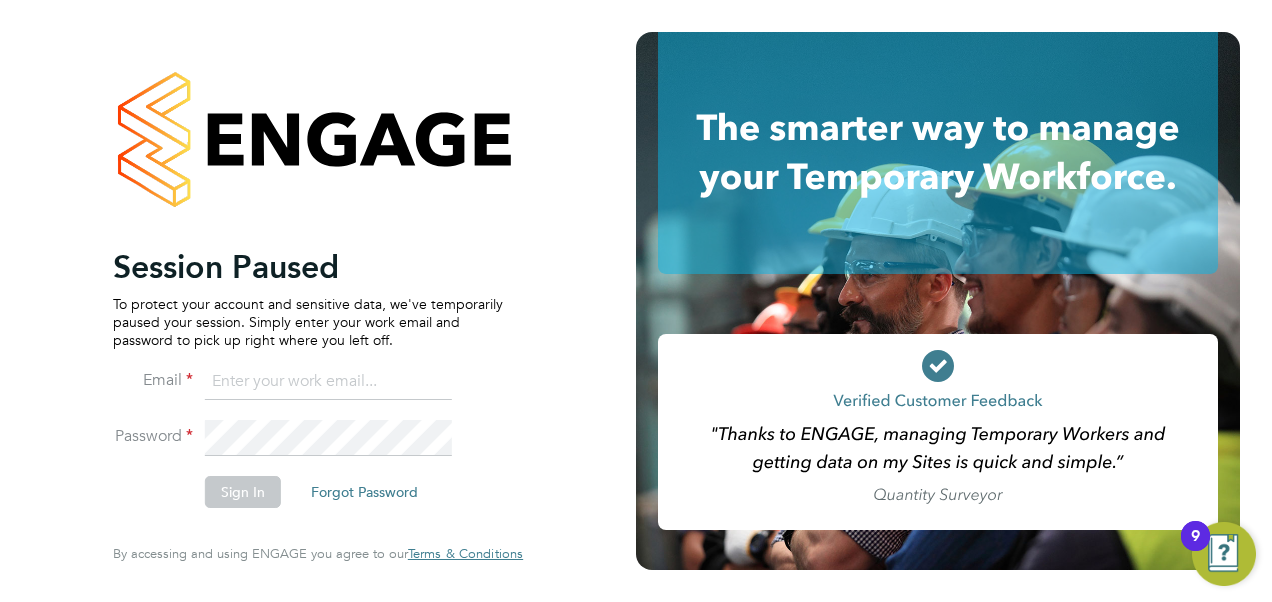 click 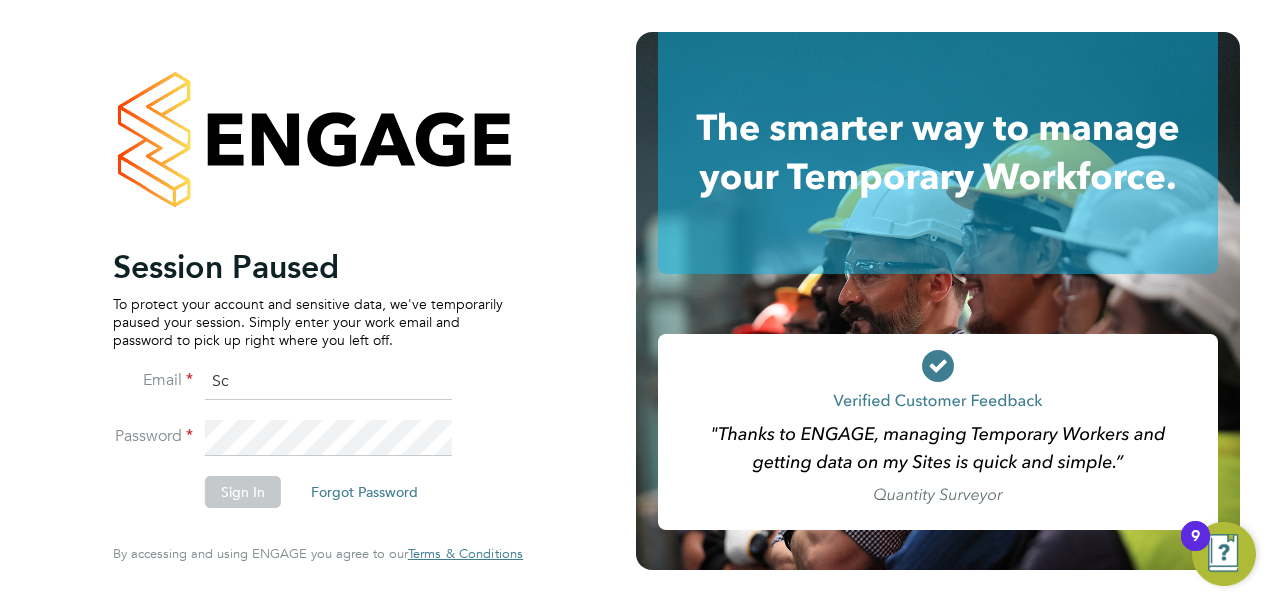 type on "S" 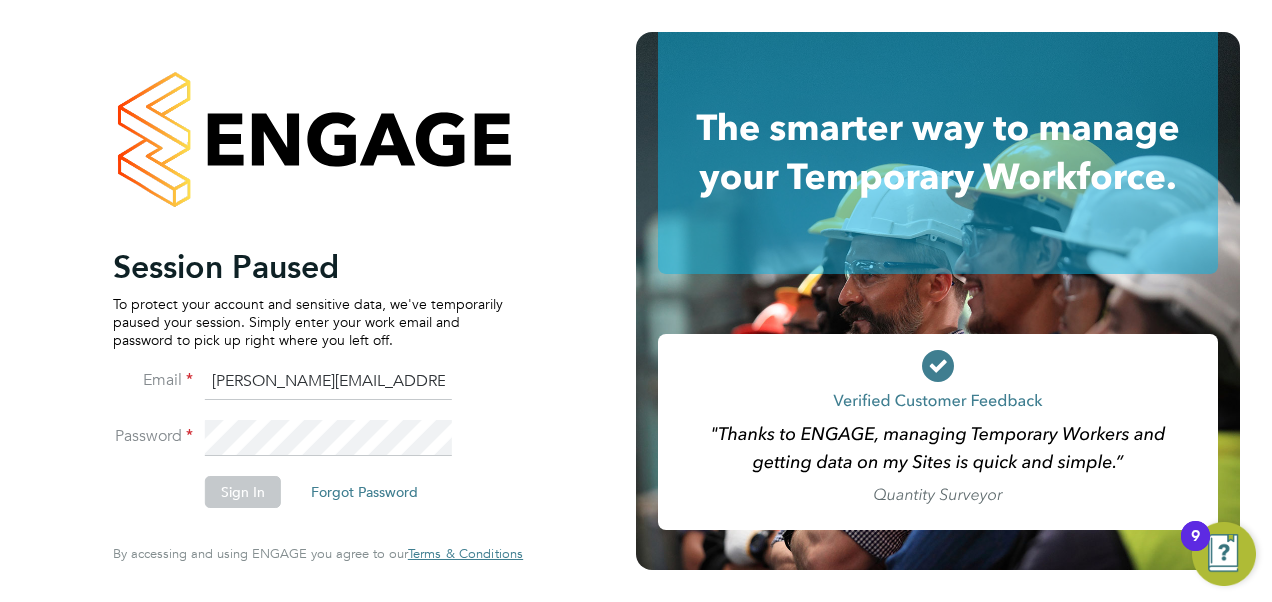 type on "scott.everritt@hays.com" 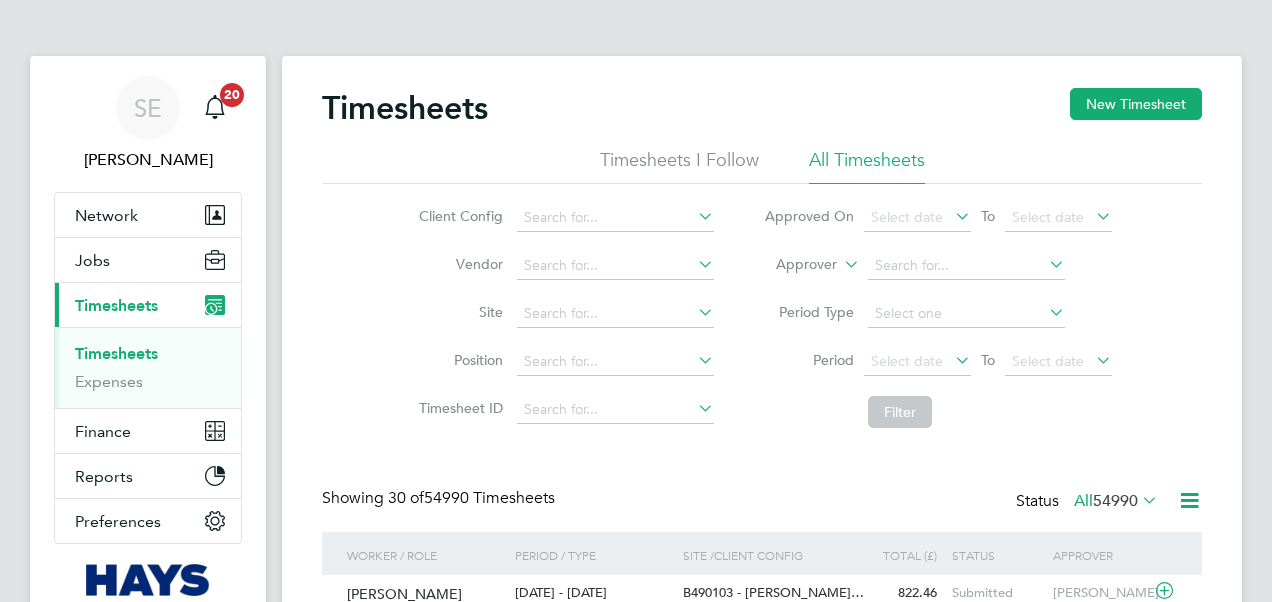 scroll, scrollTop: 0, scrollLeft: 0, axis: both 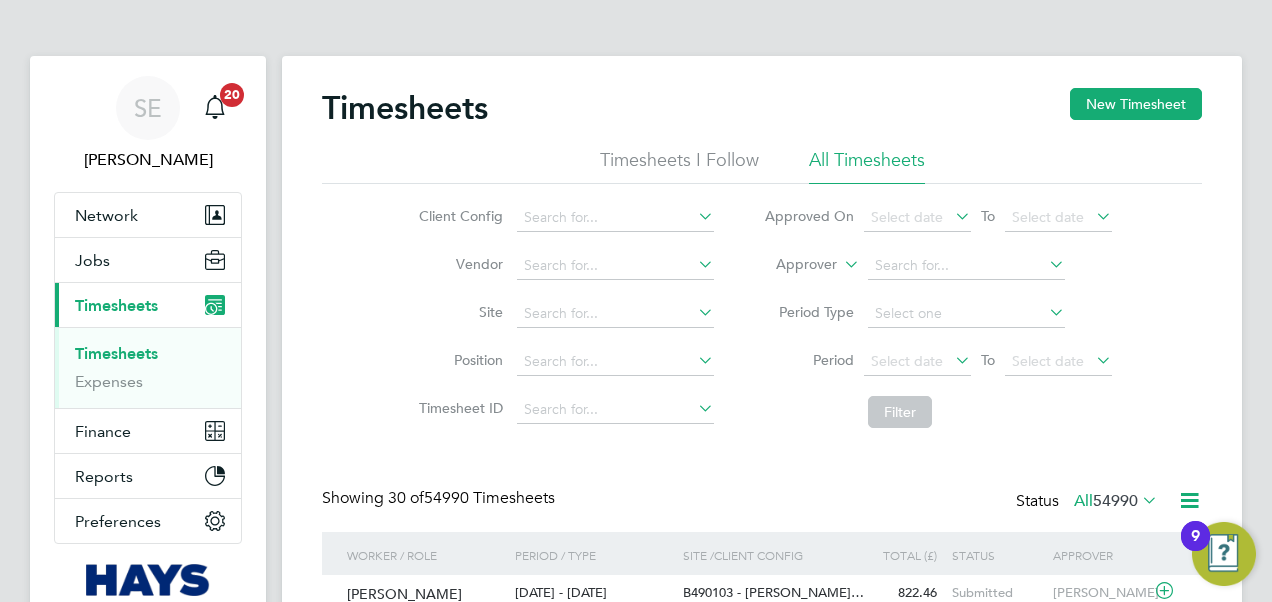 click 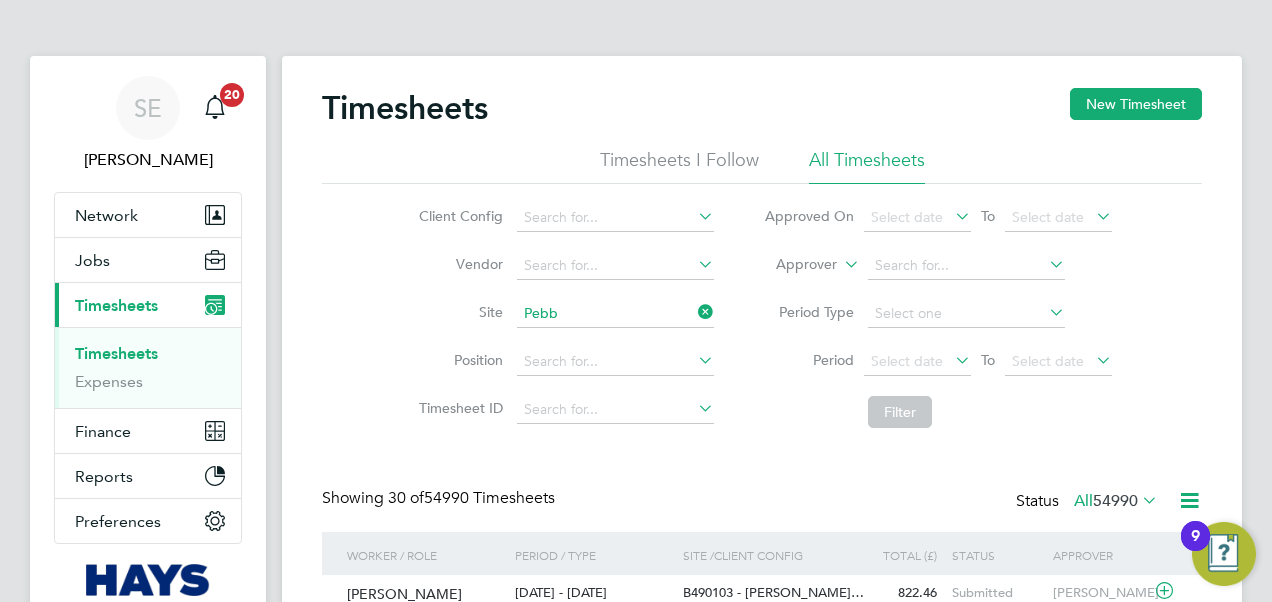 click on "Seaton ( Pebb le Beach)" 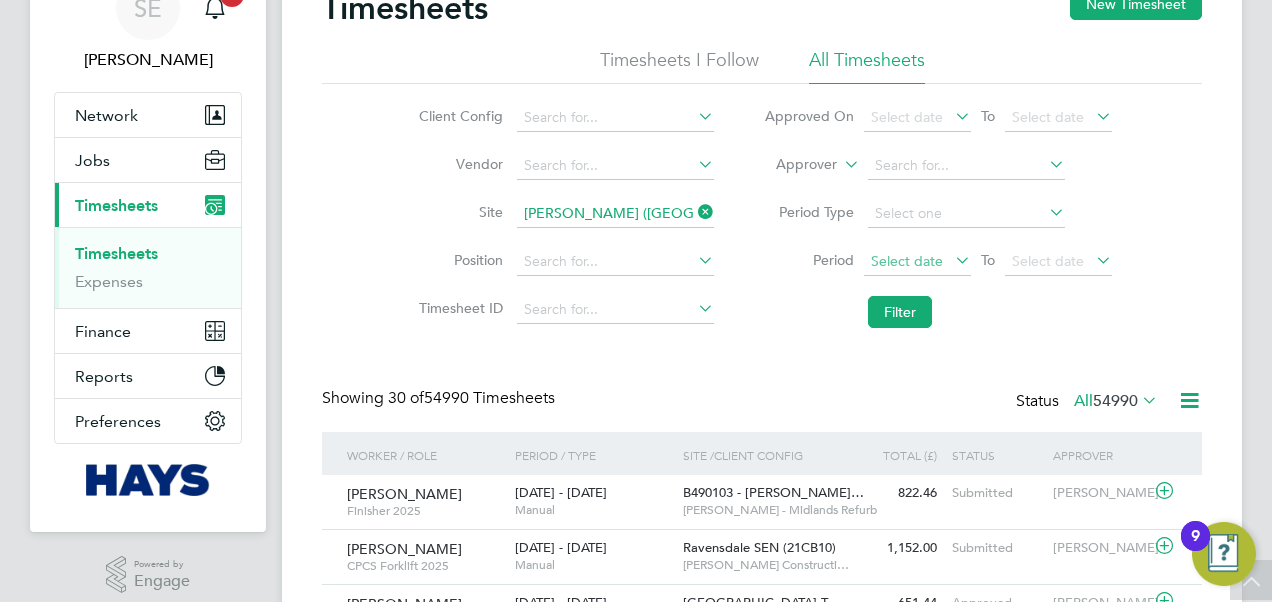 click on "Select date" 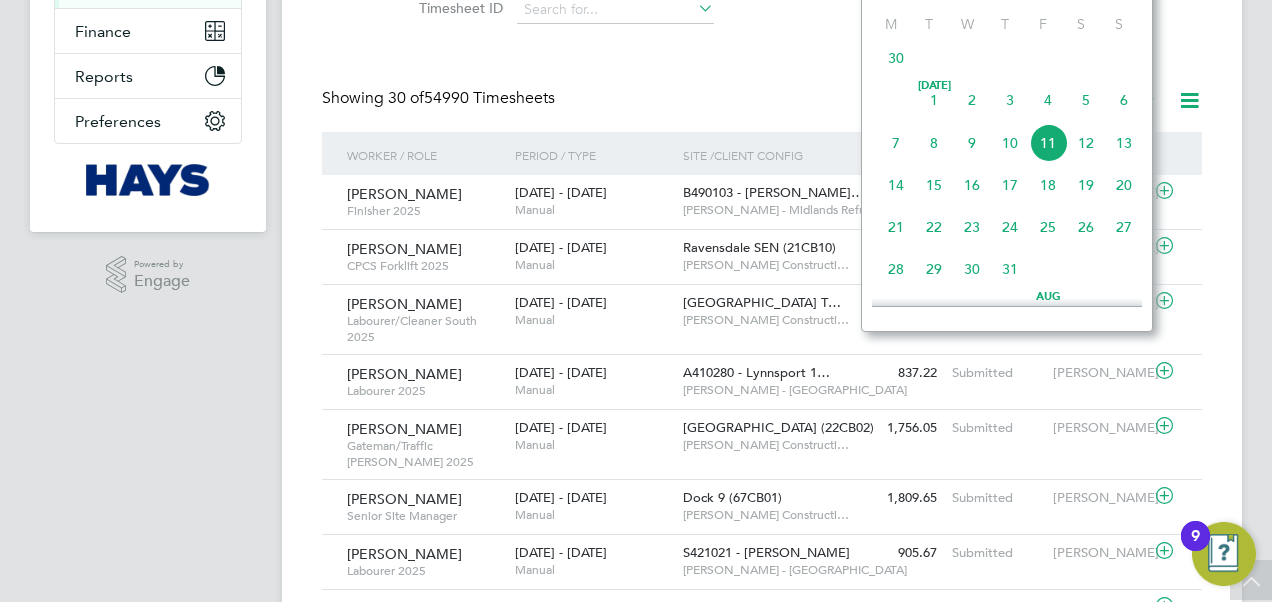 click on "5" 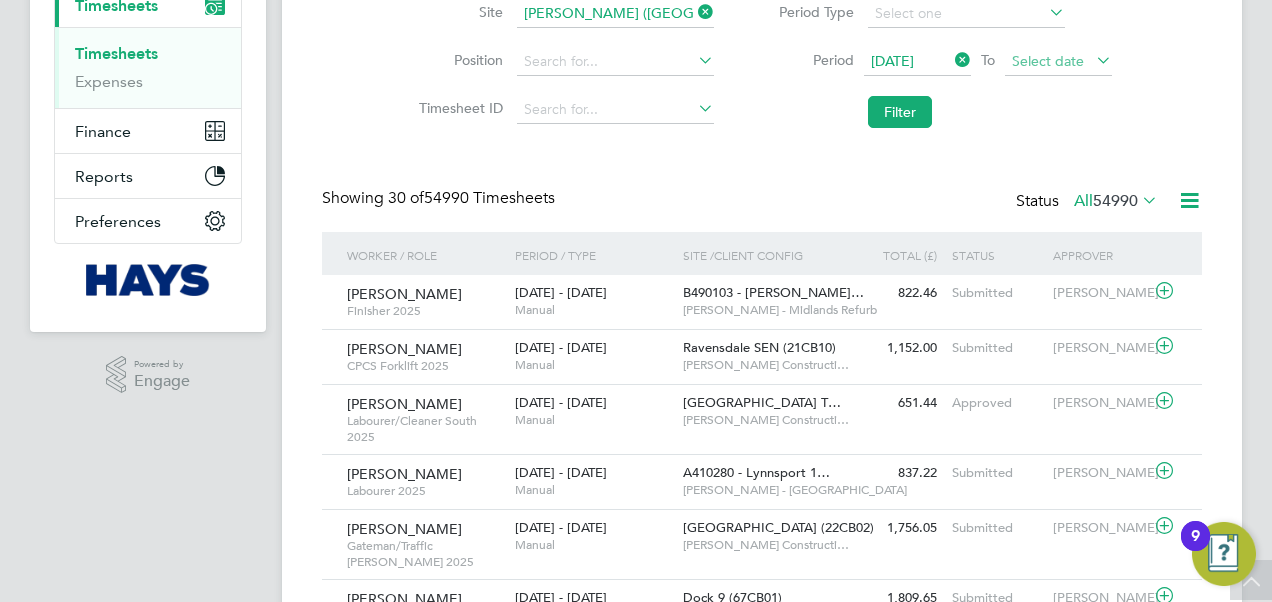 click on "05 Jul 2025
To
Select date" 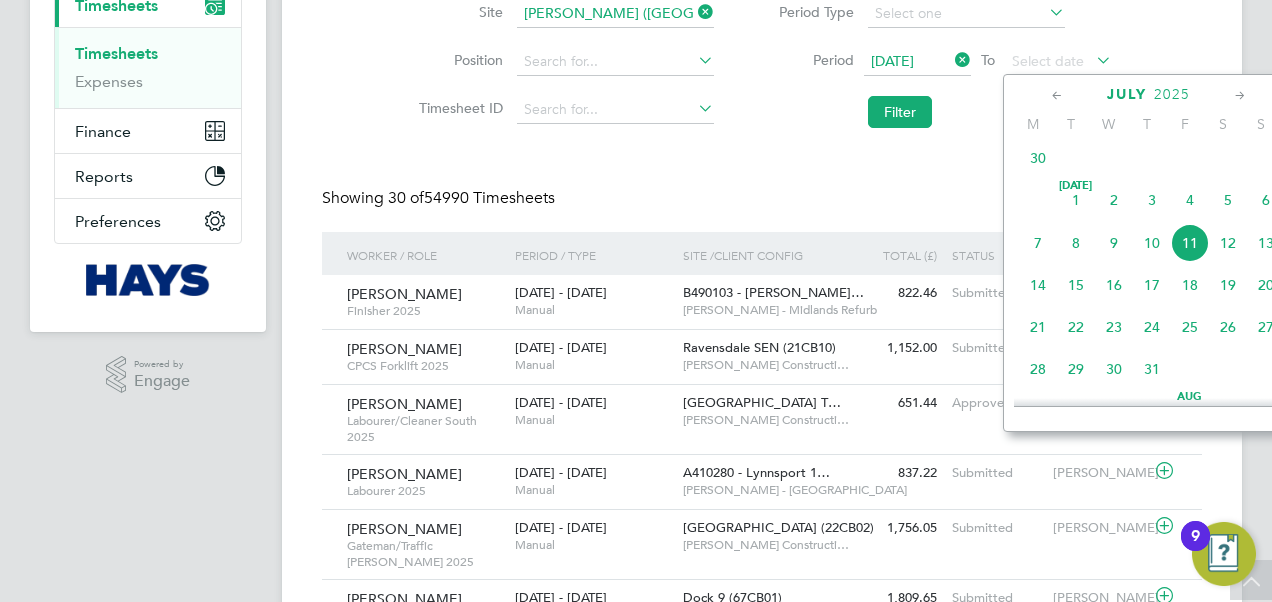 click on "11" 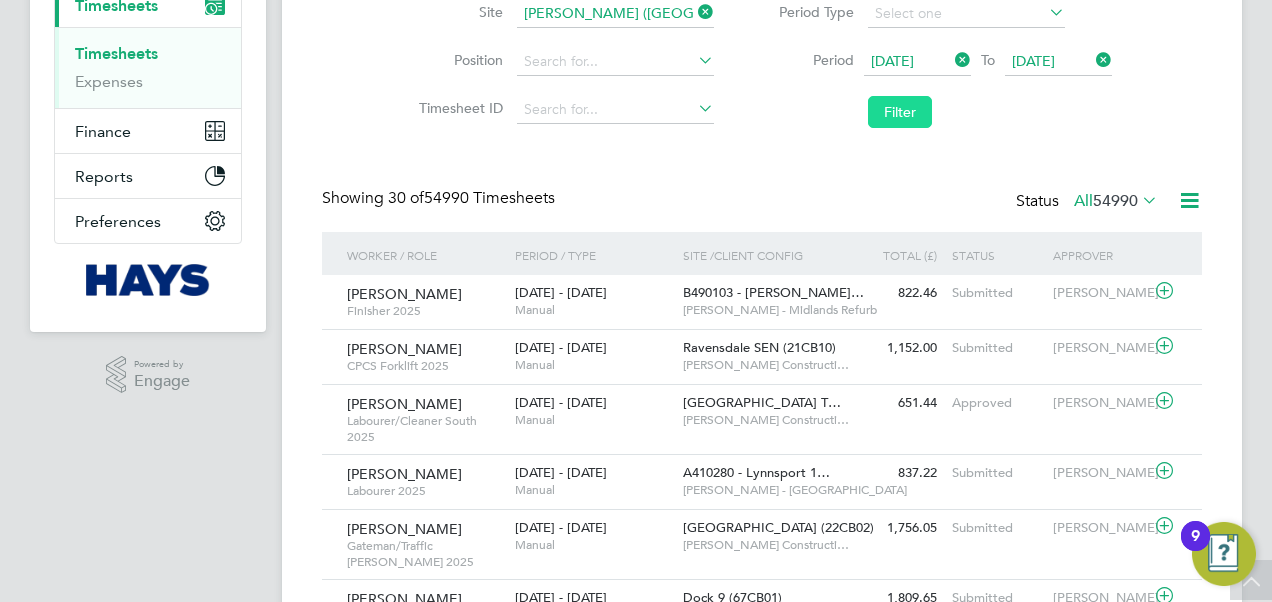 click on "Filter" 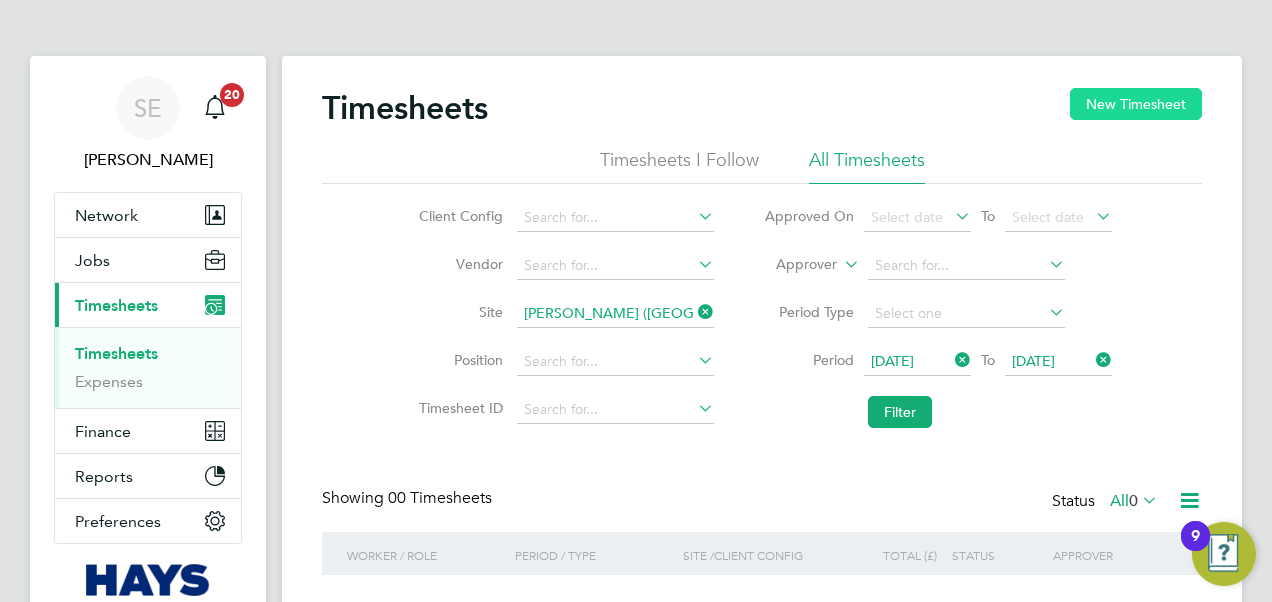 click on "New Timesheet" 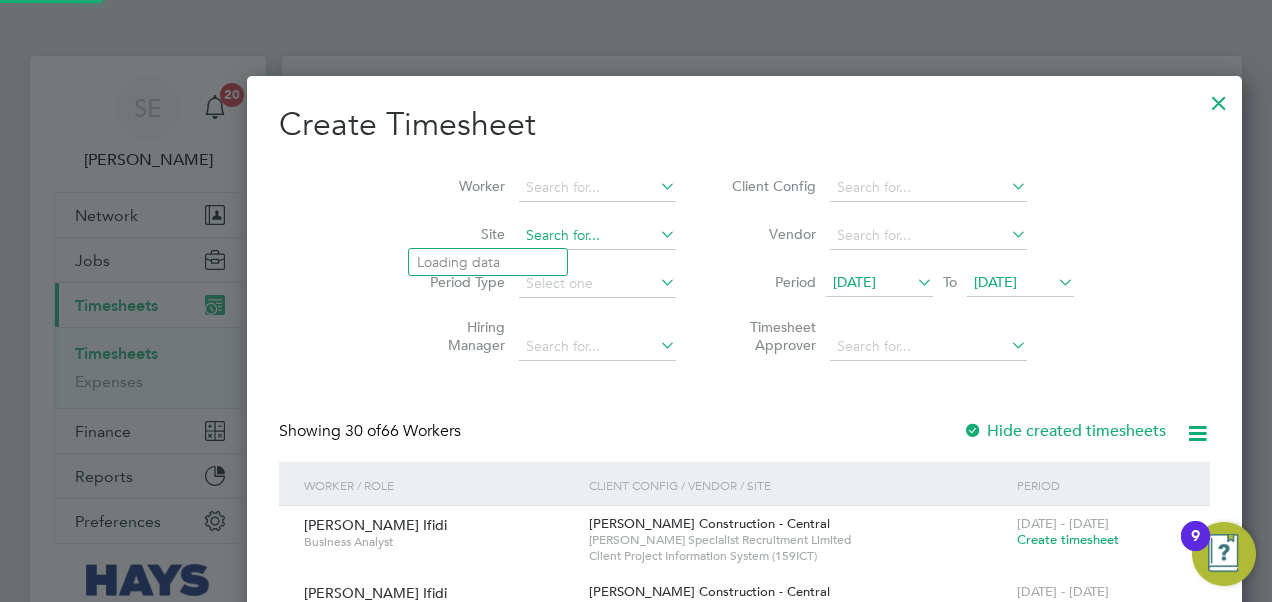 click at bounding box center [597, 236] 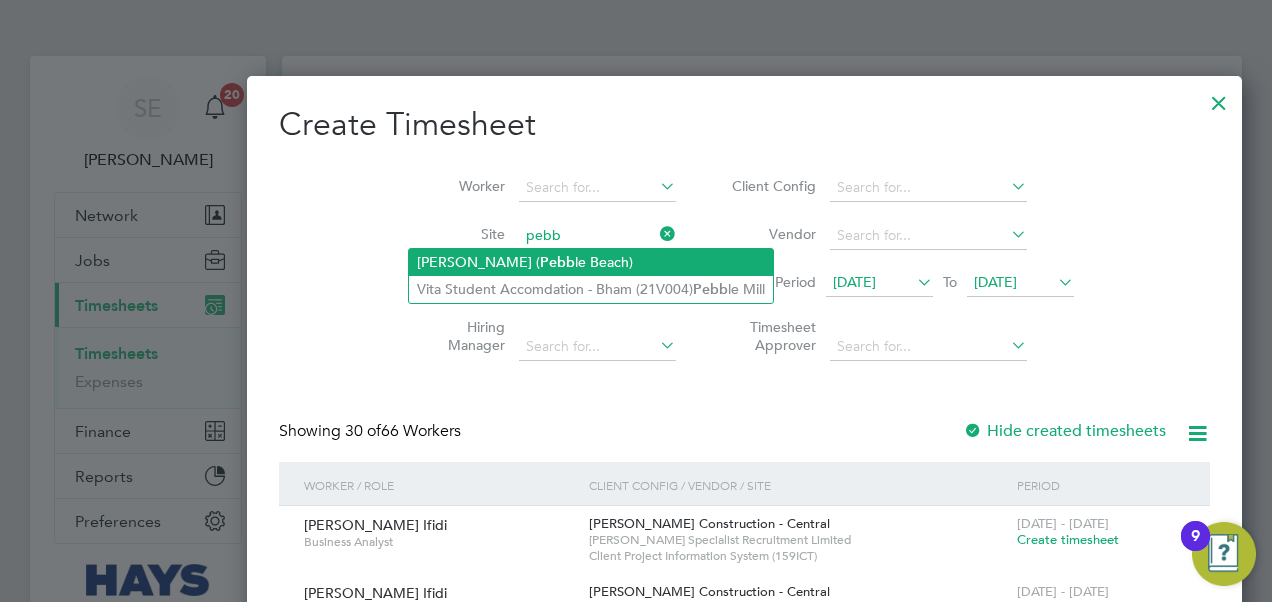 click on "Pebb" 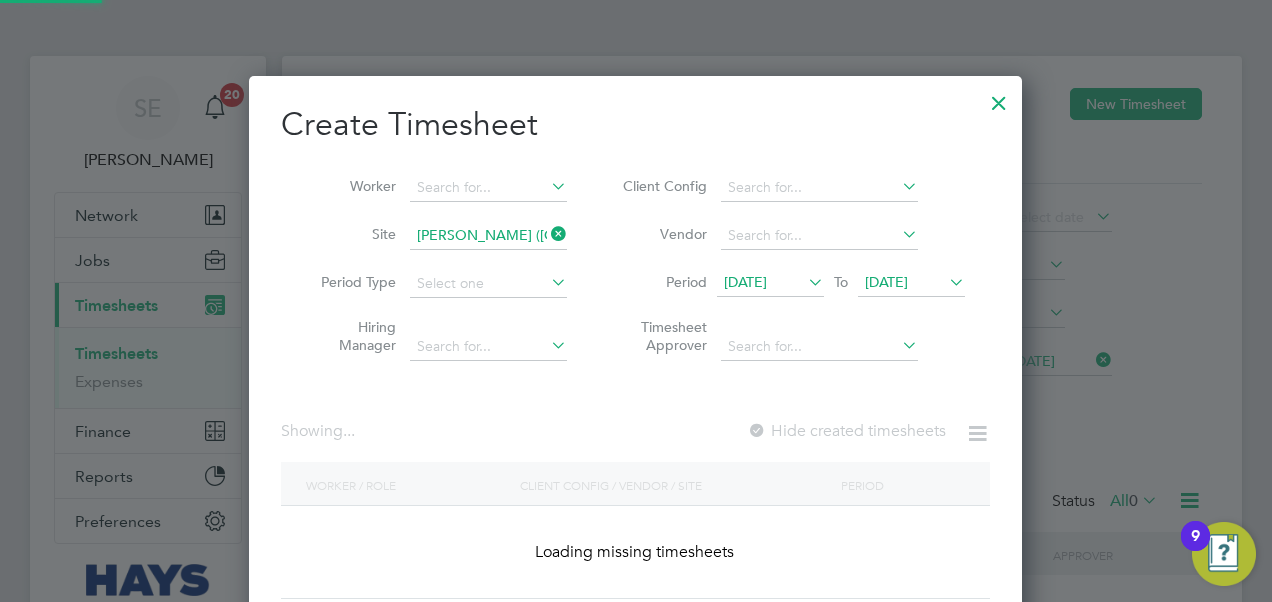 scroll, scrollTop: 10, scrollLeft: 9, axis: both 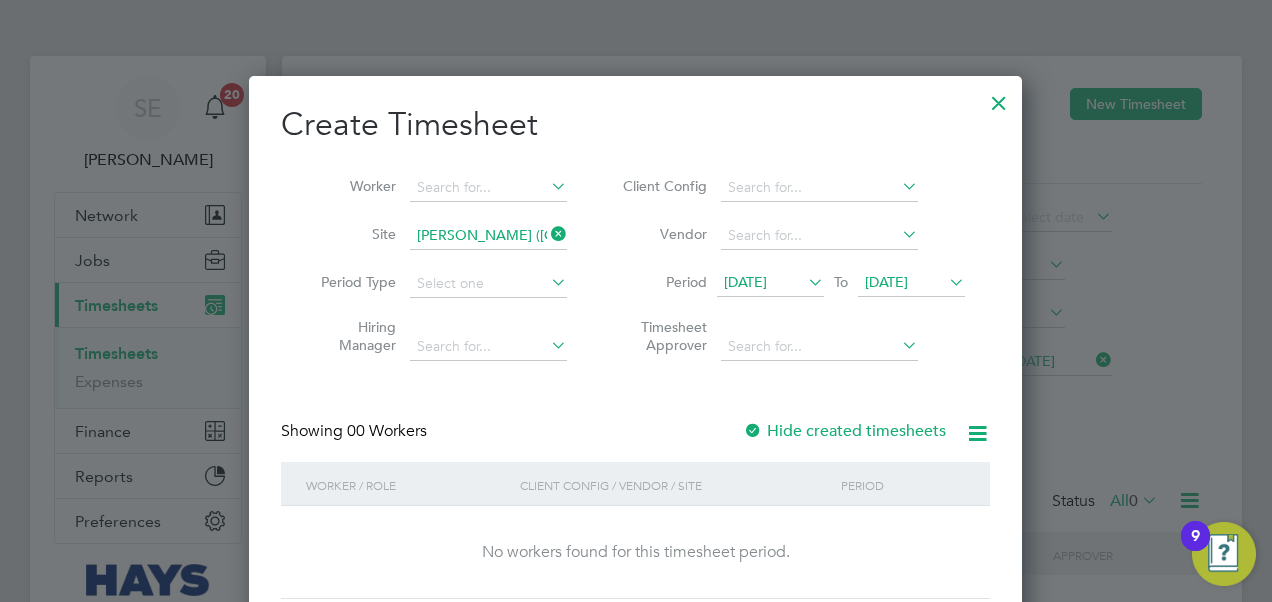 click on "27 Jun 2025" at bounding box center [745, 282] 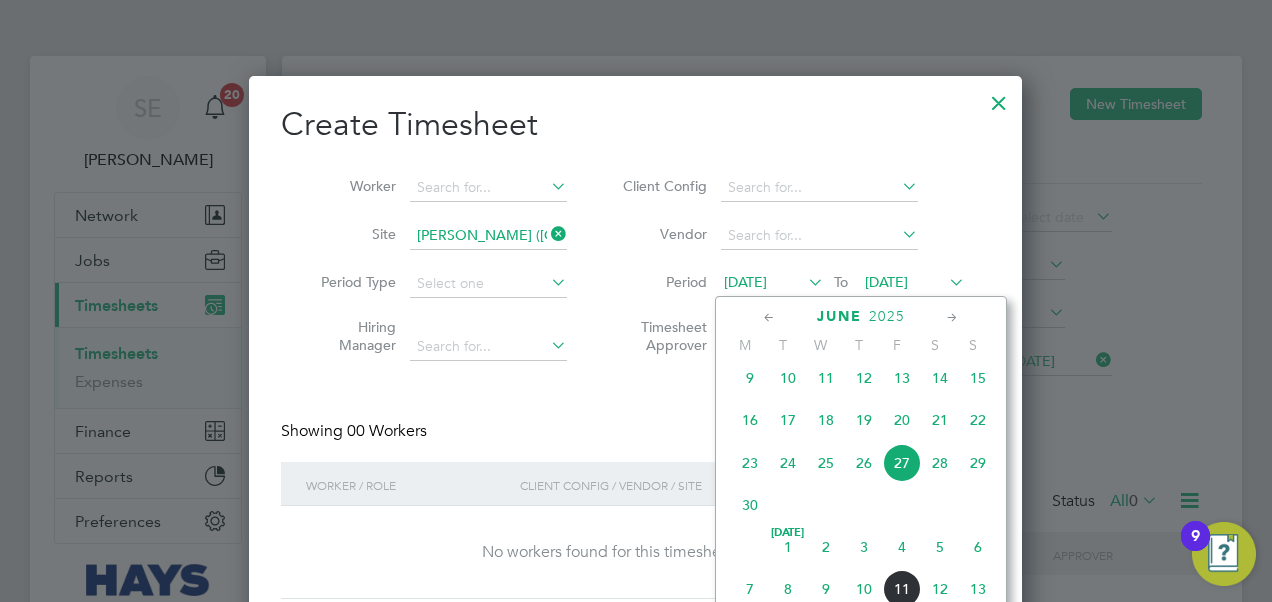 scroll, scrollTop: 100, scrollLeft: 0, axis: vertical 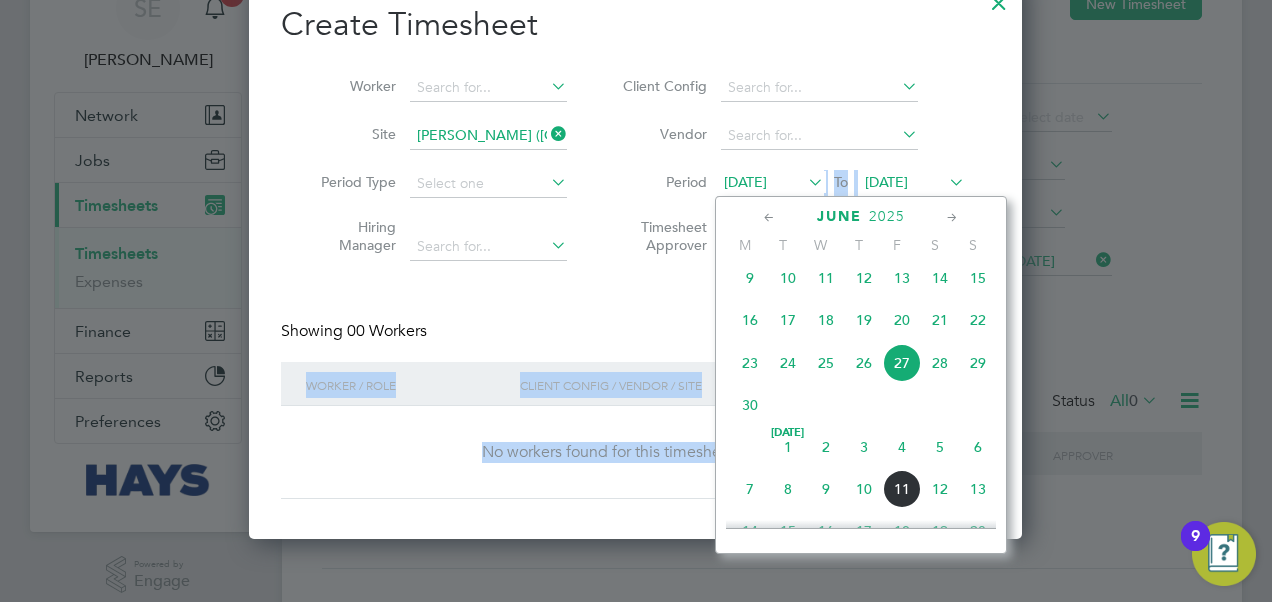 drag, startPoint x: 727, startPoint y: 208, endPoint x: 653, endPoint y: 205, distance: 74.06078 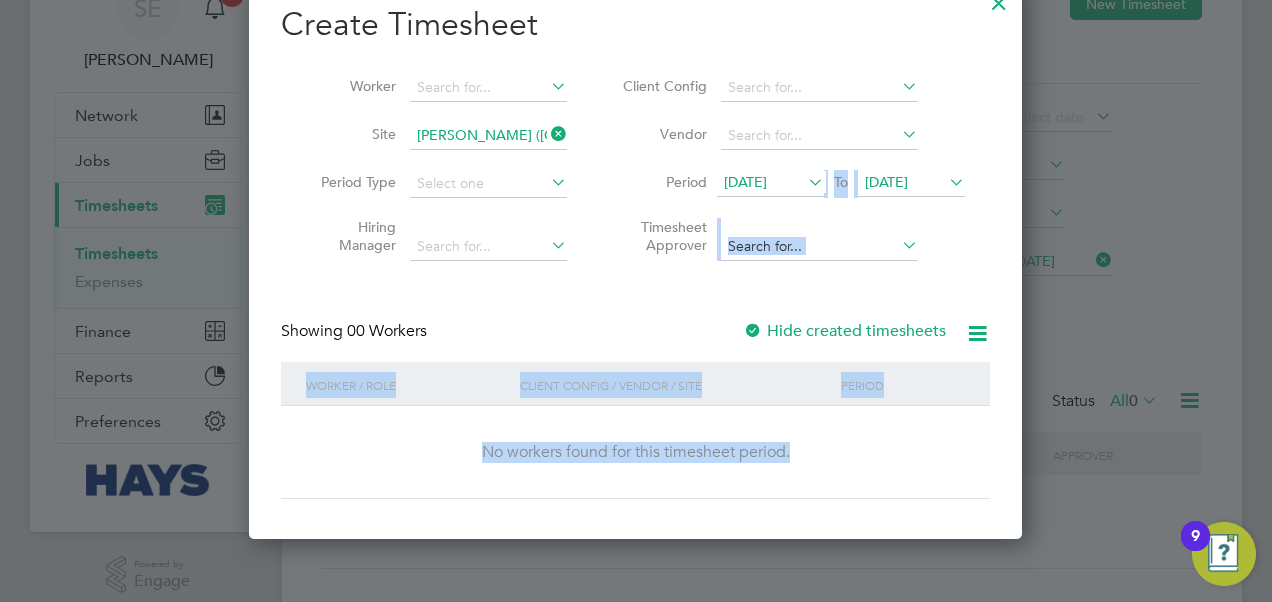 drag, startPoint x: 653, startPoint y: 205, endPoint x: 595, endPoint y: 299, distance: 110.45361 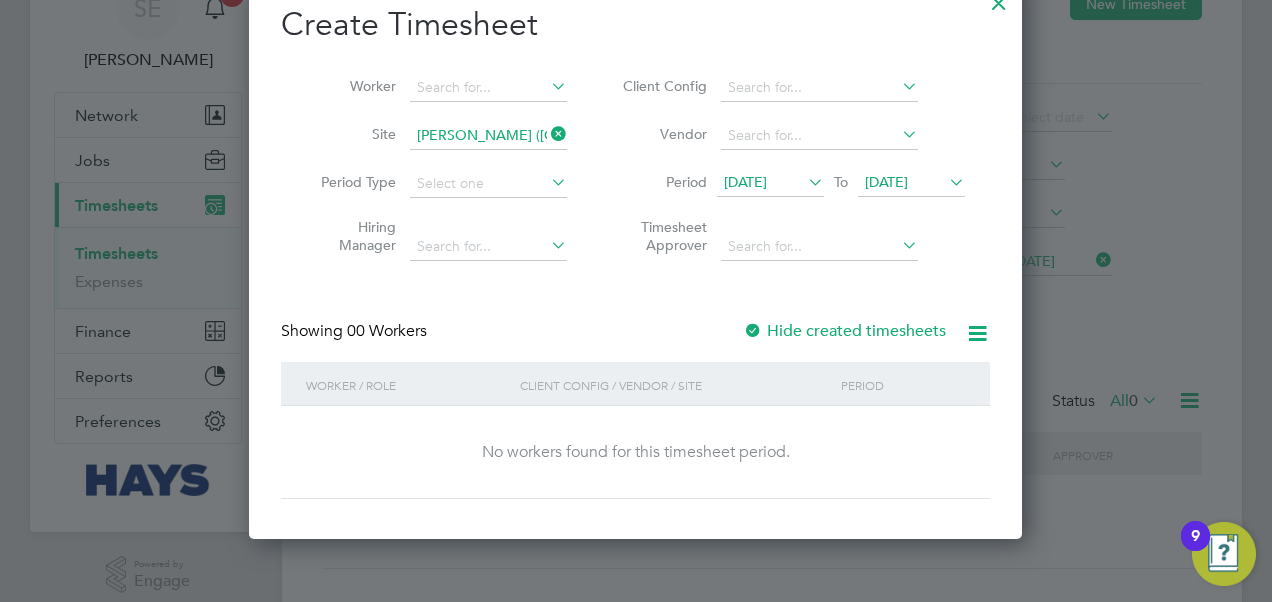 click on "27 Jun 2025" at bounding box center [745, 182] 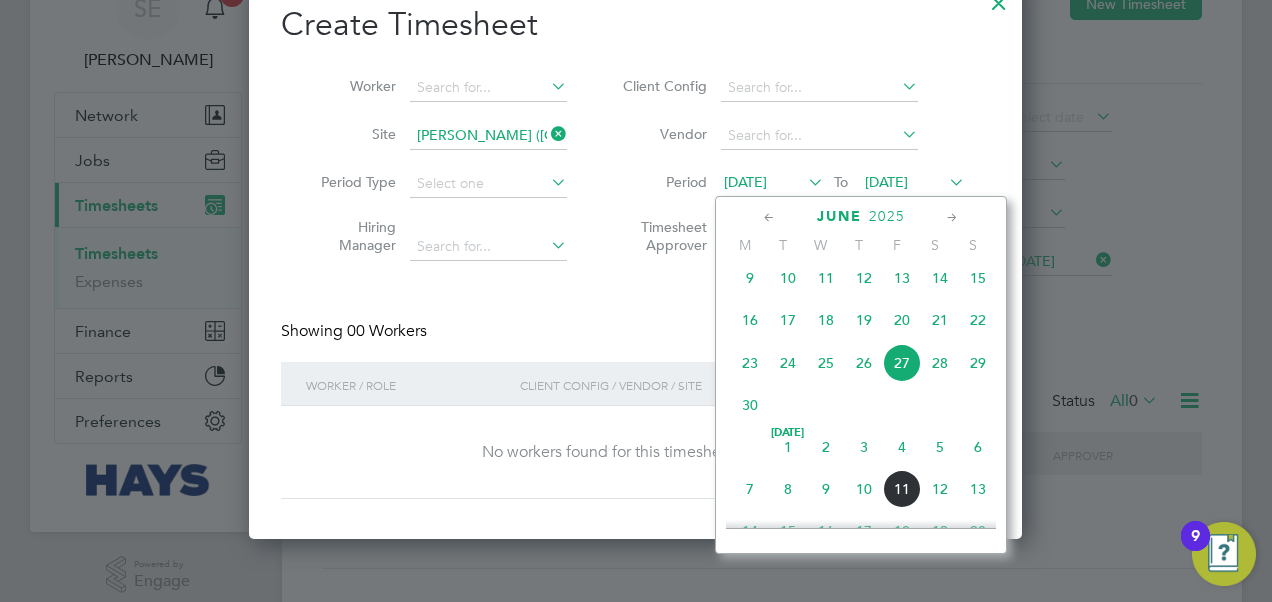 click on "7" 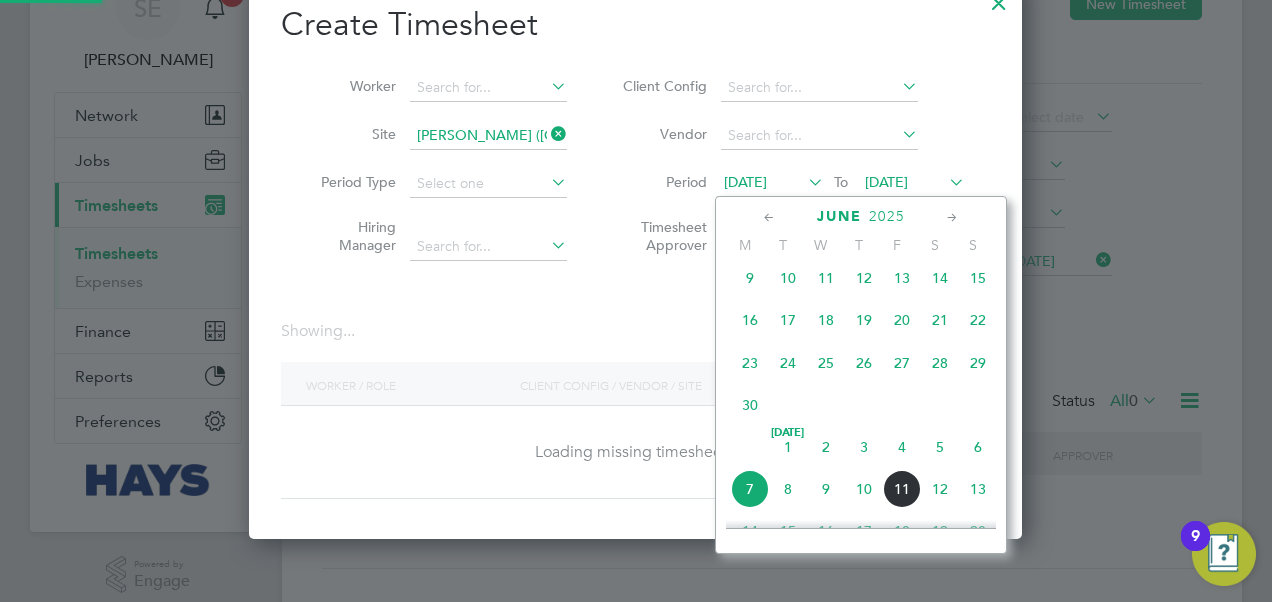 scroll, scrollTop: 10, scrollLeft: 9, axis: both 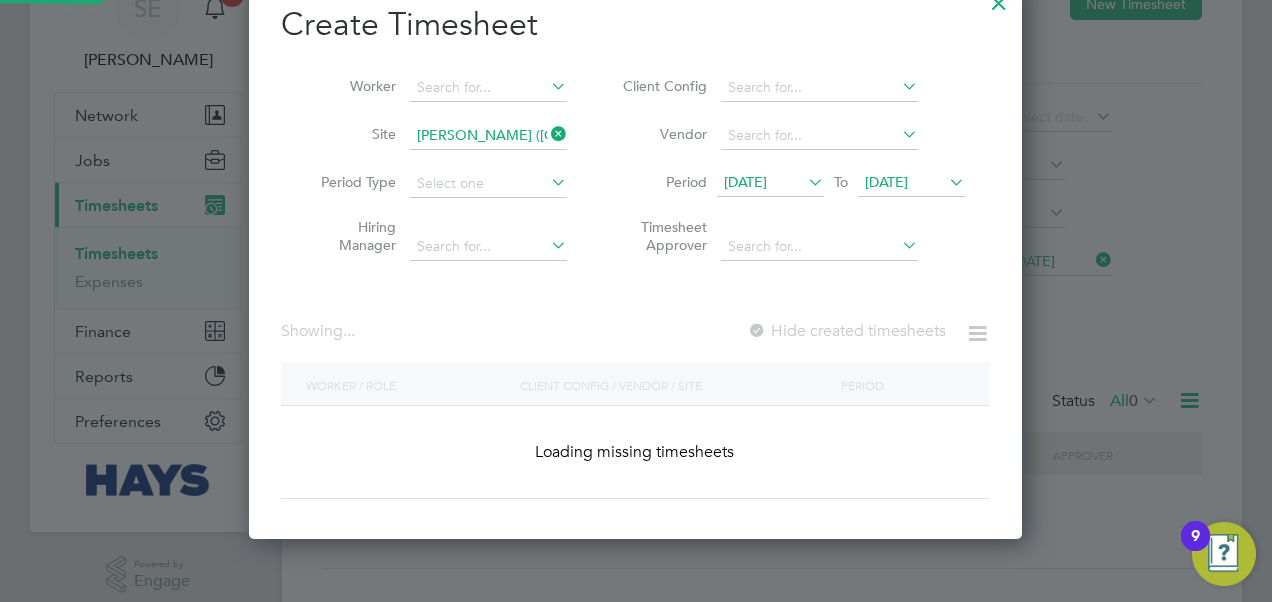 click on "07 Jul 2025" at bounding box center (886, 182) 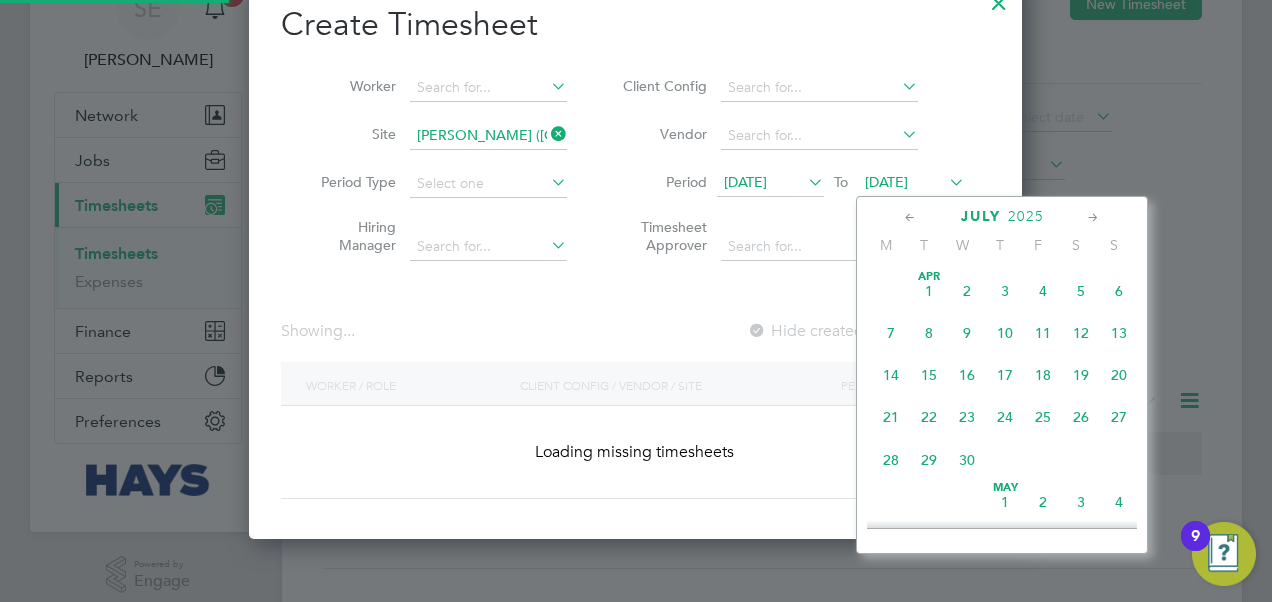 scroll, scrollTop: 644, scrollLeft: 0, axis: vertical 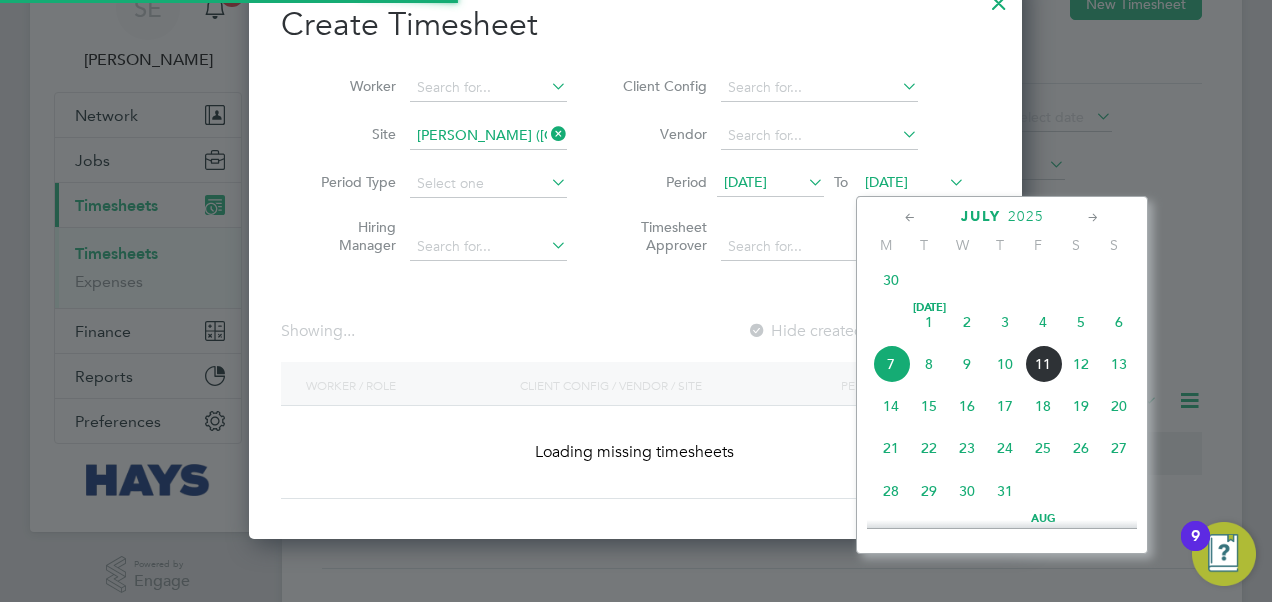 click on "11" 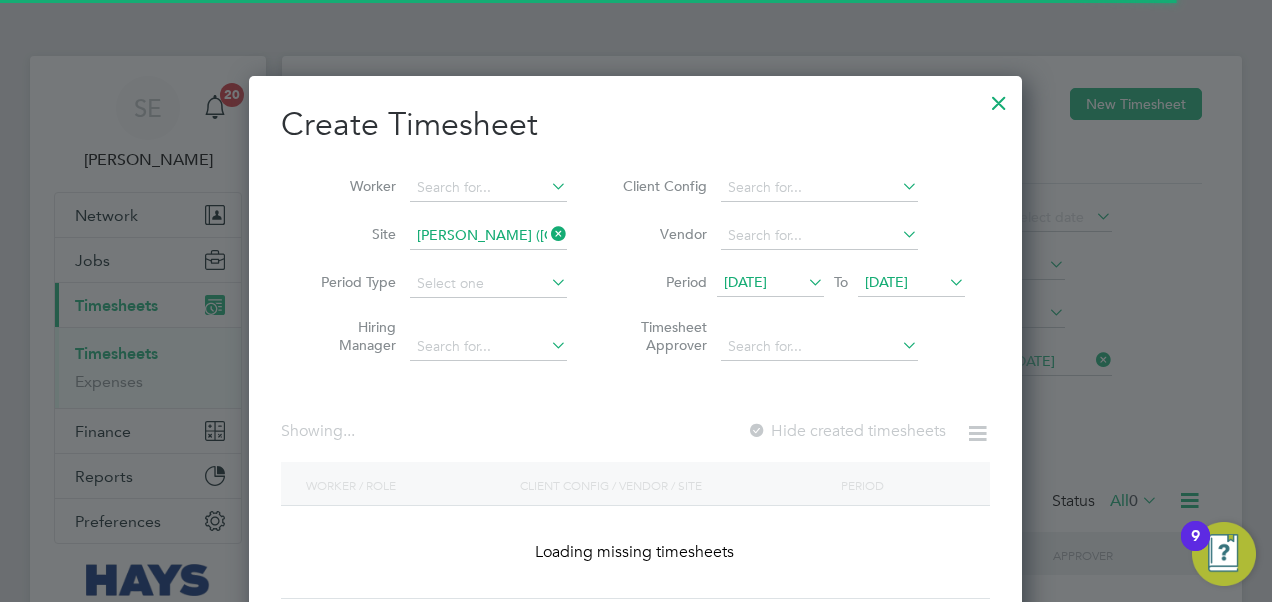 scroll, scrollTop: 100, scrollLeft: 0, axis: vertical 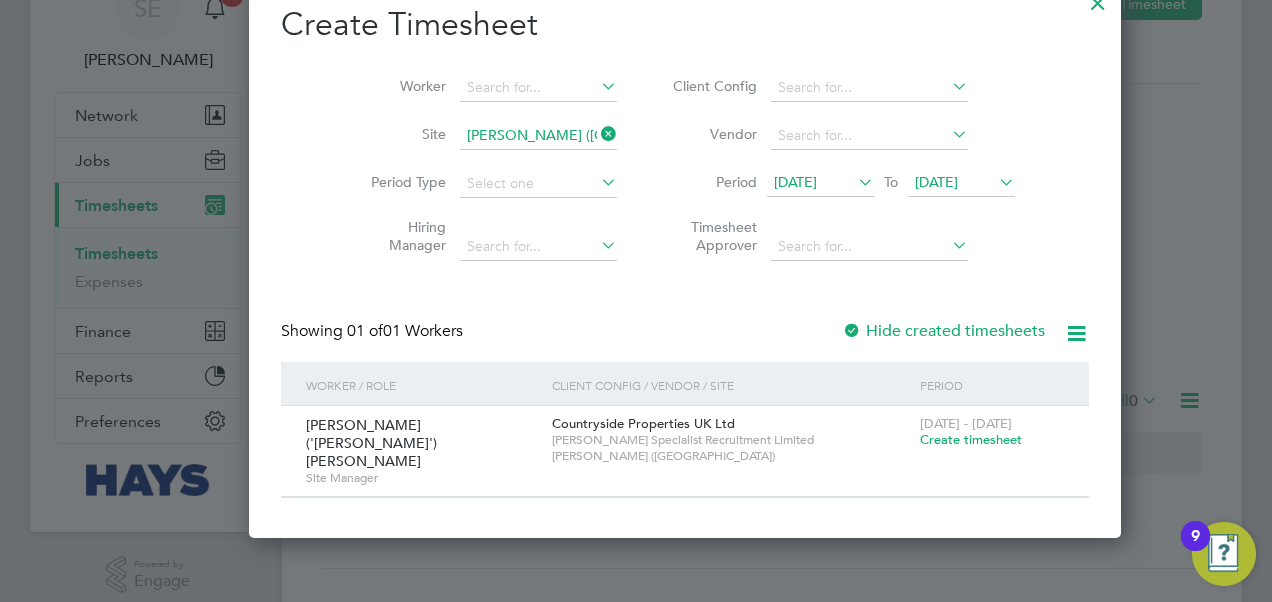 click on "Create timesheet" at bounding box center [971, 439] 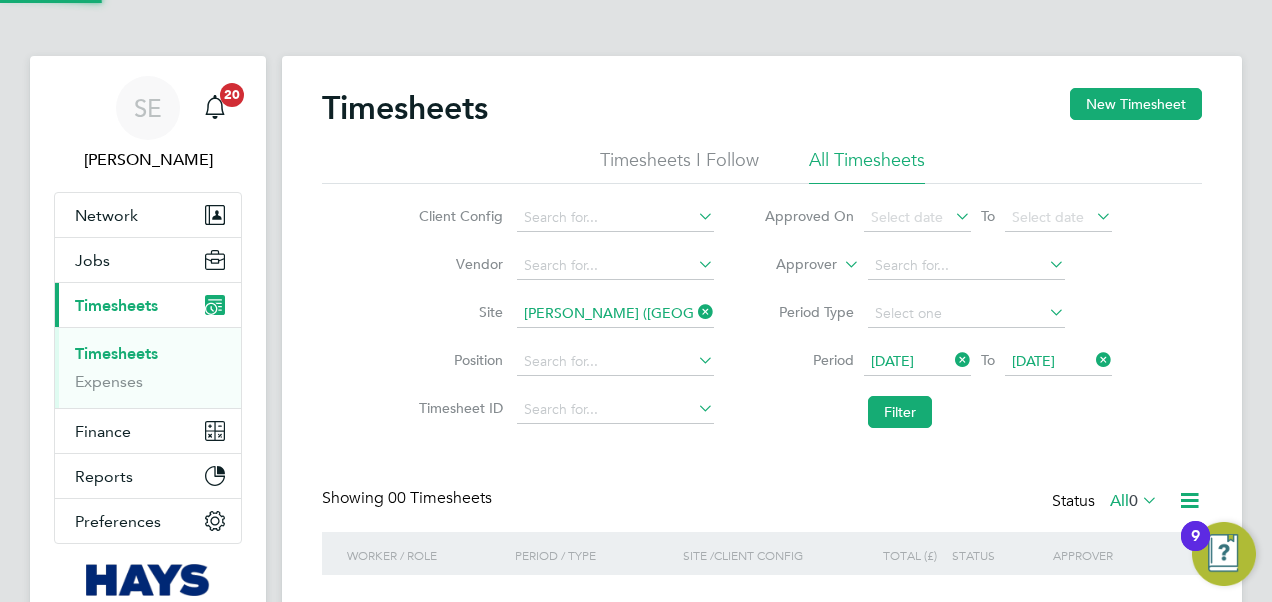 scroll, scrollTop: 0, scrollLeft: 0, axis: both 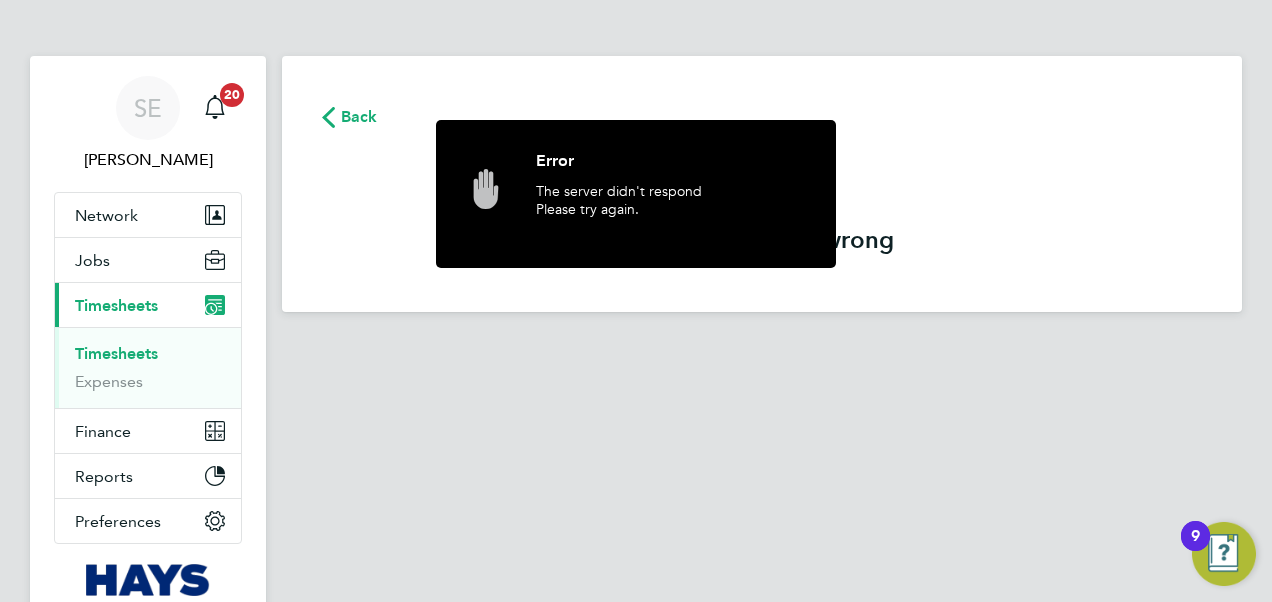 click on "Back" 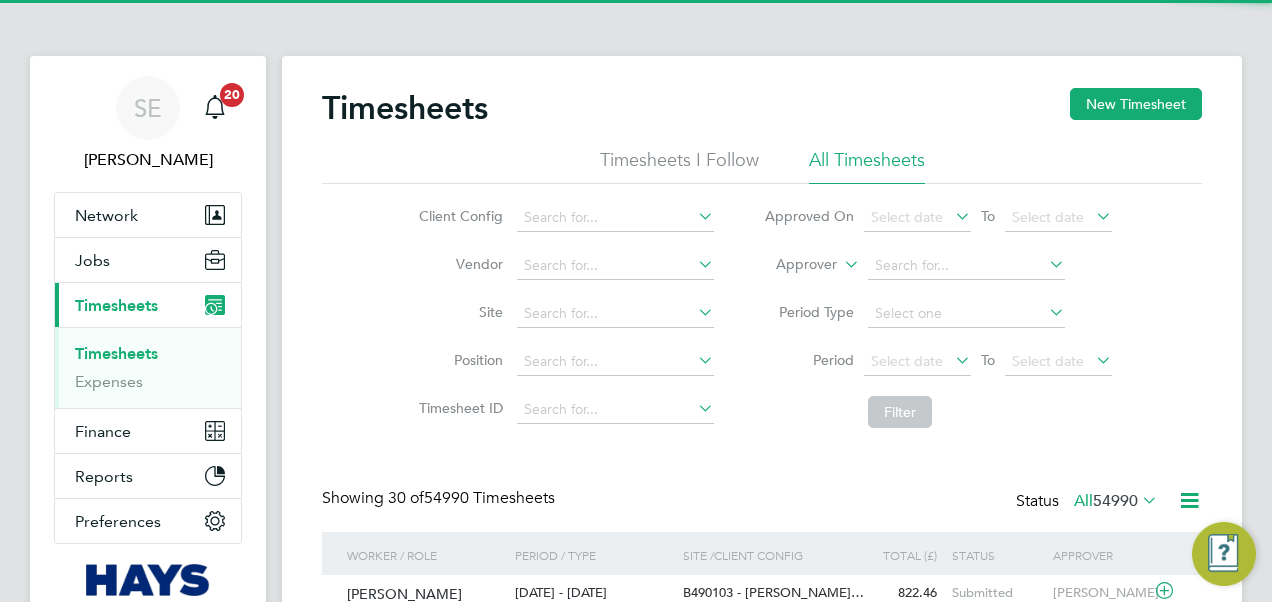scroll, scrollTop: 10, scrollLeft: 10, axis: both 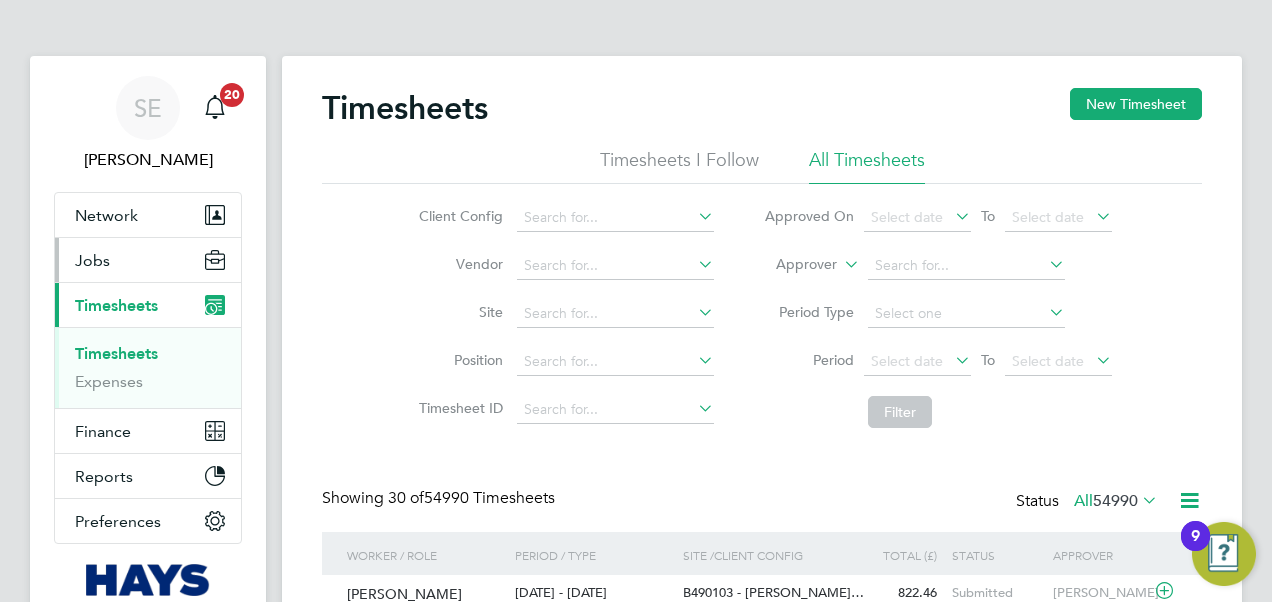 click on "Jobs" at bounding box center (148, 260) 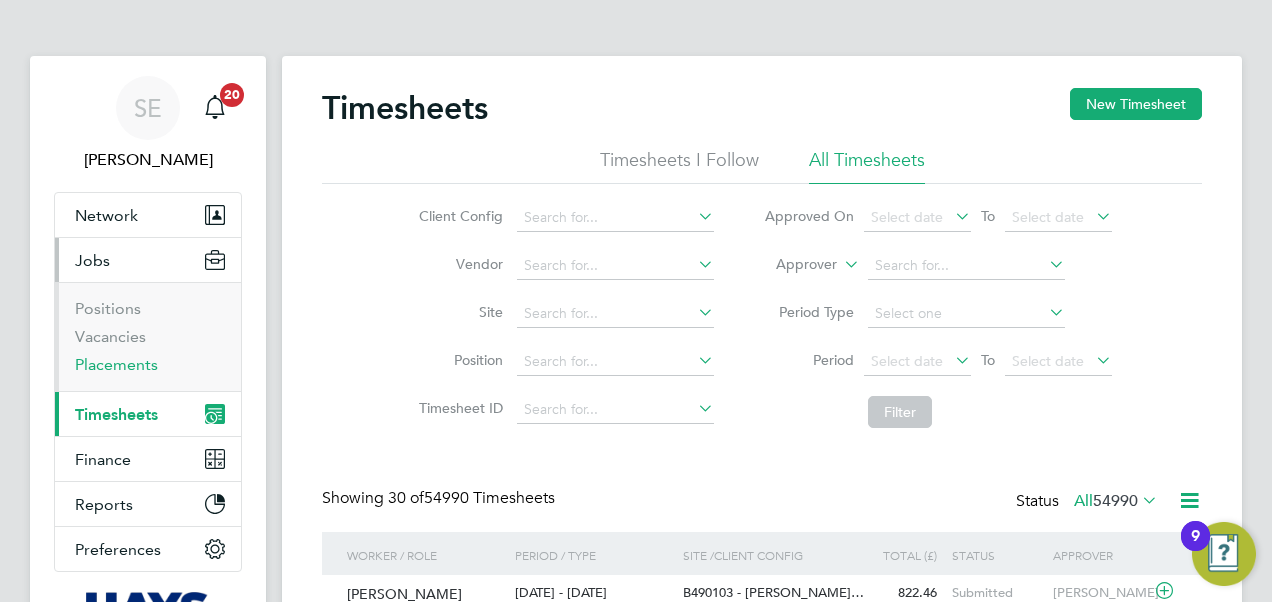 click on "Placements" at bounding box center [116, 364] 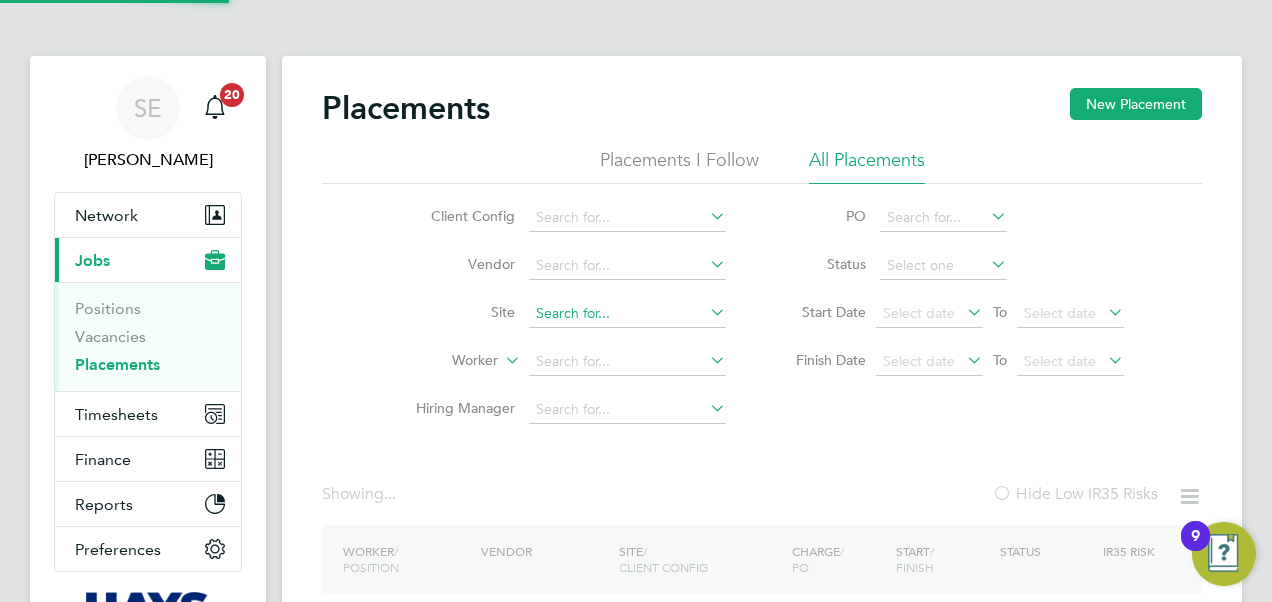 click 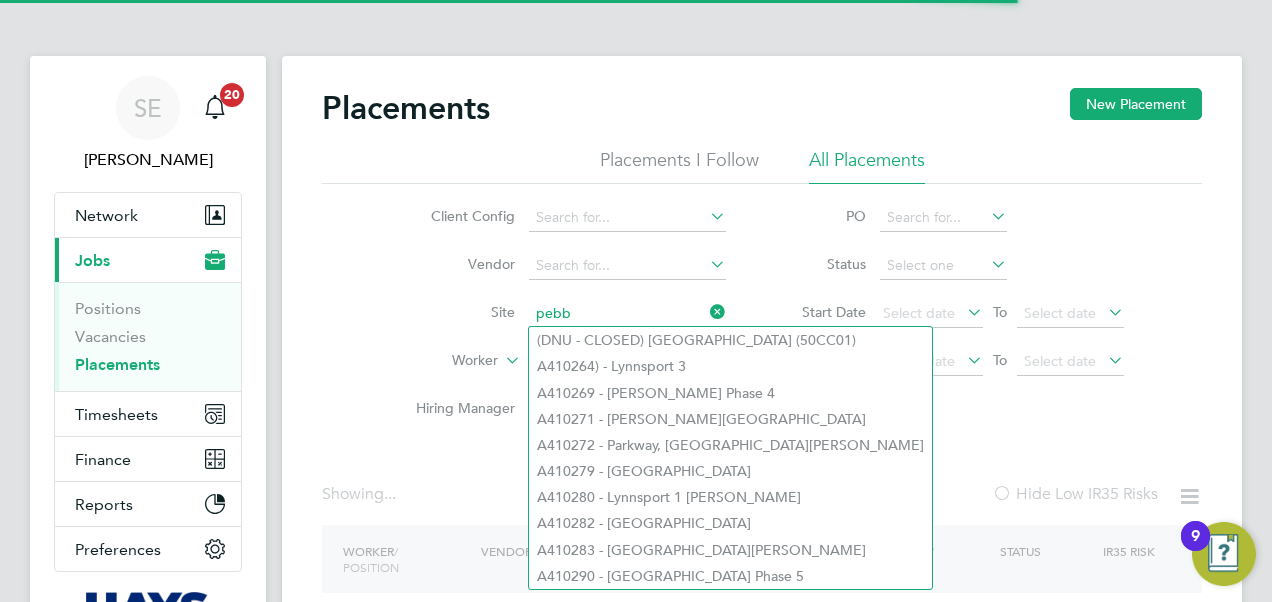 click on "pebb" 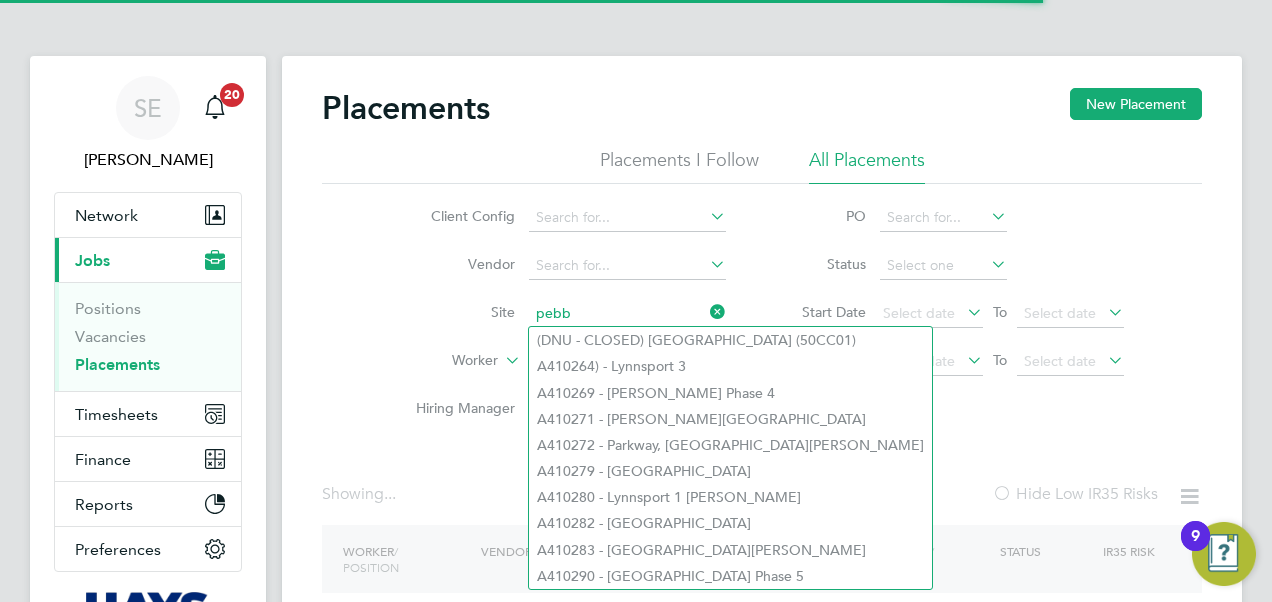 click on "pebb" 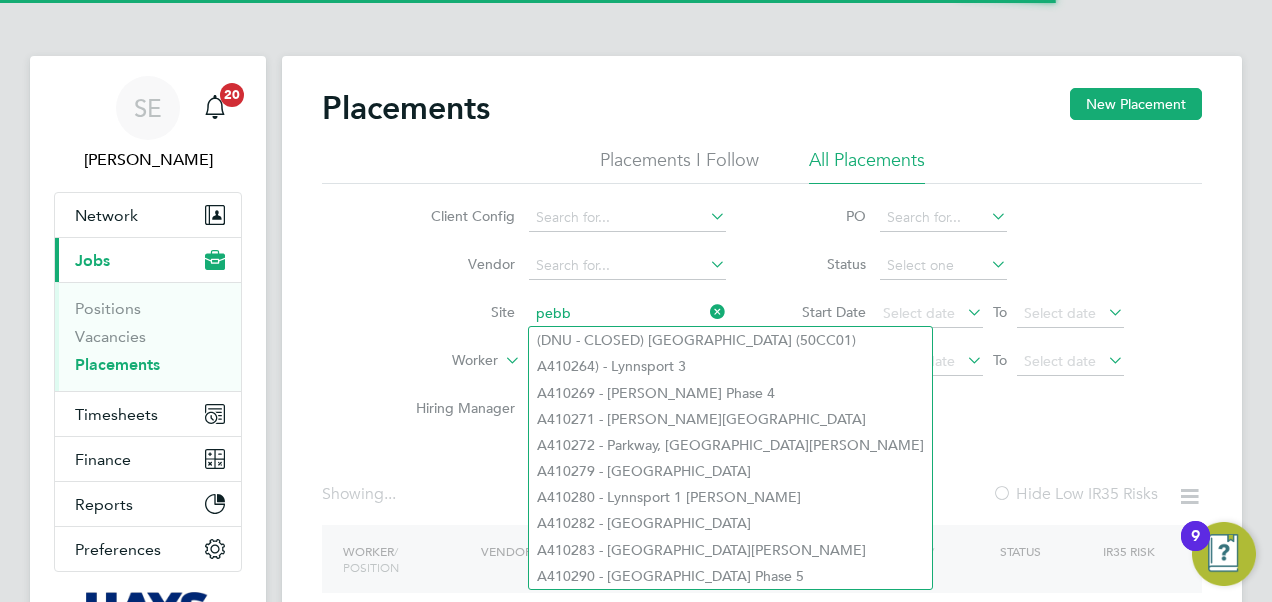 type on "pebb" 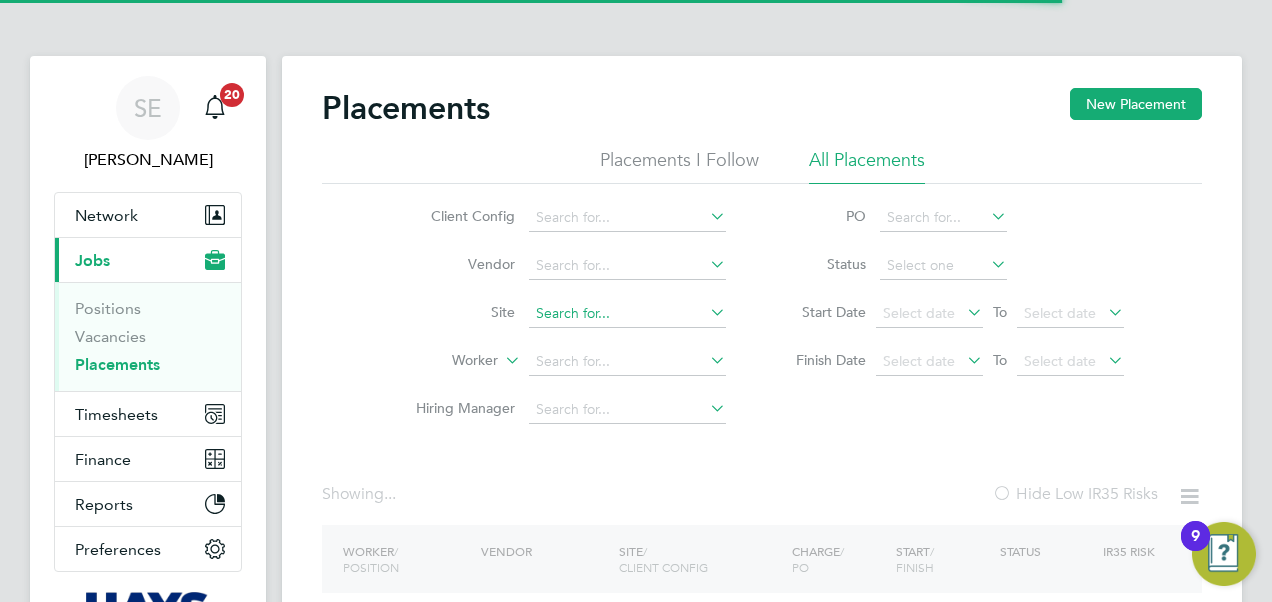 click 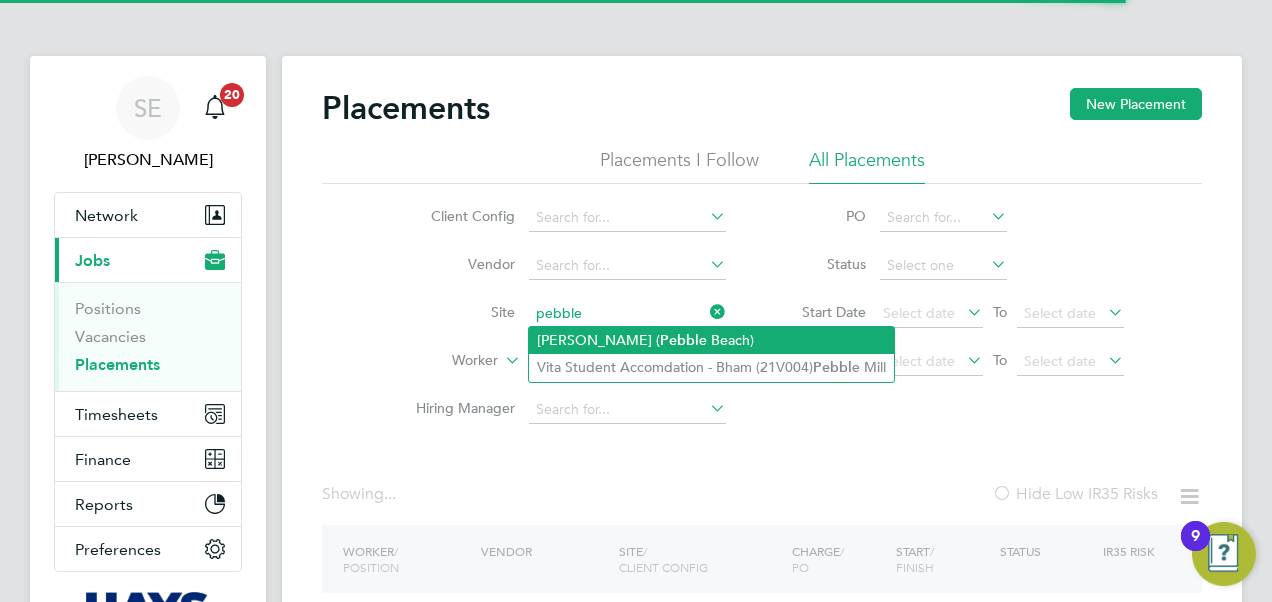 click on "Seaton ( Pebbl e Beach)" 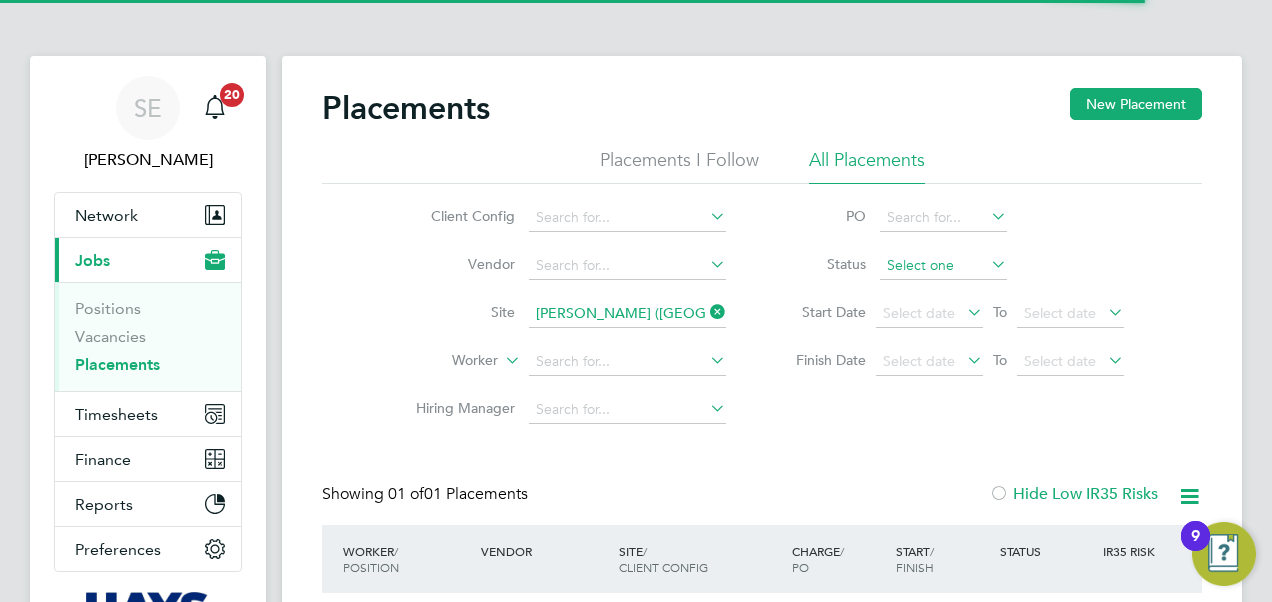 scroll, scrollTop: 10, scrollLeft: 10, axis: both 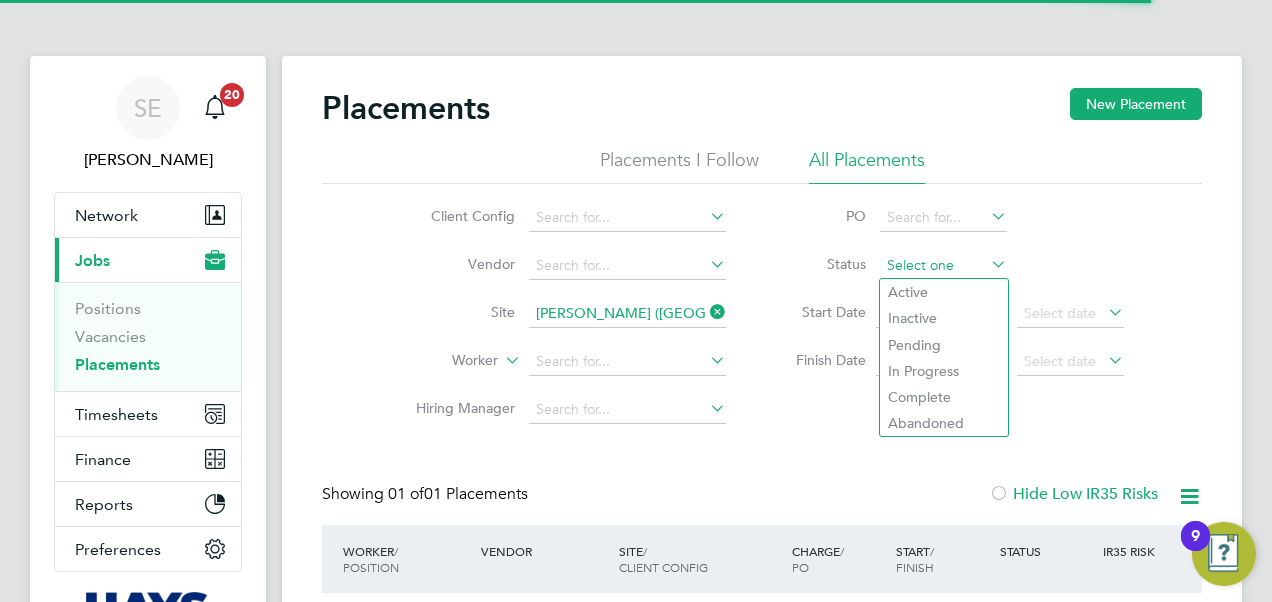 click 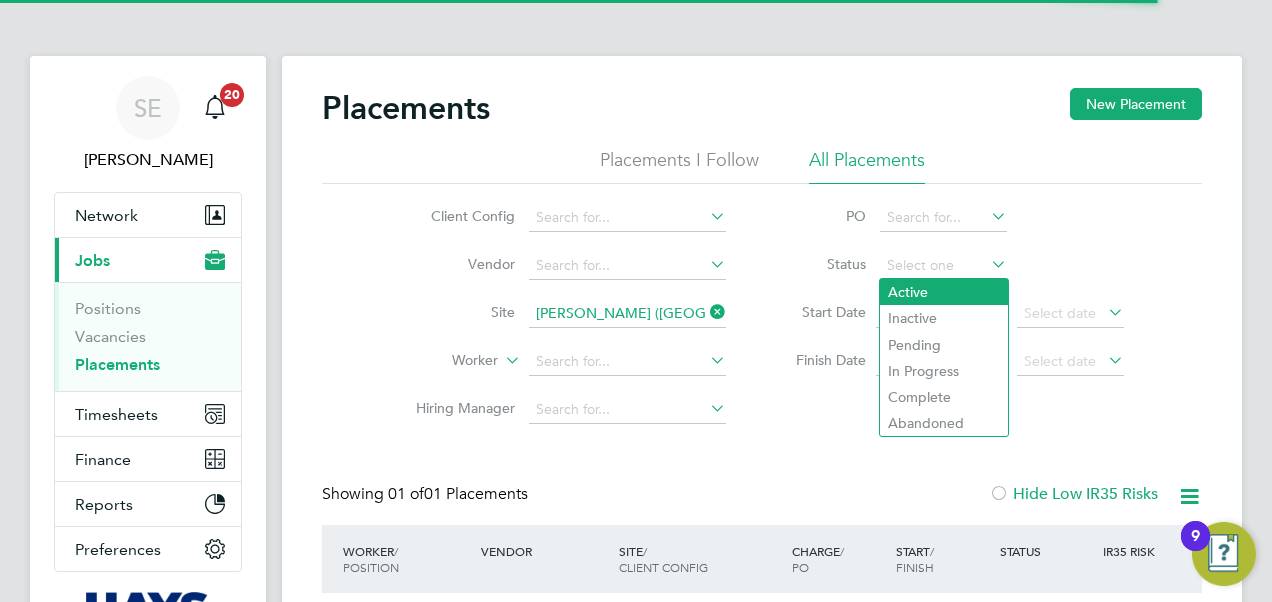click on "Active" 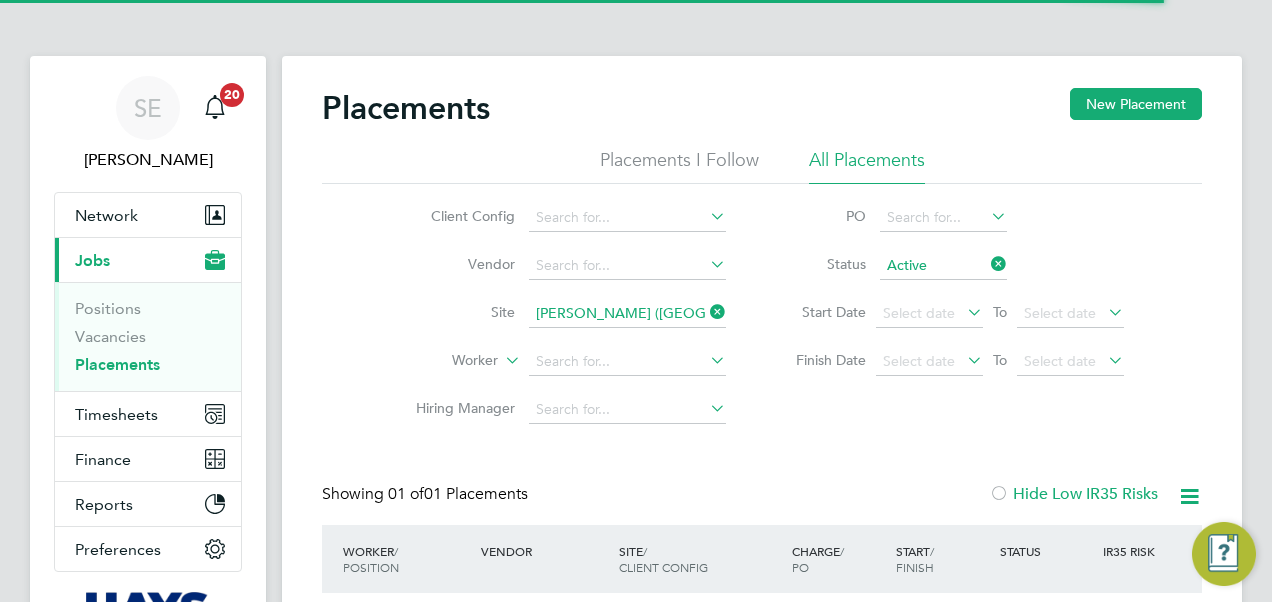 scroll, scrollTop: 10, scrollLeft: 10, axis: both 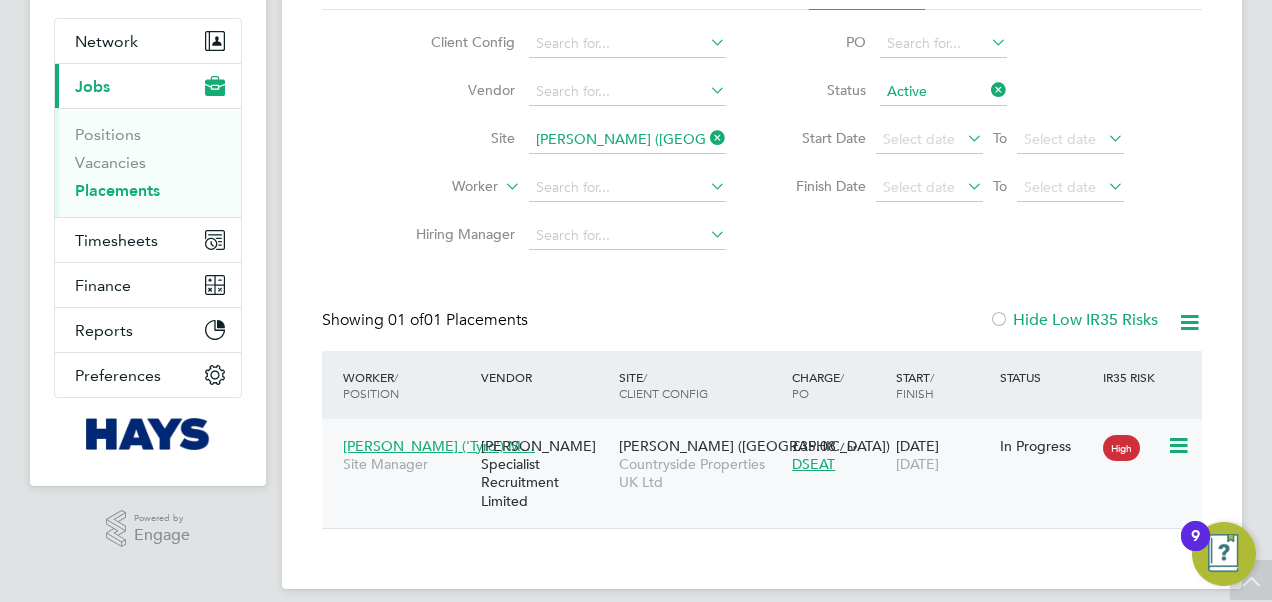 click on "Steven ('Tyro') M…" 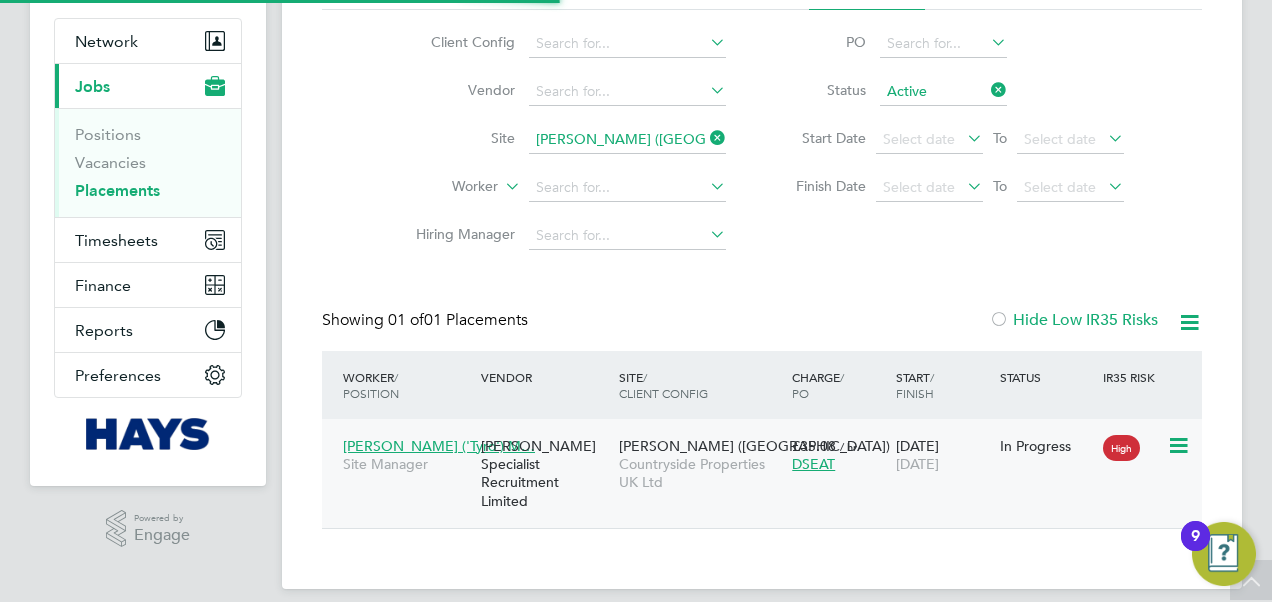 scroll, scrollTop: 10, scrollLeft: 10, axis: both 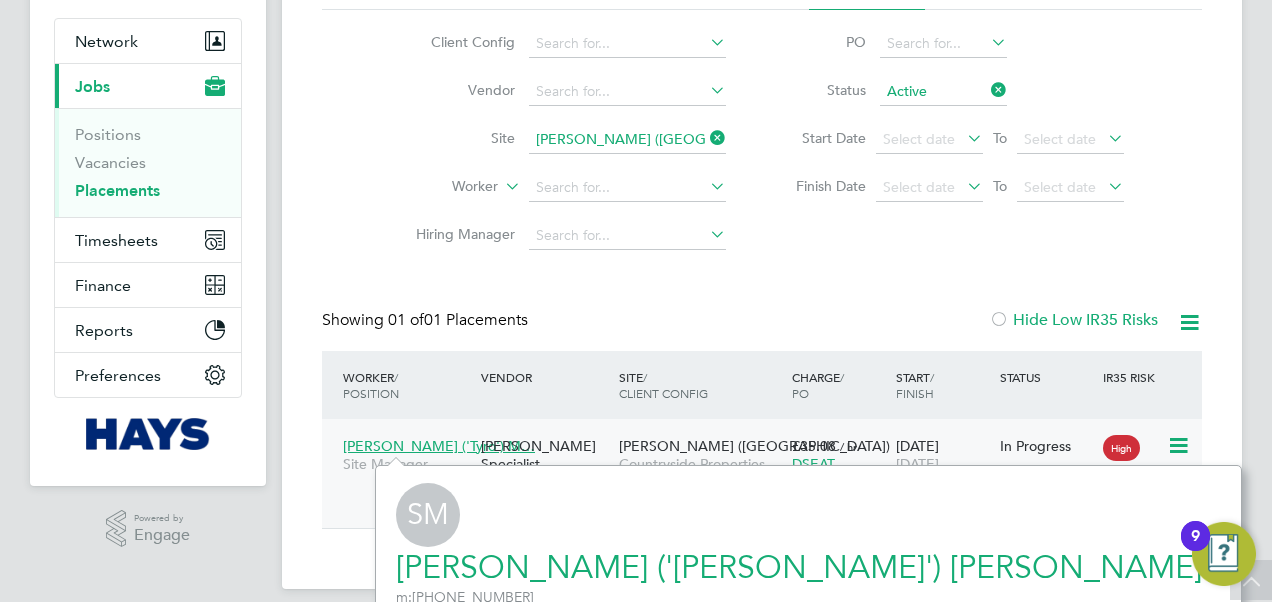 click on "Seaton (Pebble Beach)" 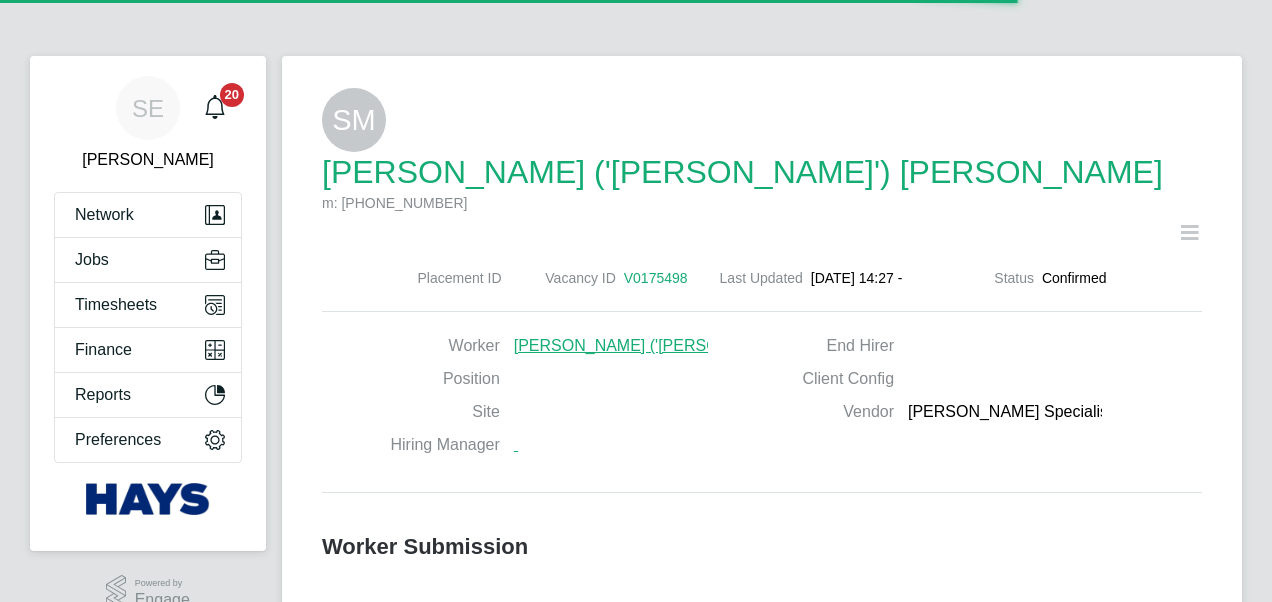 scroll, scrollTop: 0, scrollLeft: 0, axis: both 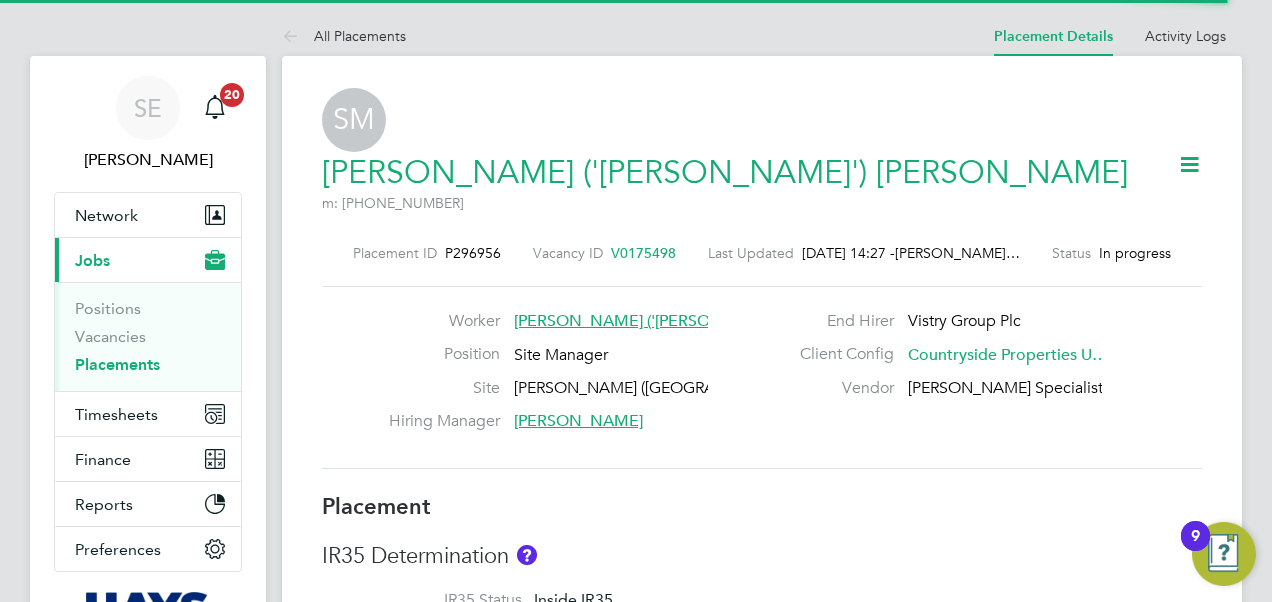 click 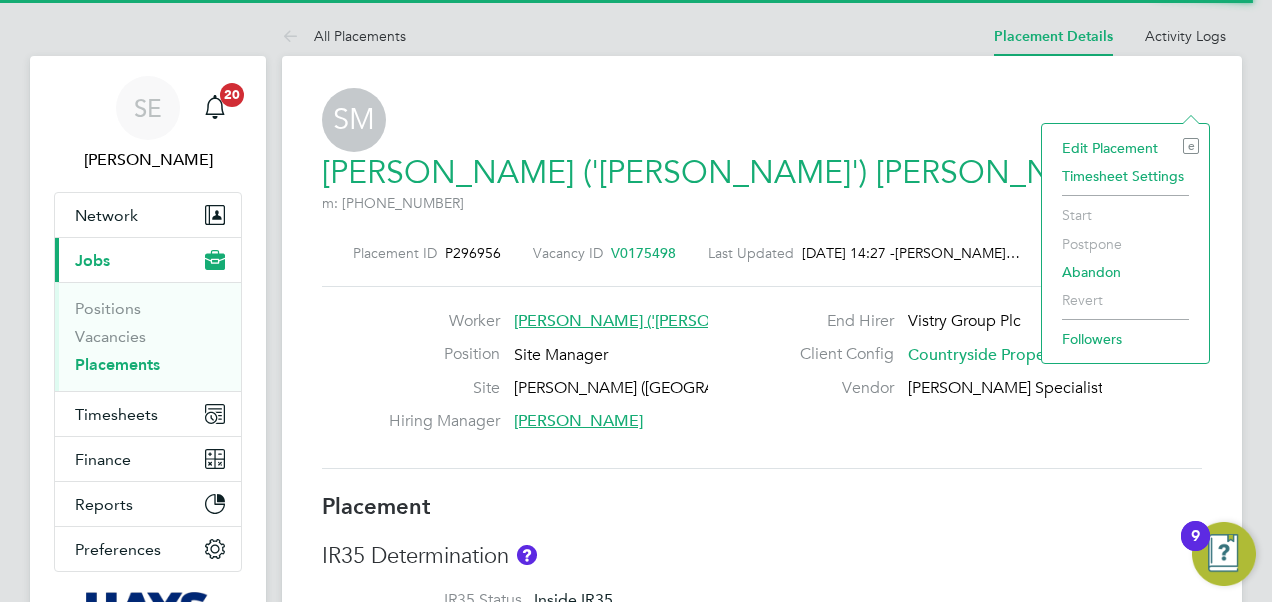 click on "SM   Steven ('Tyro') Moody   m: +44 7717 271184" 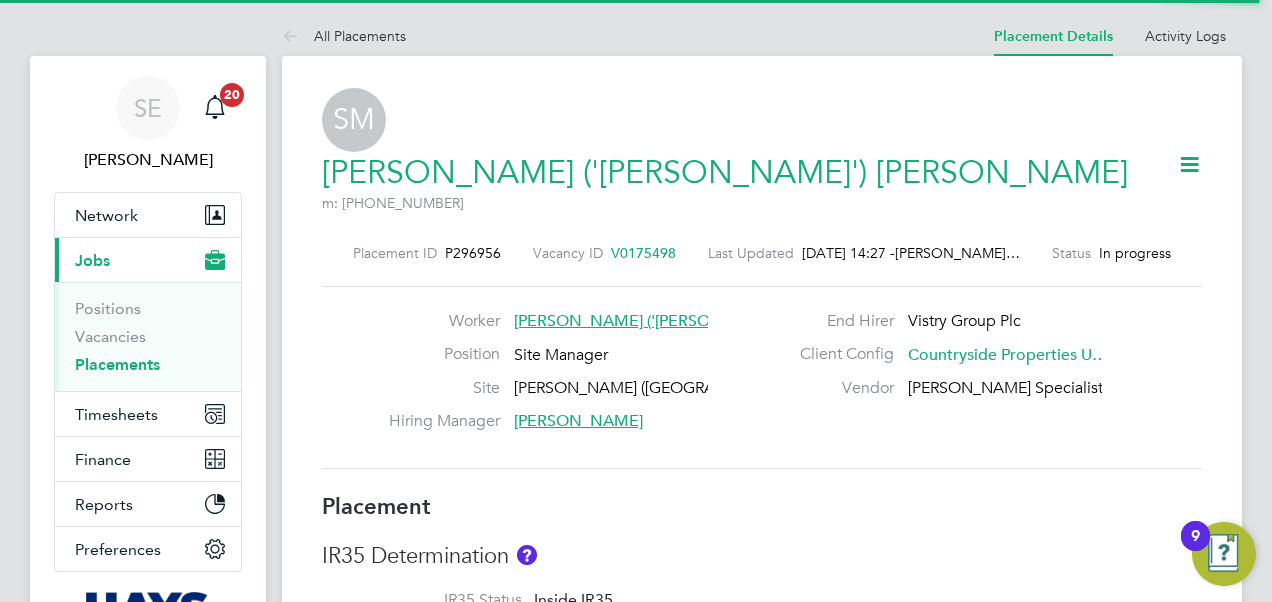 click 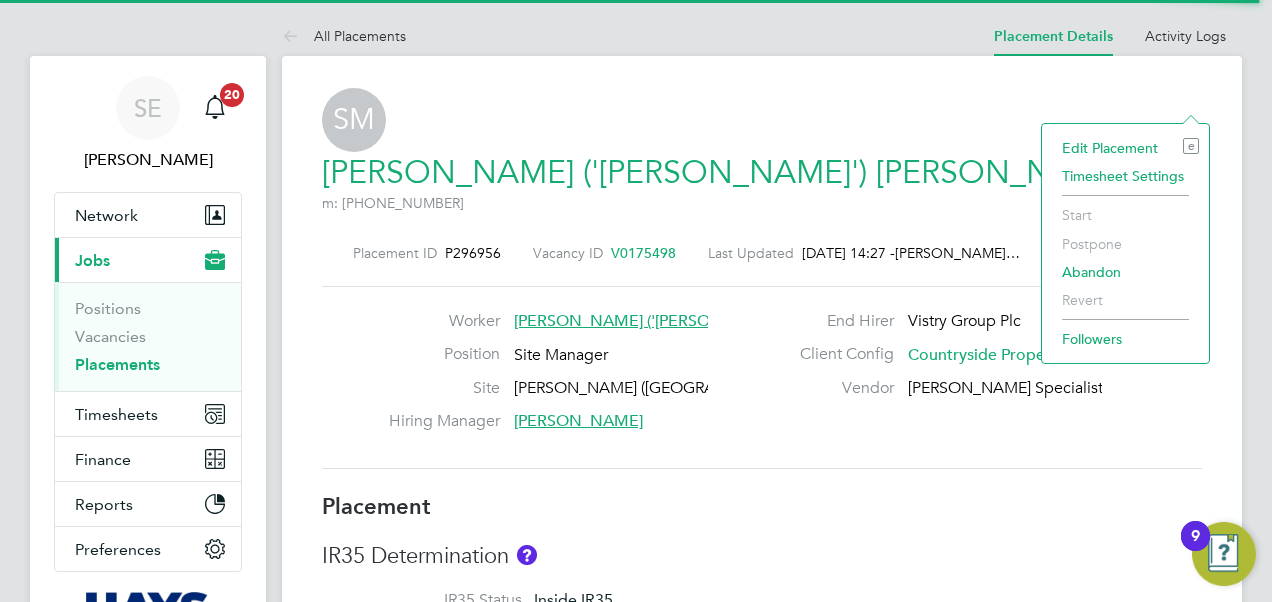 click on "Timesheet Settings" 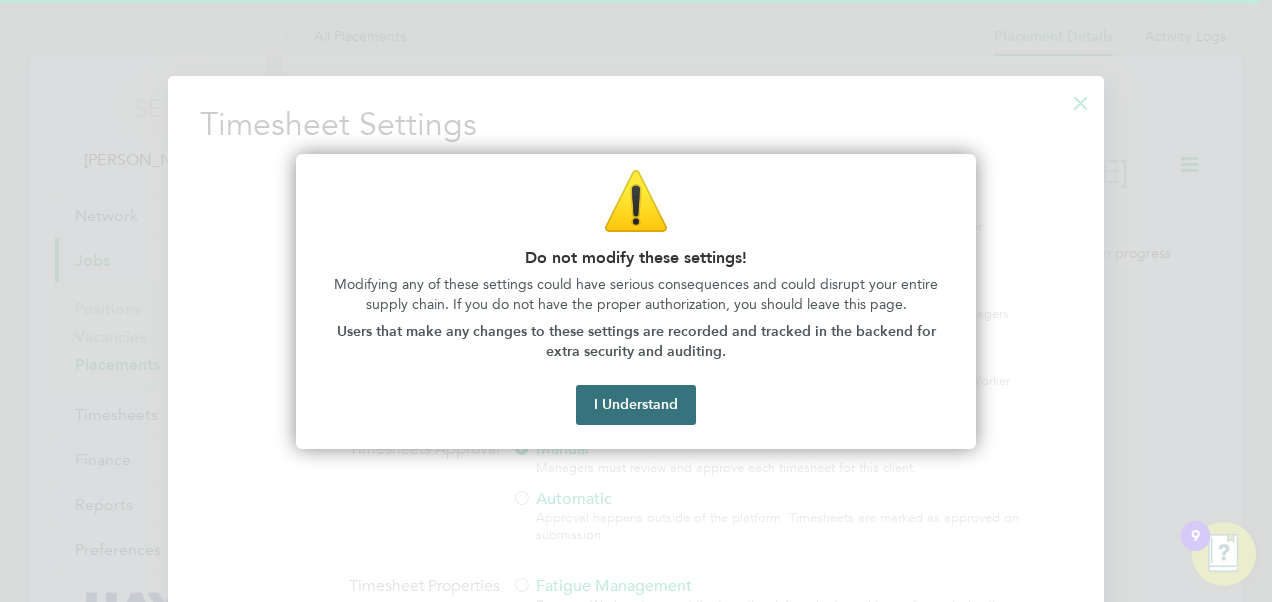 click on "I Understand" at bounding box center [636, 405] 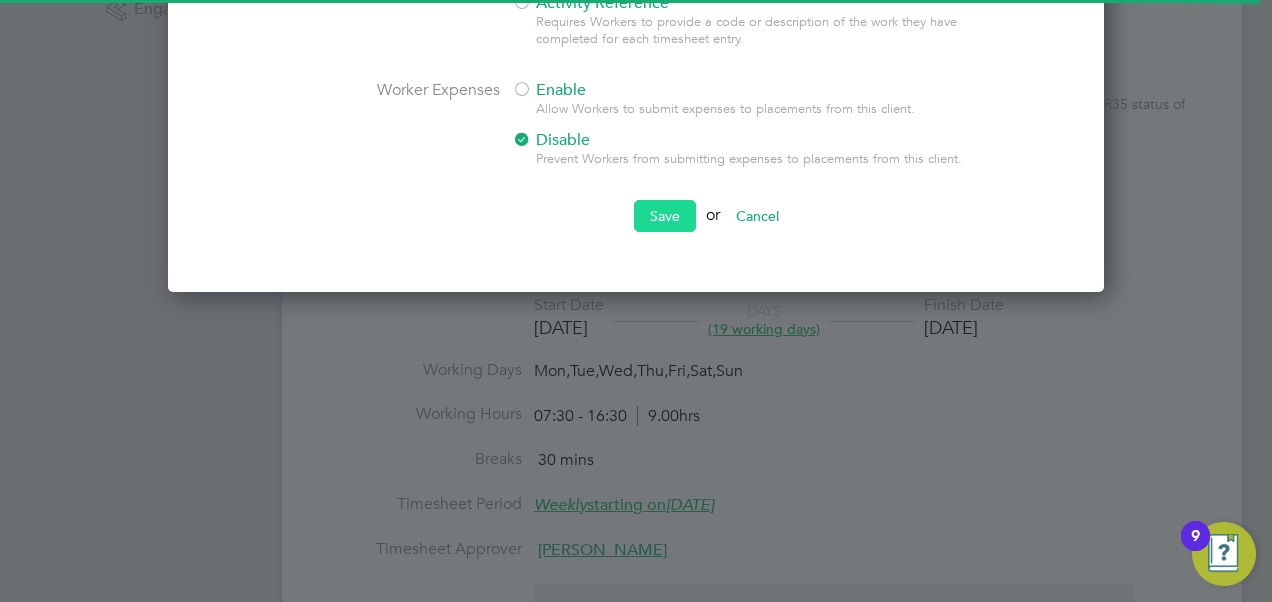 click on "Save" at bounding box center [665, 216] 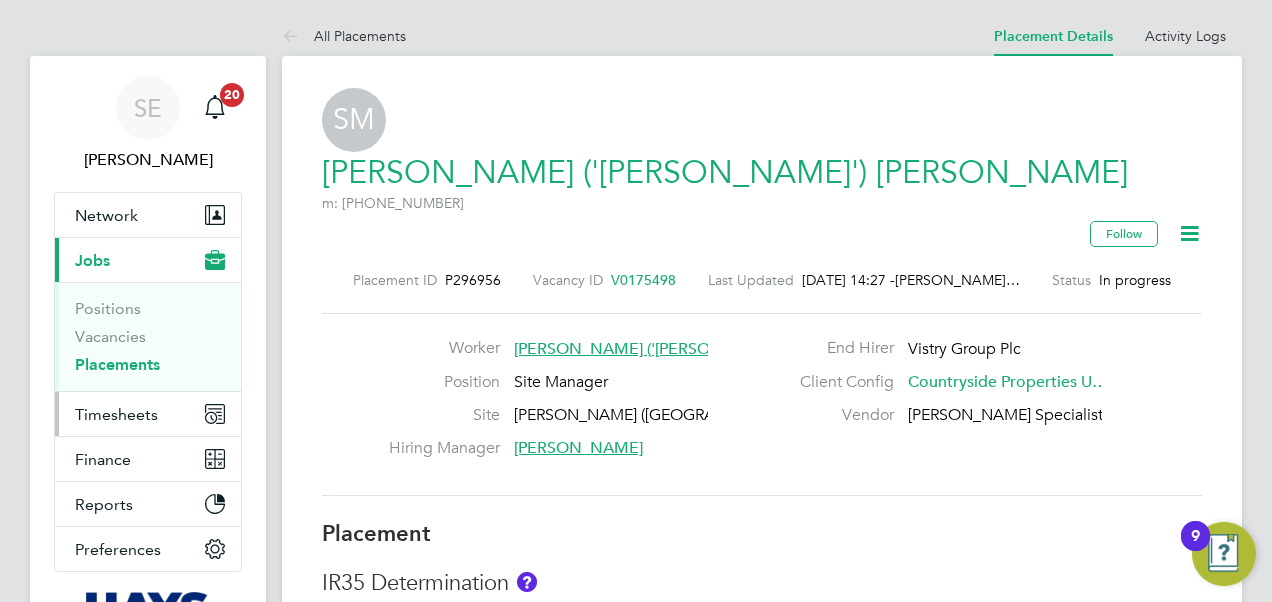 click on "Timesheets" at bounding box center (116, 414) 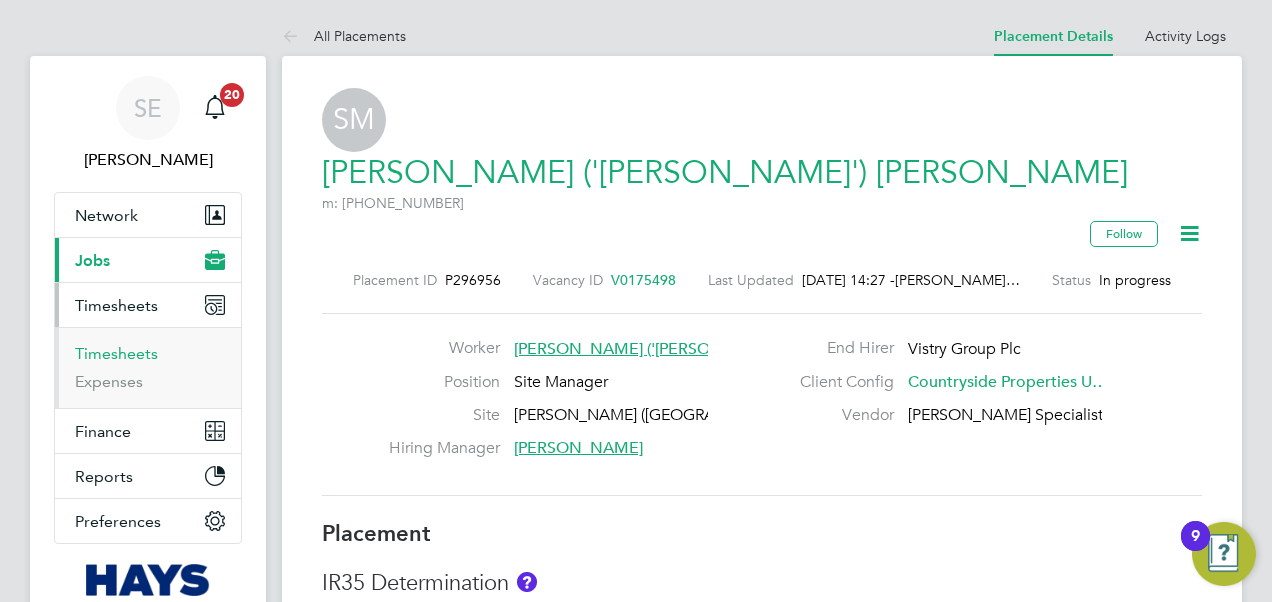 click on "Timesheets" at bounding box center (116, 353) 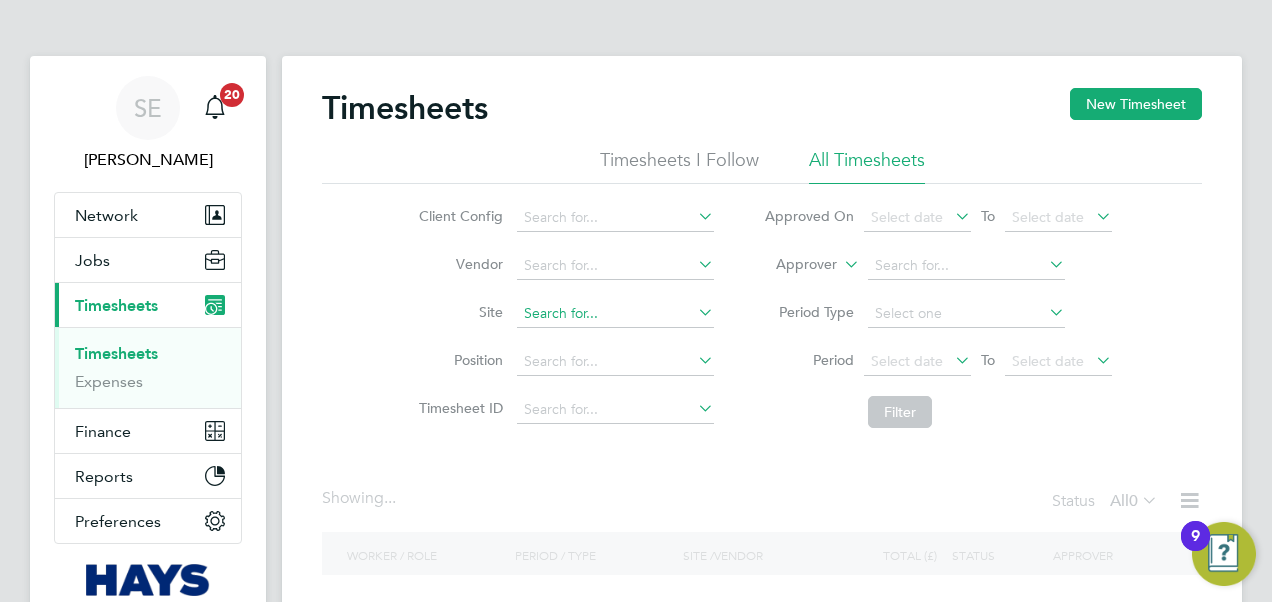 click 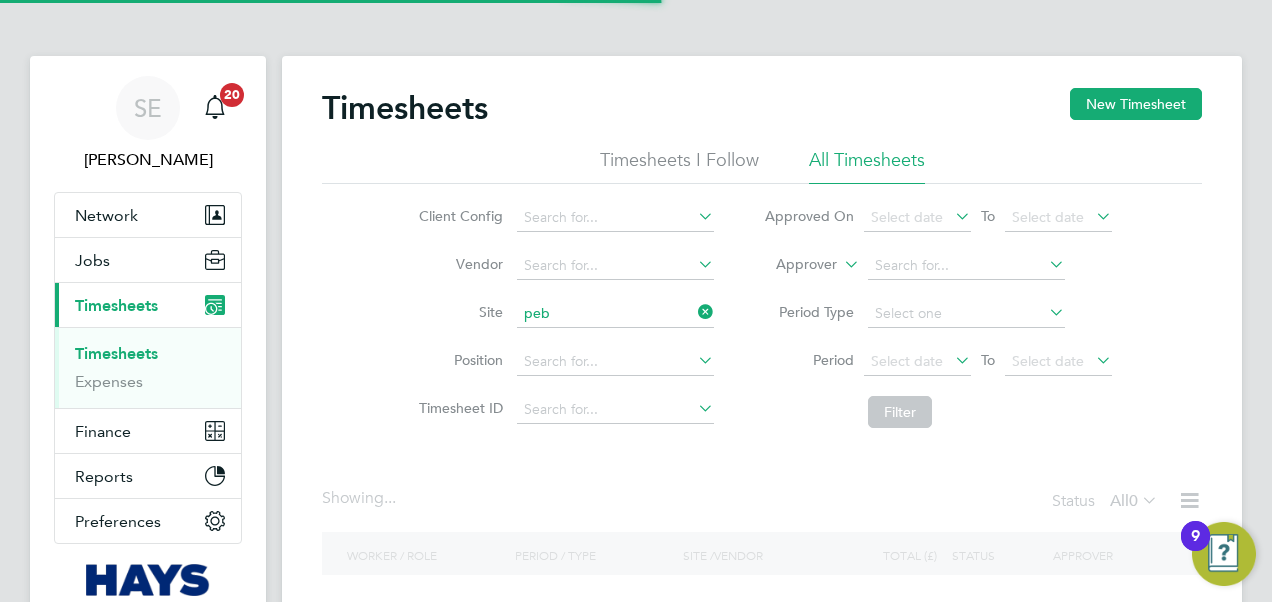 click on "Seaton ( Peb ble Beach)" 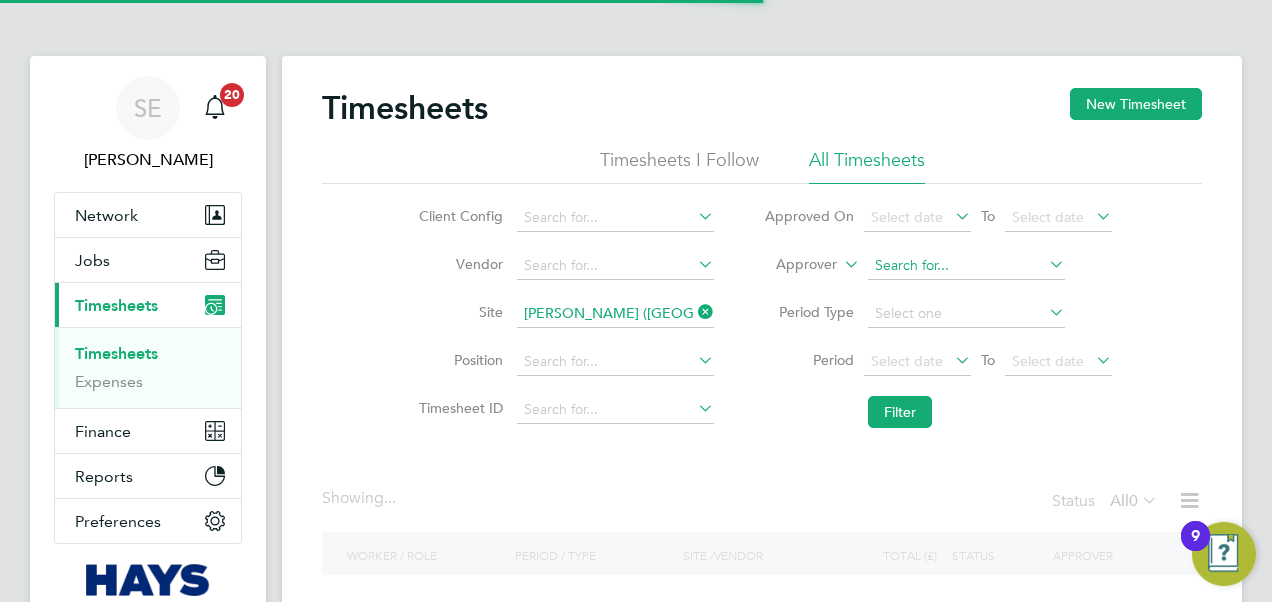 click 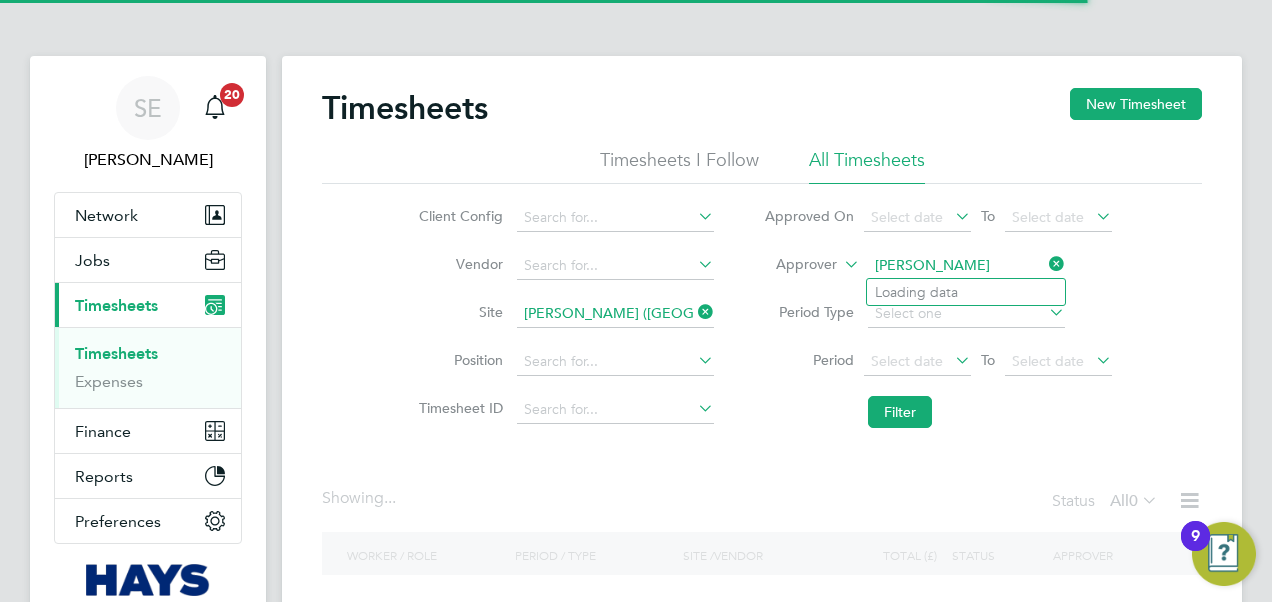 click on "steve moody" 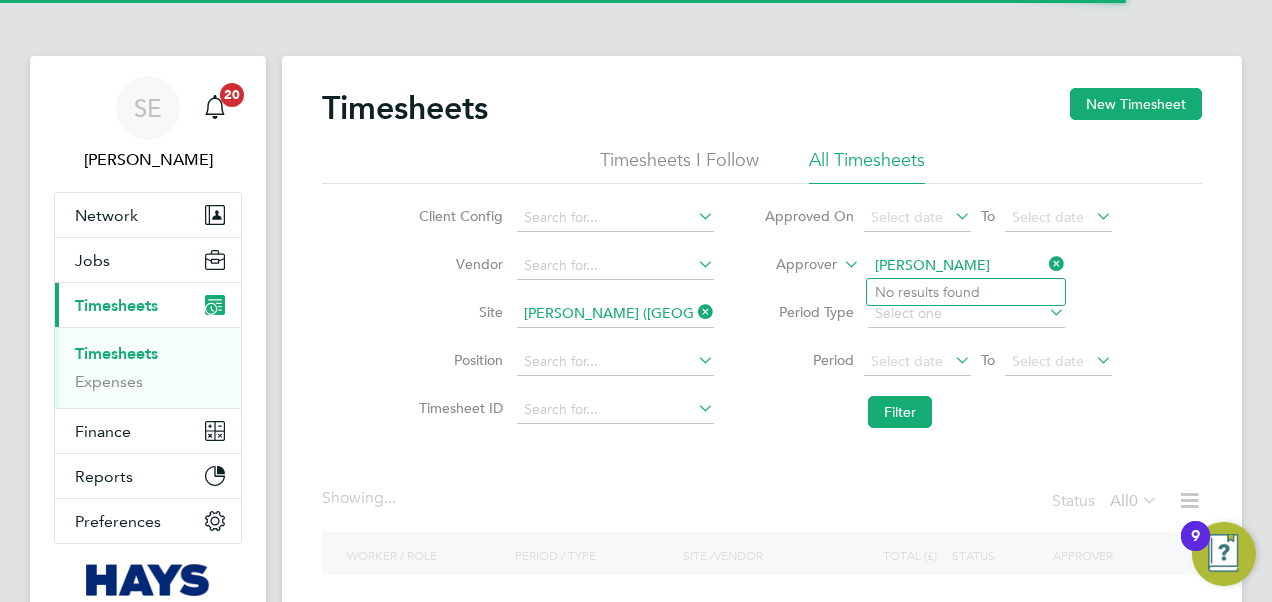 click on "moody" 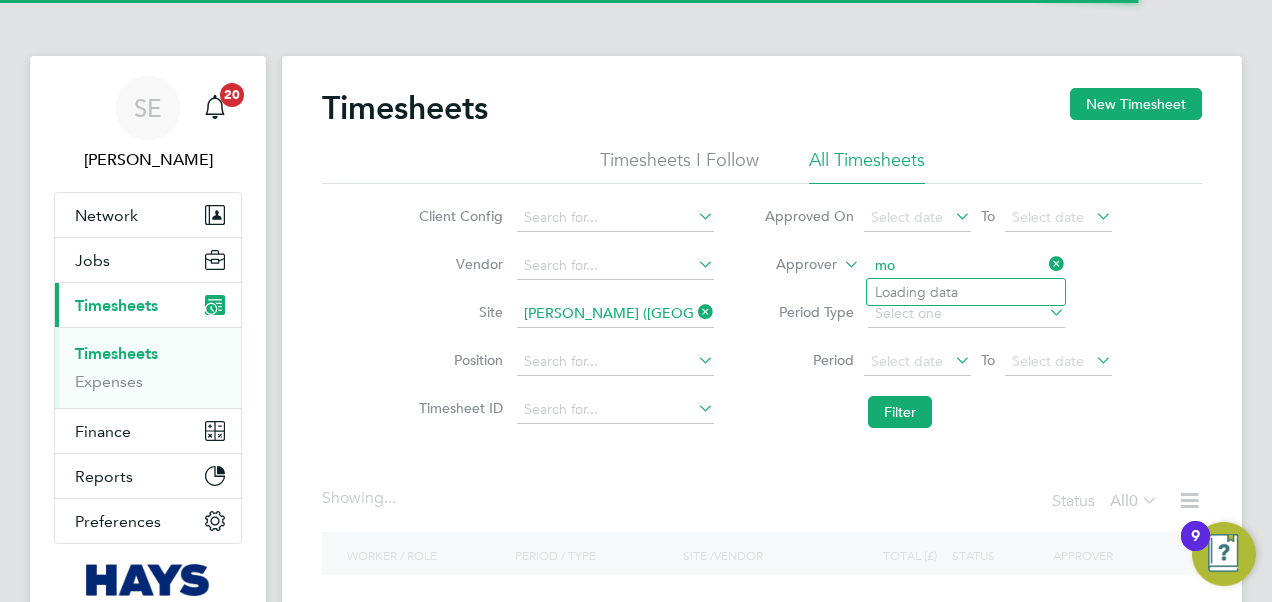 type on "m" 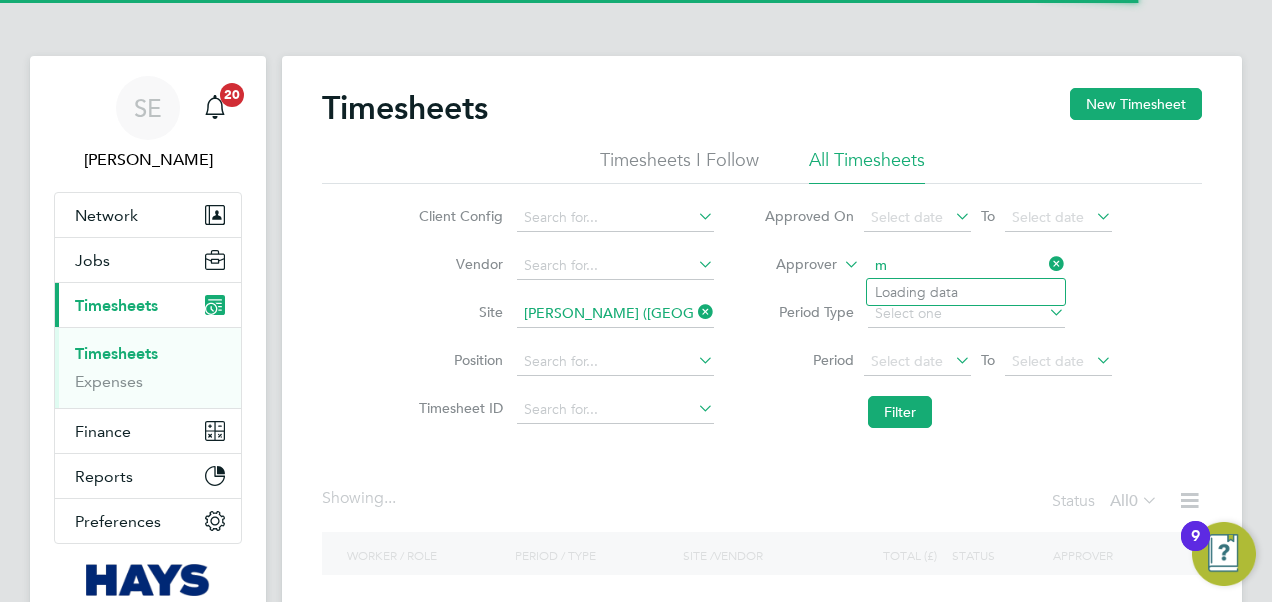 type 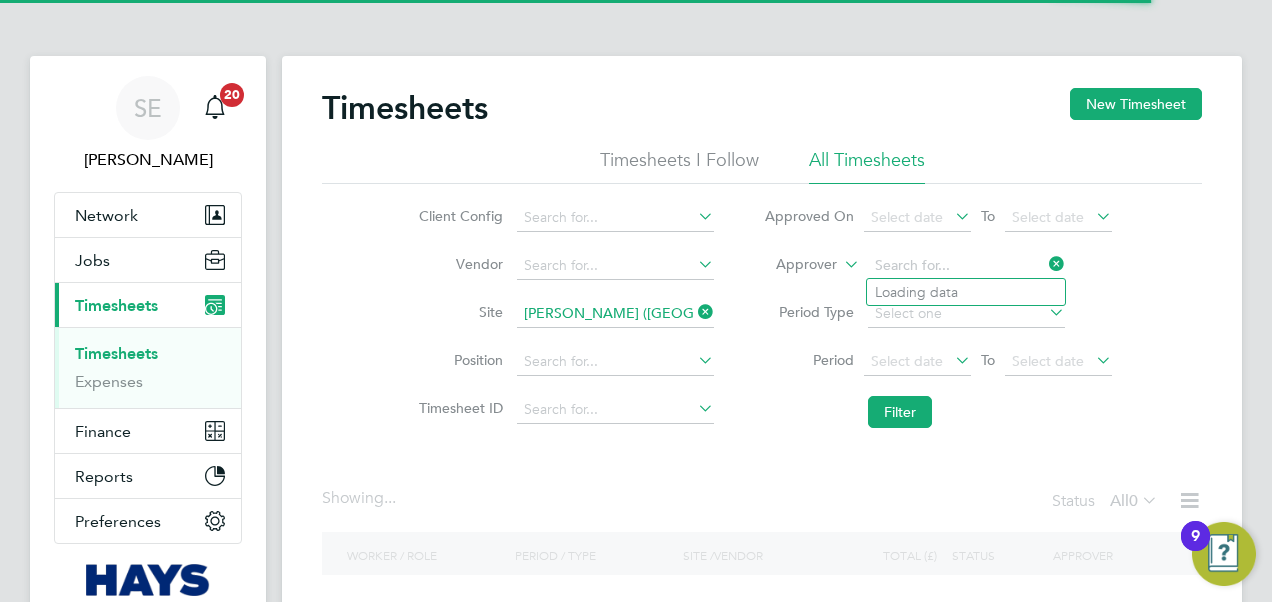 click on "Period
Select date
To
Select date" 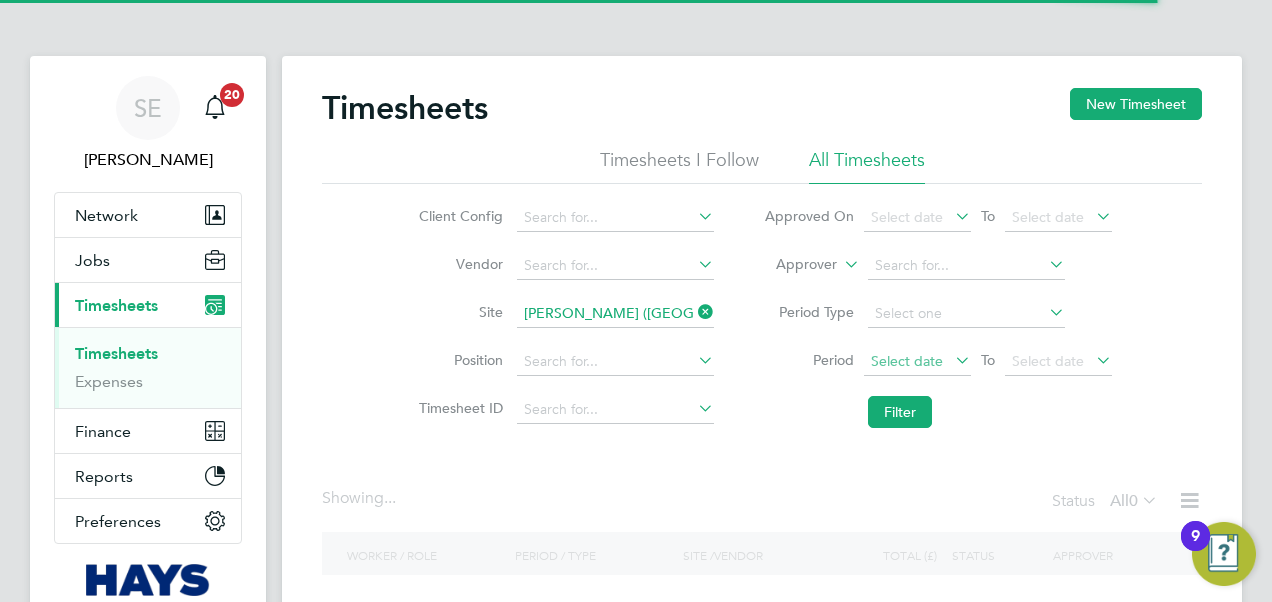 click on "Select date" 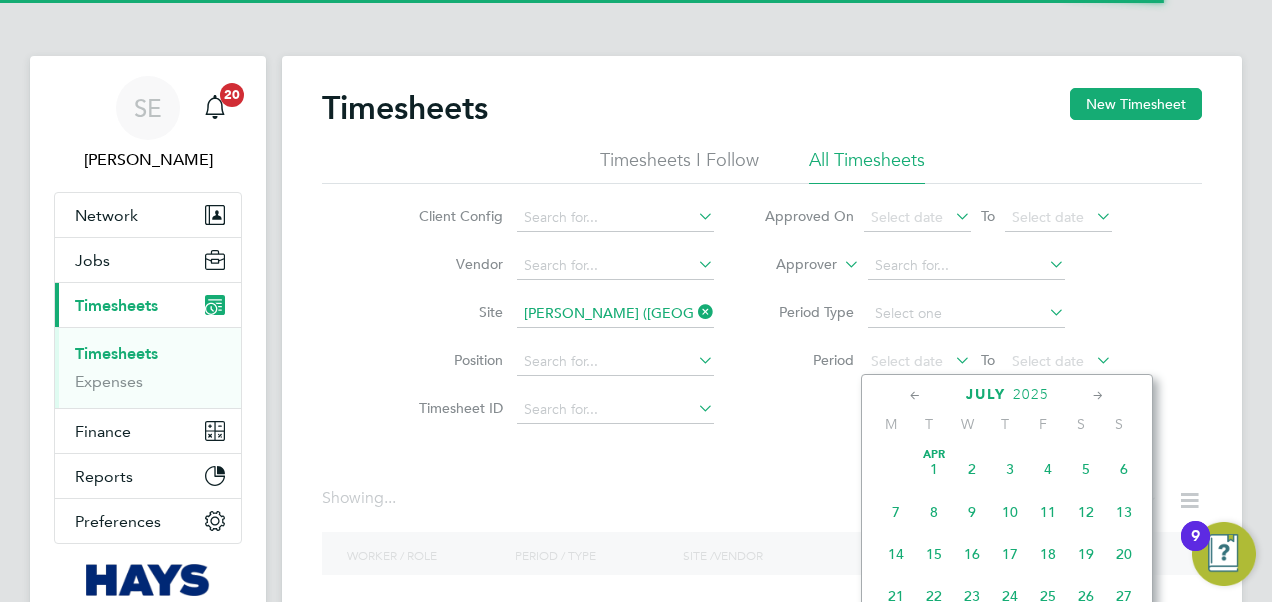 scroll, scrollTop: 644, scrollLeft: 0, axis: vertical 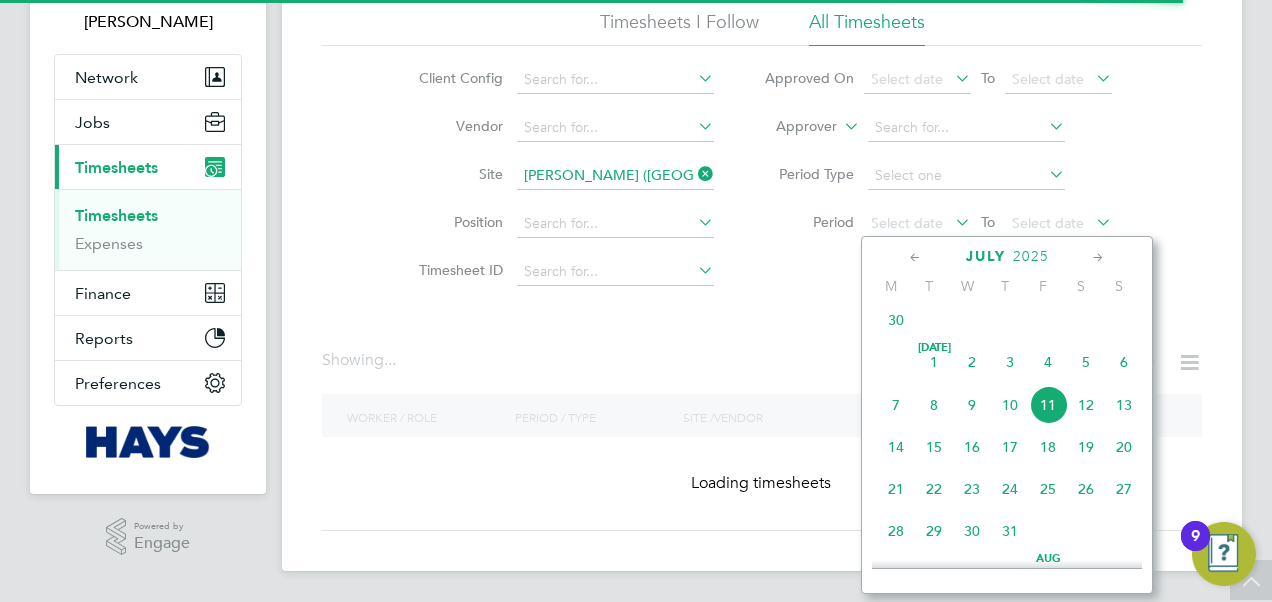 click on "5" 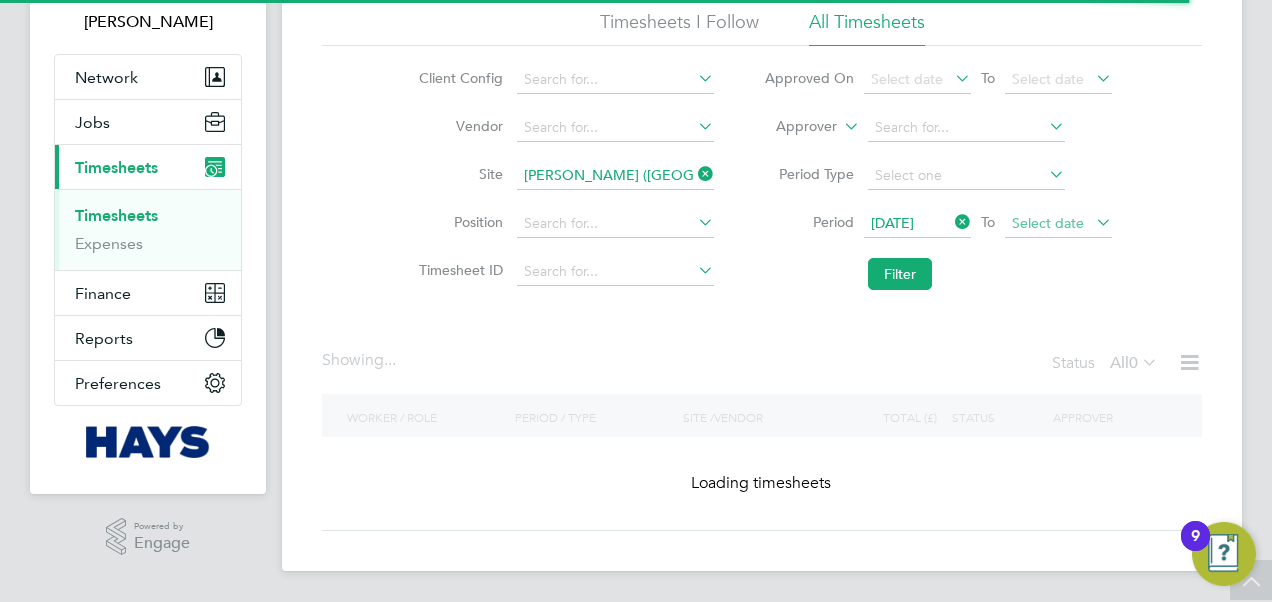 click on "Select date" 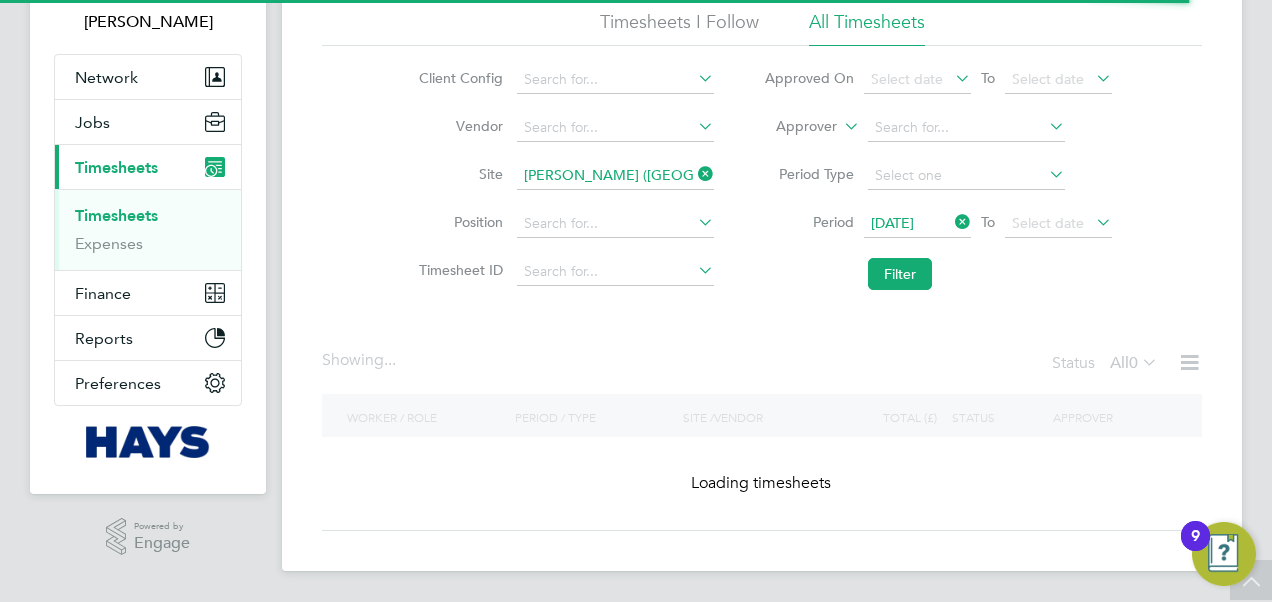 scroll, scrollTop: 644, scrollLeft: 0, axis: vertical 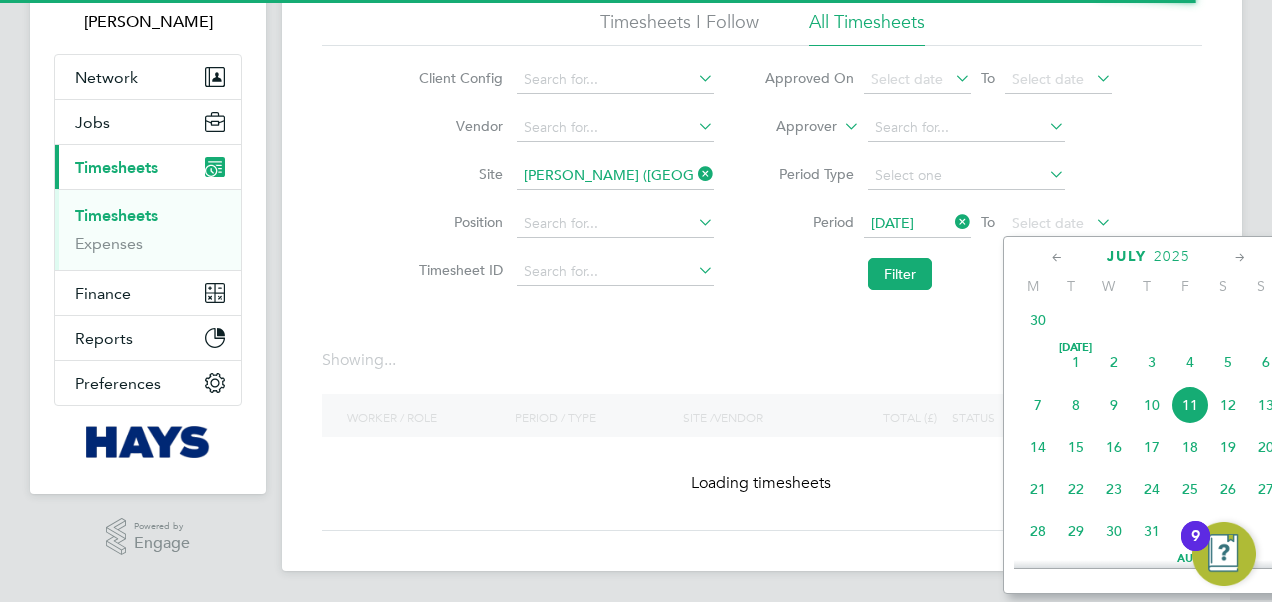 click on "11" 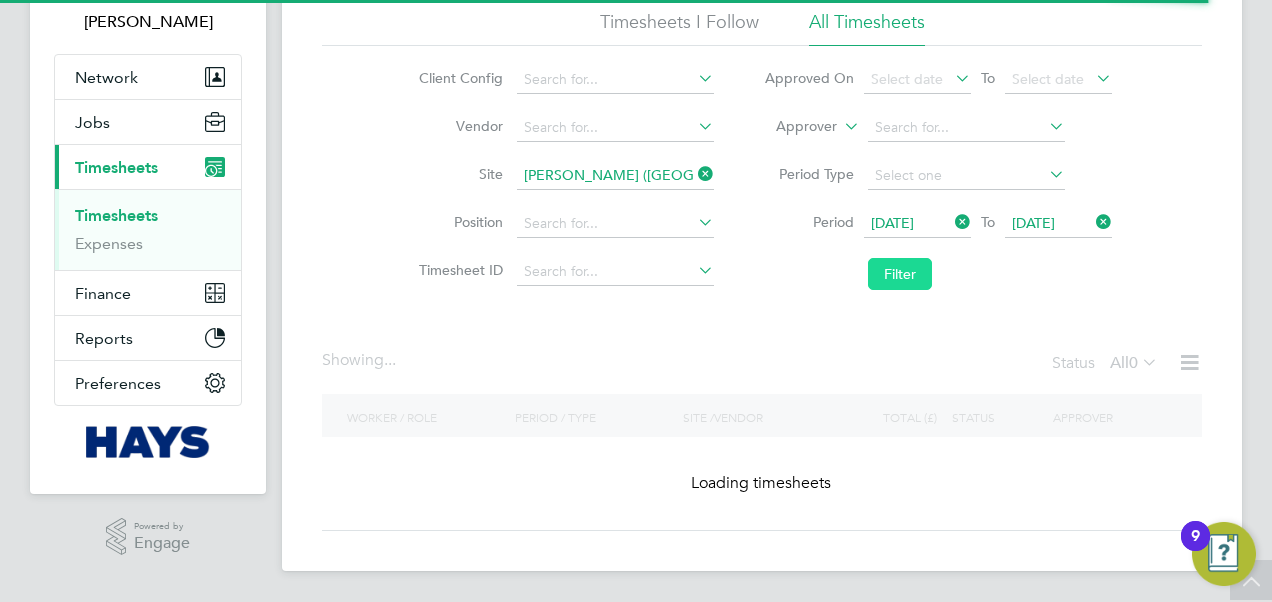 click on "Filter" 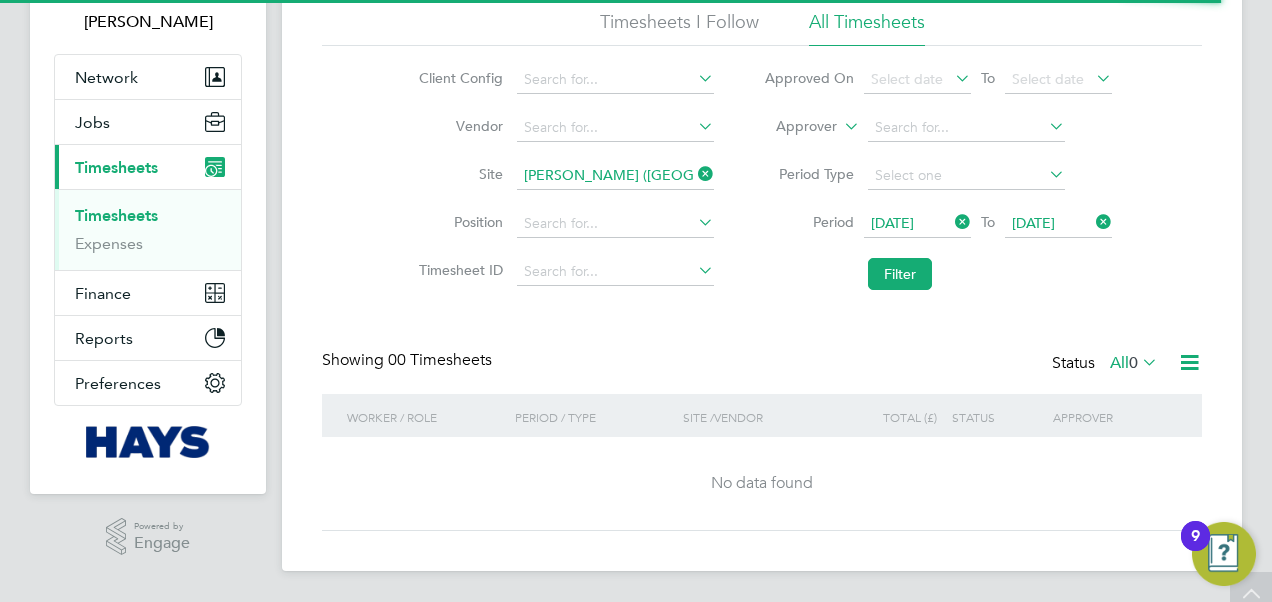 scroll, scrollTop: 0, scrollLeft: 0, axis: both 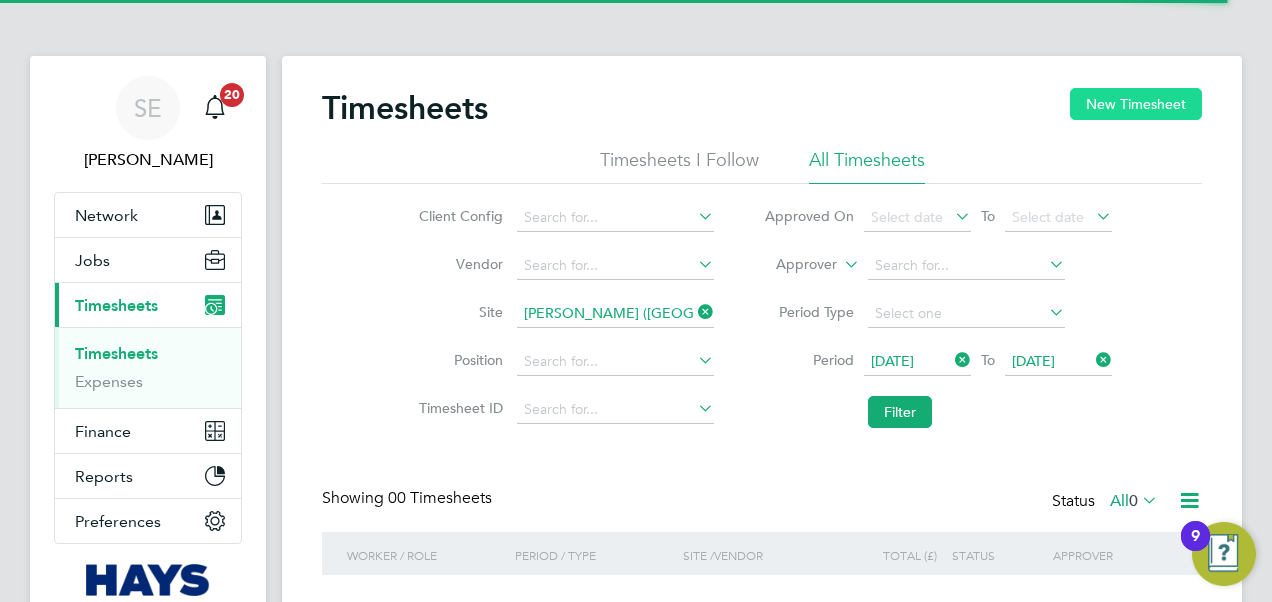click on "New Timesheet" 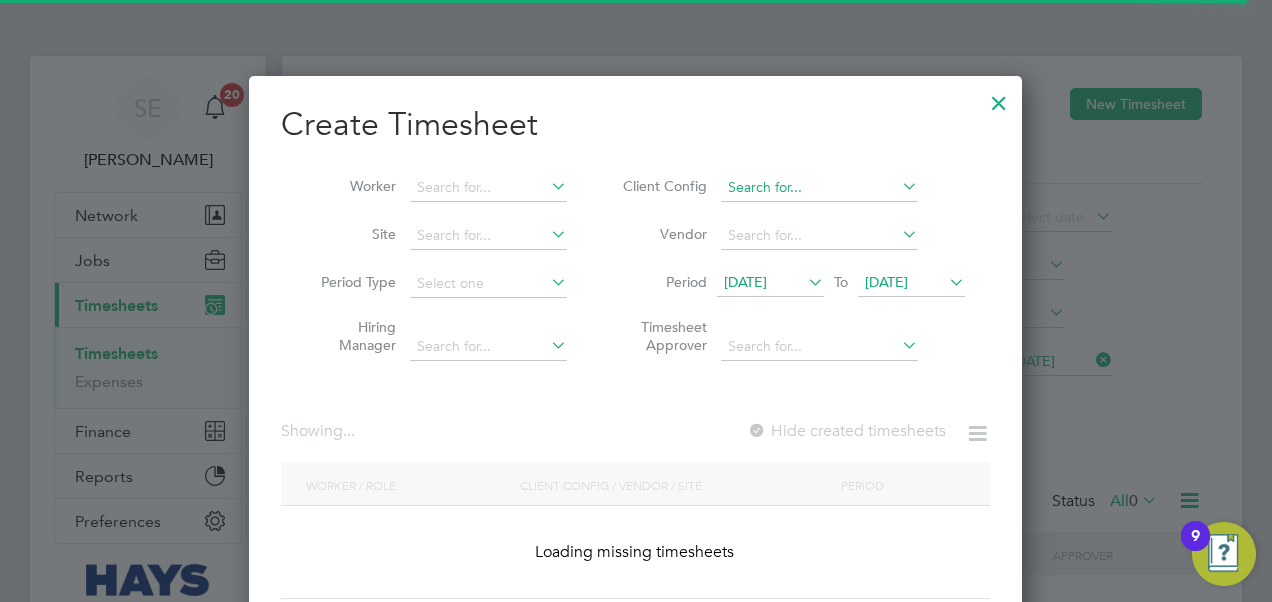 scroll, scrollTop: 10, scrollLeft: 9, axis: both 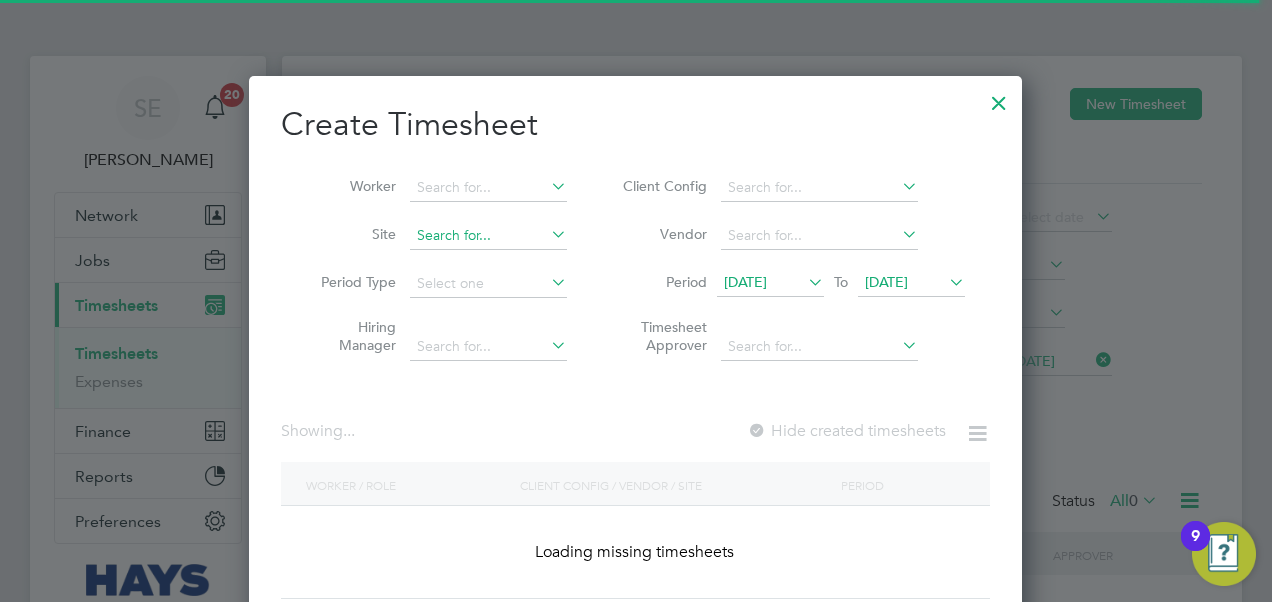click at bounding box center (488, 236) 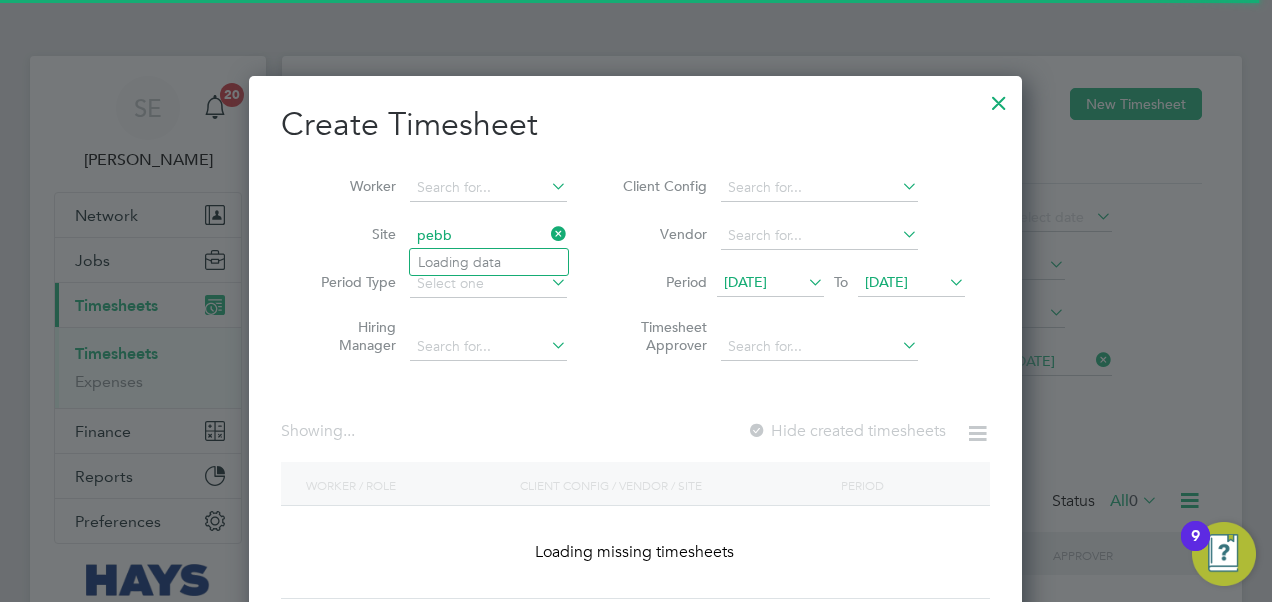 type on "pebb" 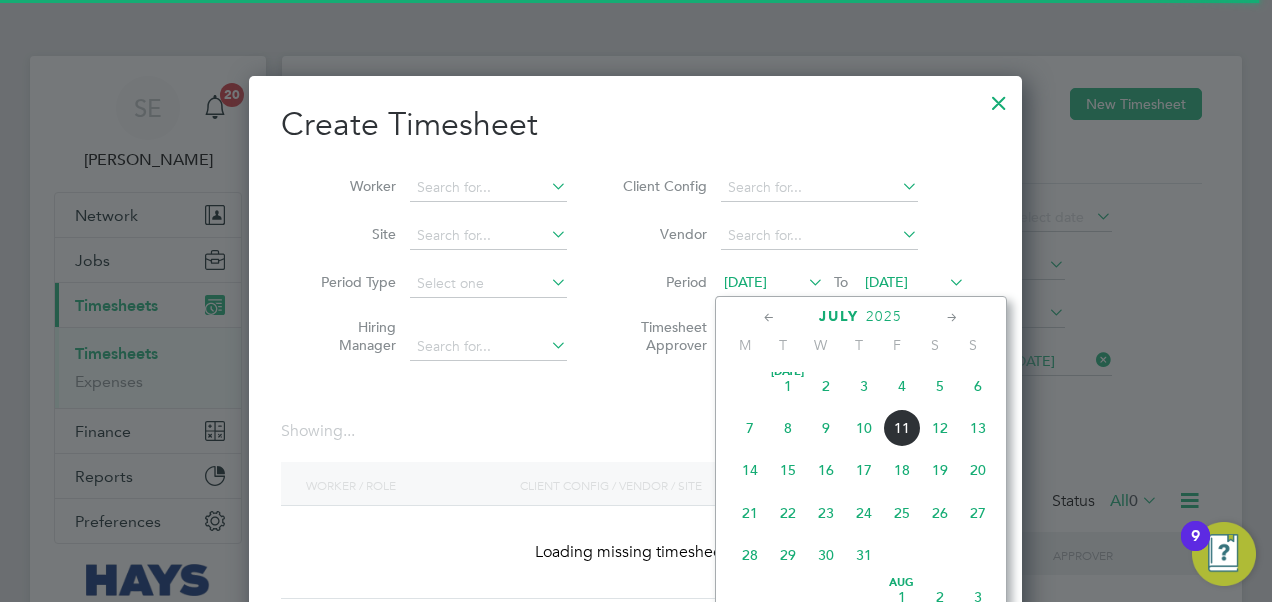 scroll, scrollTop: 972, scrollLeft: 0, axis: vertical 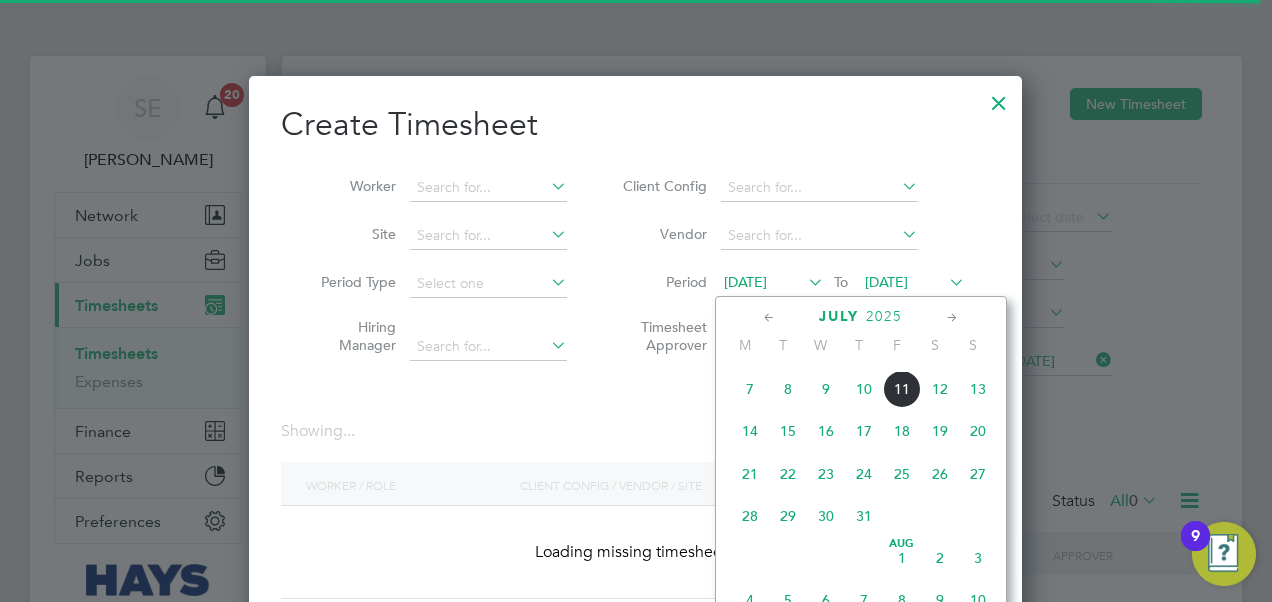 click on "7" 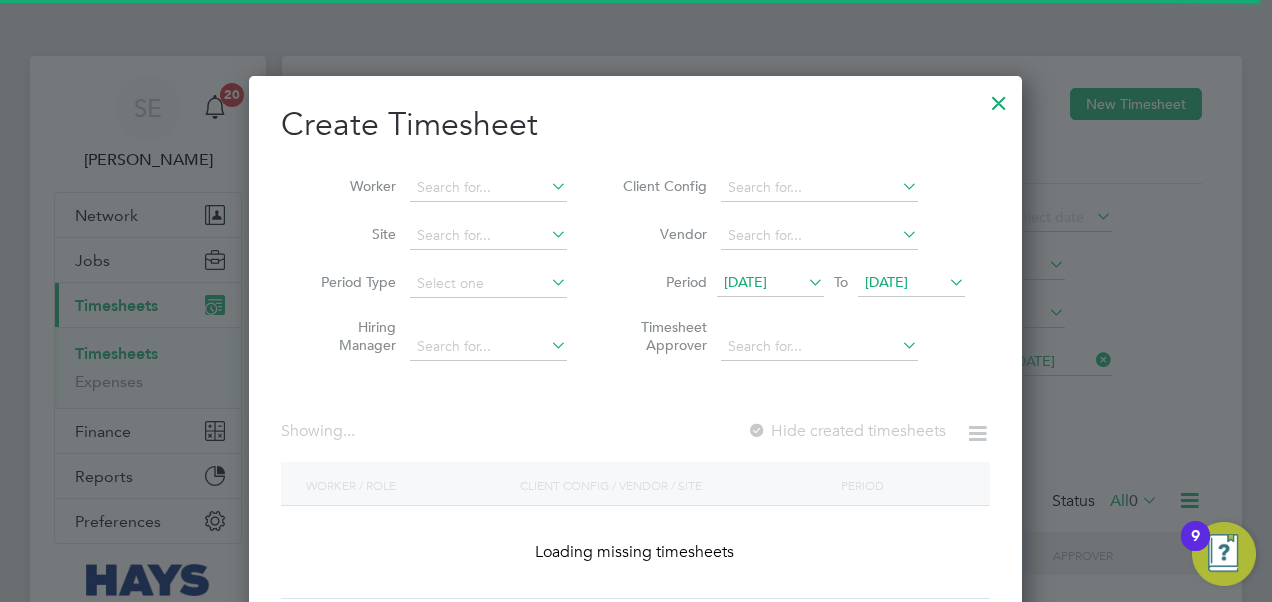 click on "07 Jul 2025" at bounding box center [886, 282] 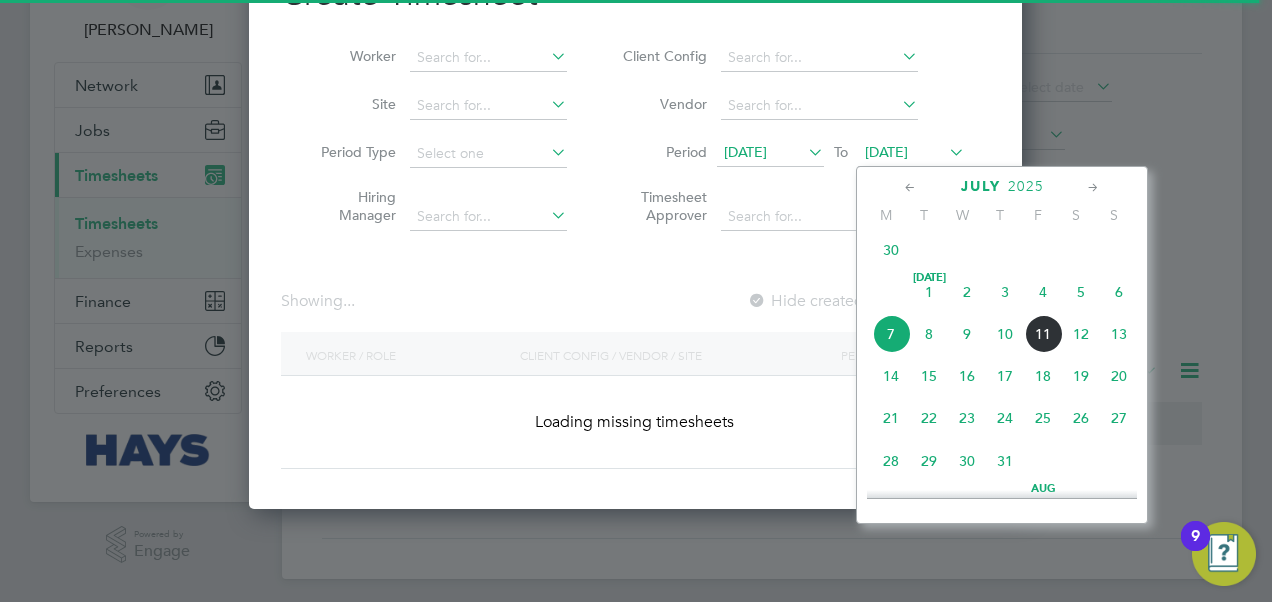 scroll, scrollTop: 138, scrollLeft: 0, axis: vertical 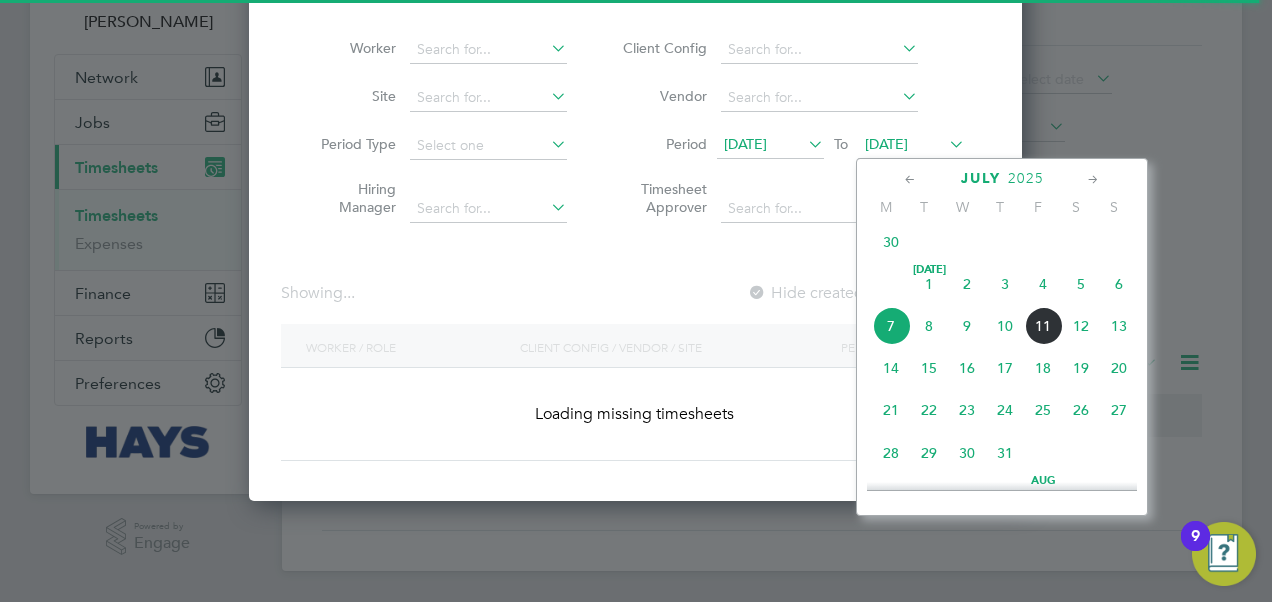 drag, startPoint x: 1048, startPoint y: 330, endPoint x: 1046, endPoint y: 320, distance: 10.198039 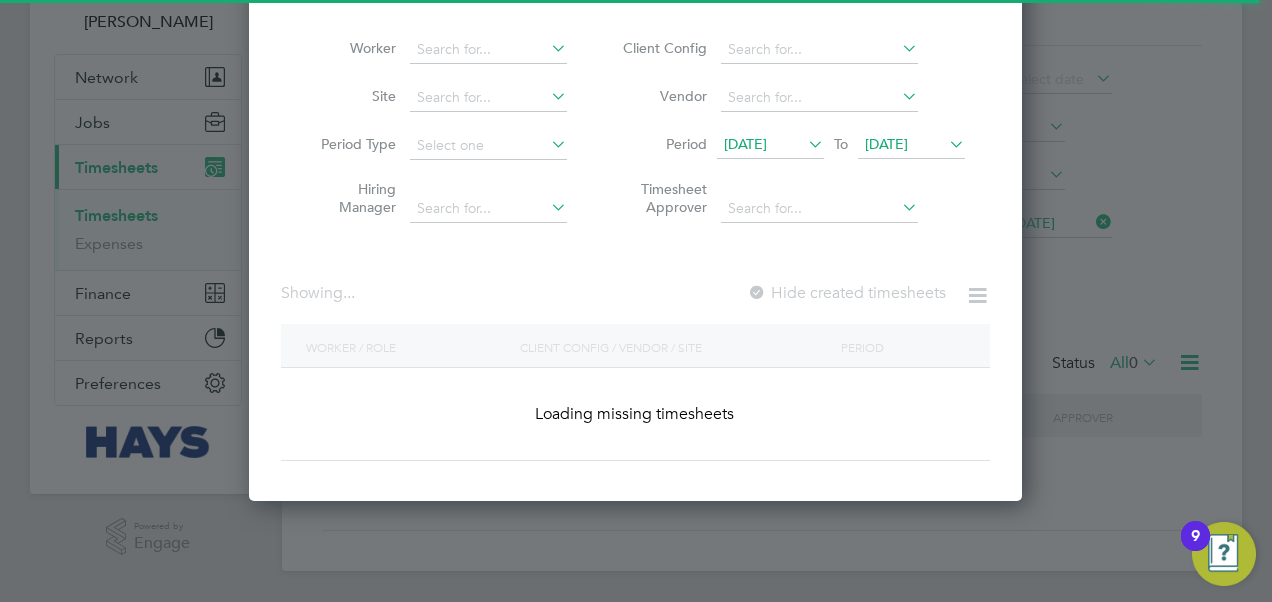 scroll, scrollTop: 0, scrollLeft: 0, axis: both 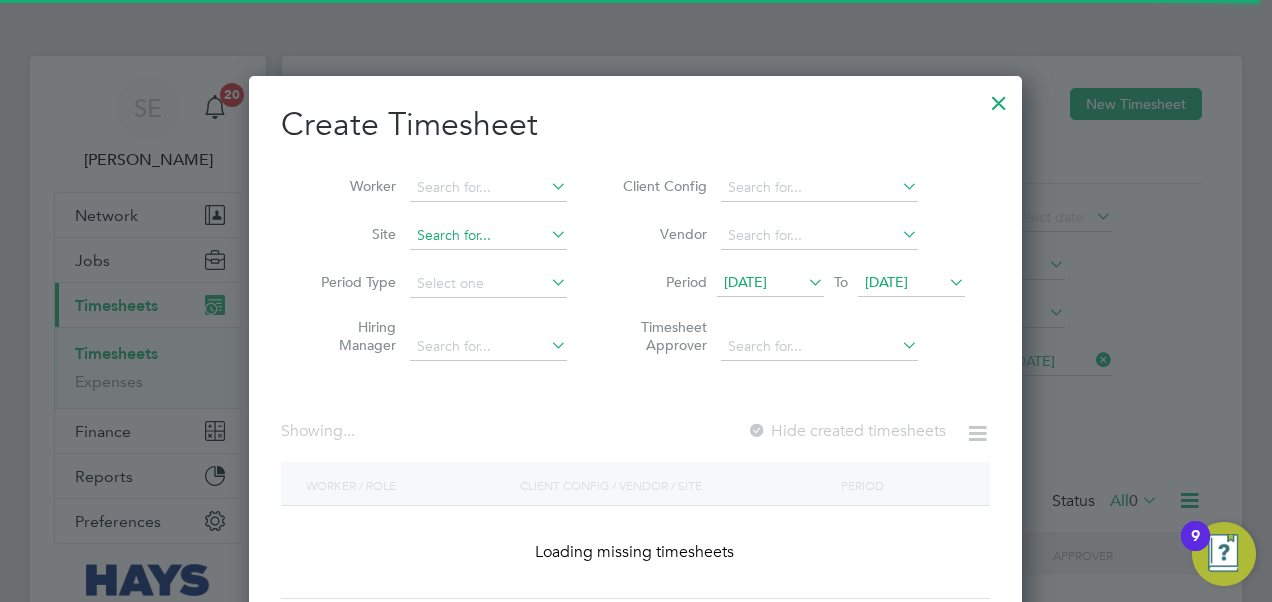 click at bounding box center (488, 236) 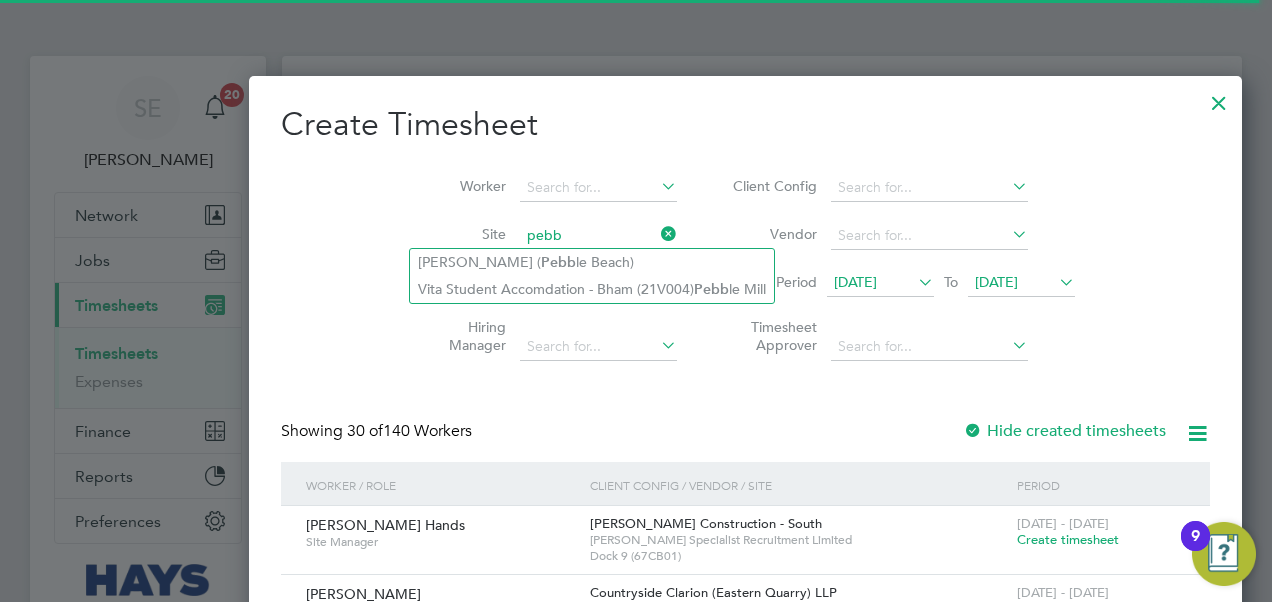 scroll, scrollTop: 10, scrollLeft: 9, axis: both 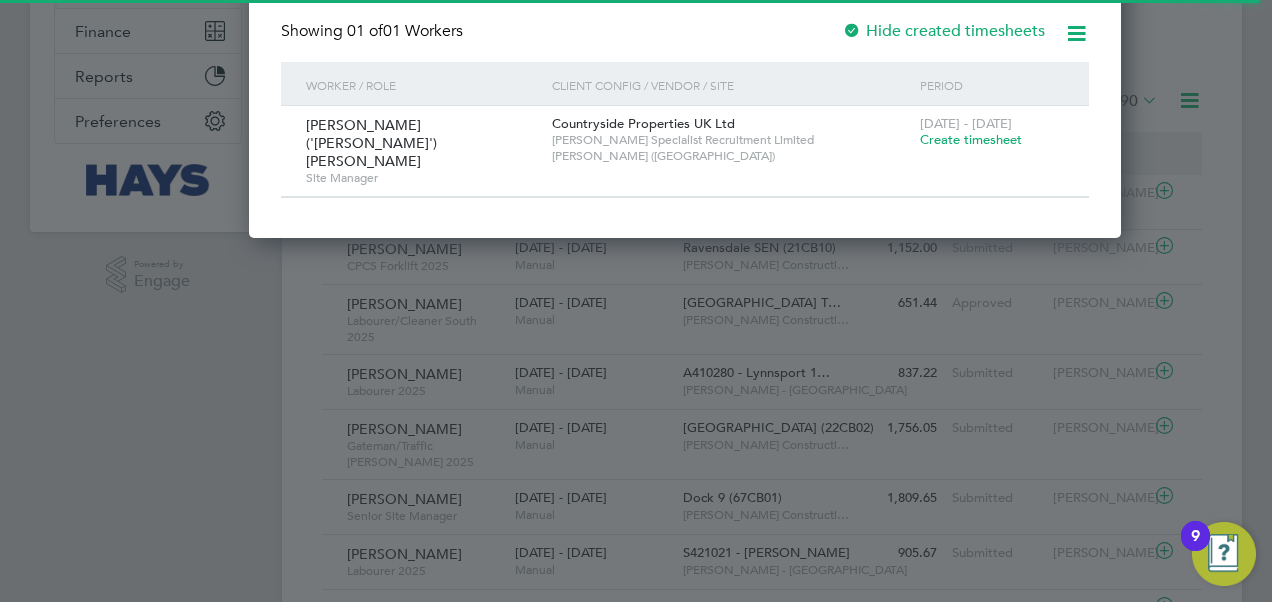 click on "Create timesheet" at bounding box center [971, 139] 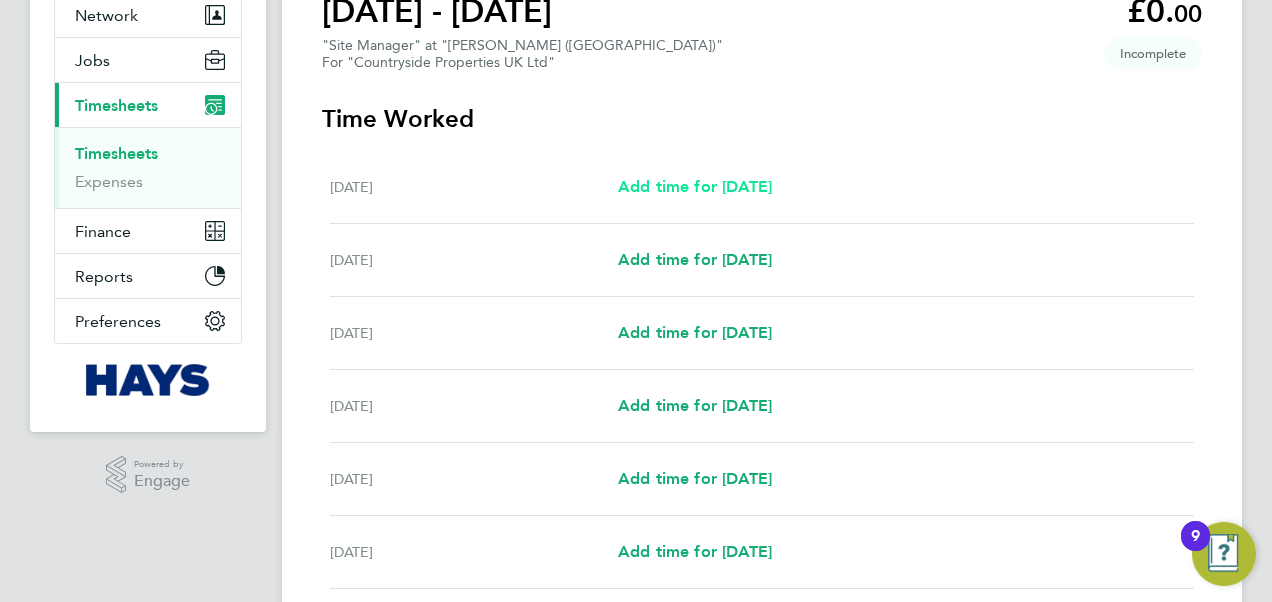 click on "Add time for Mon 07 Jul" at bounding box center (695, 186) 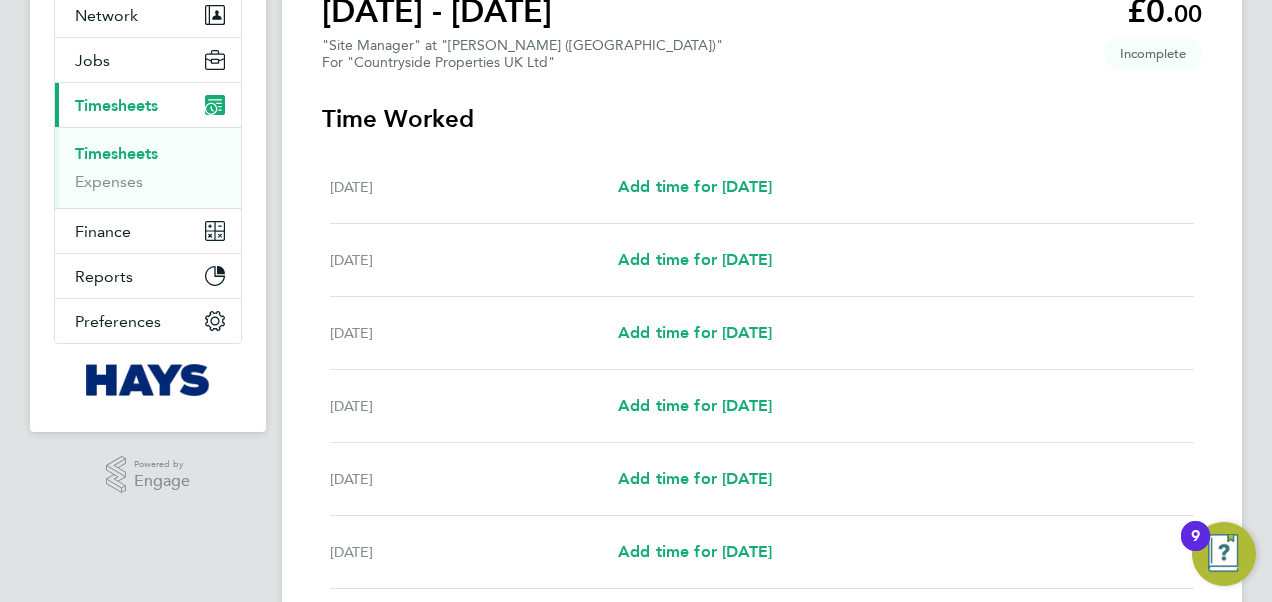 select on "30" 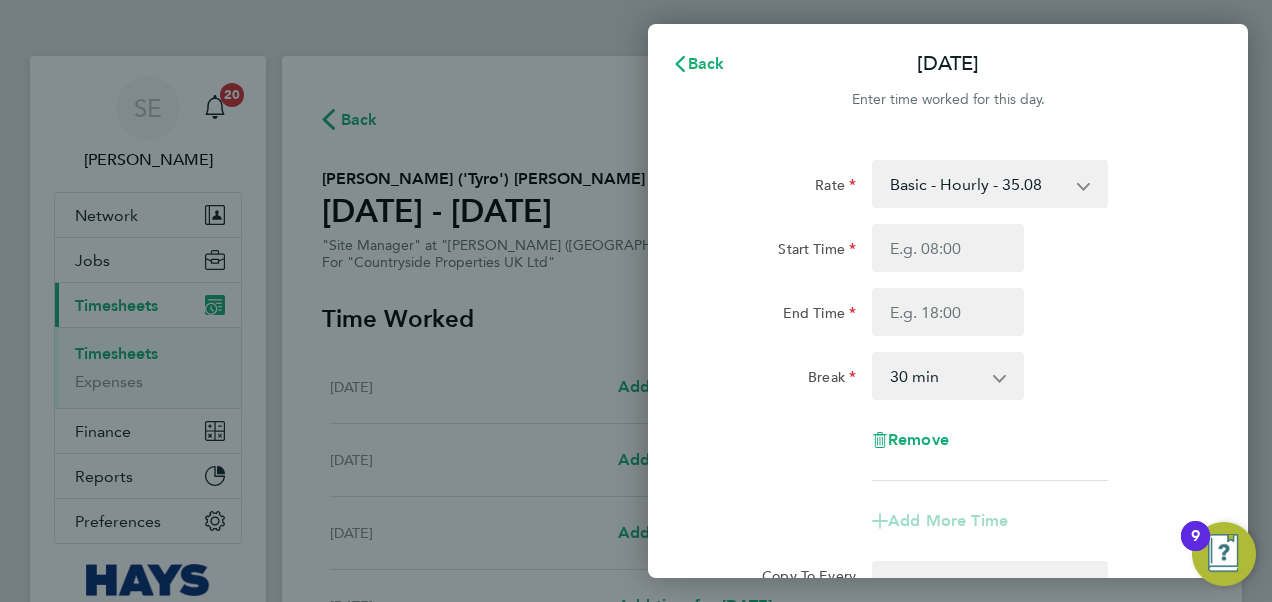 click 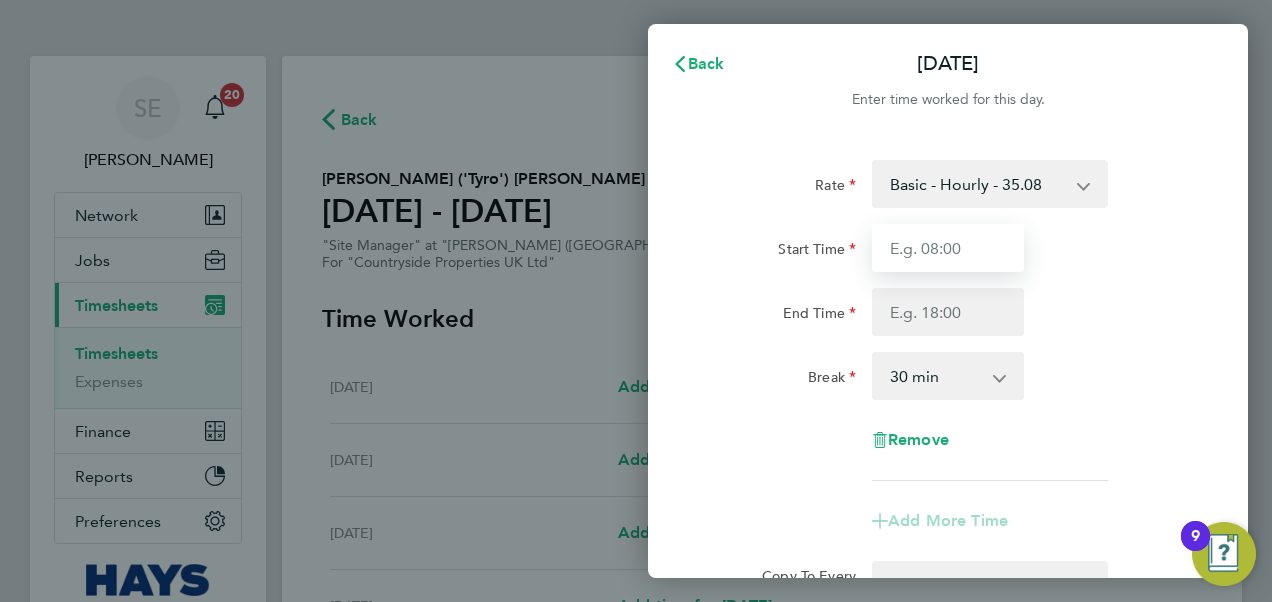 click on "Start Time" at bounding box center [948, 248] 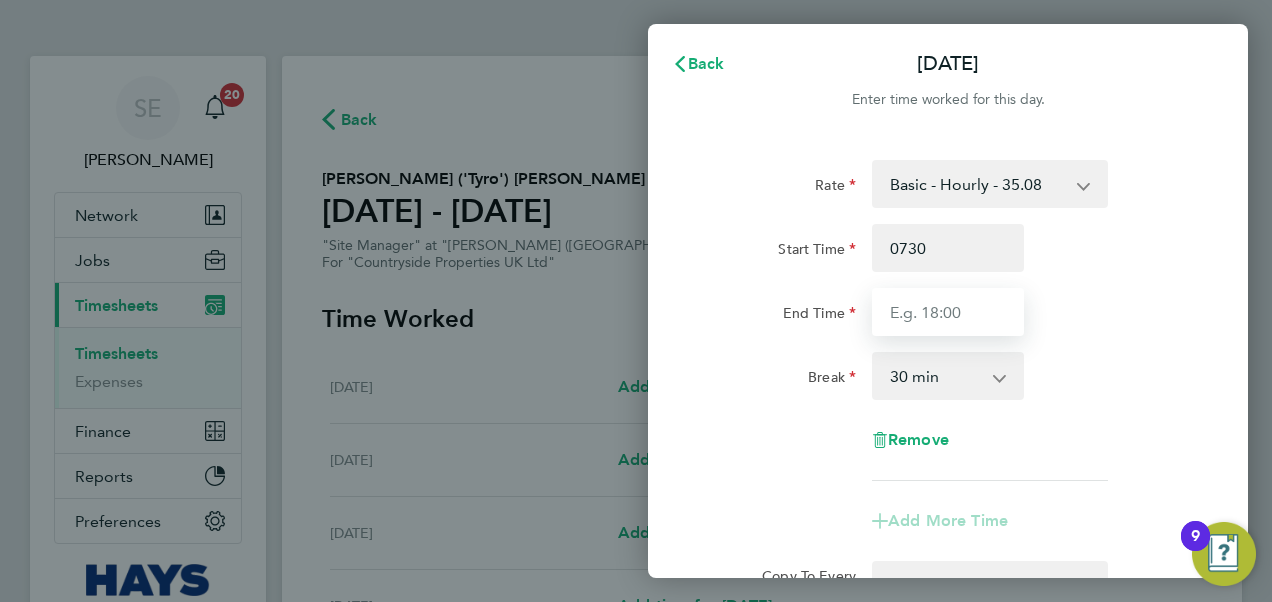 type on "07:30" 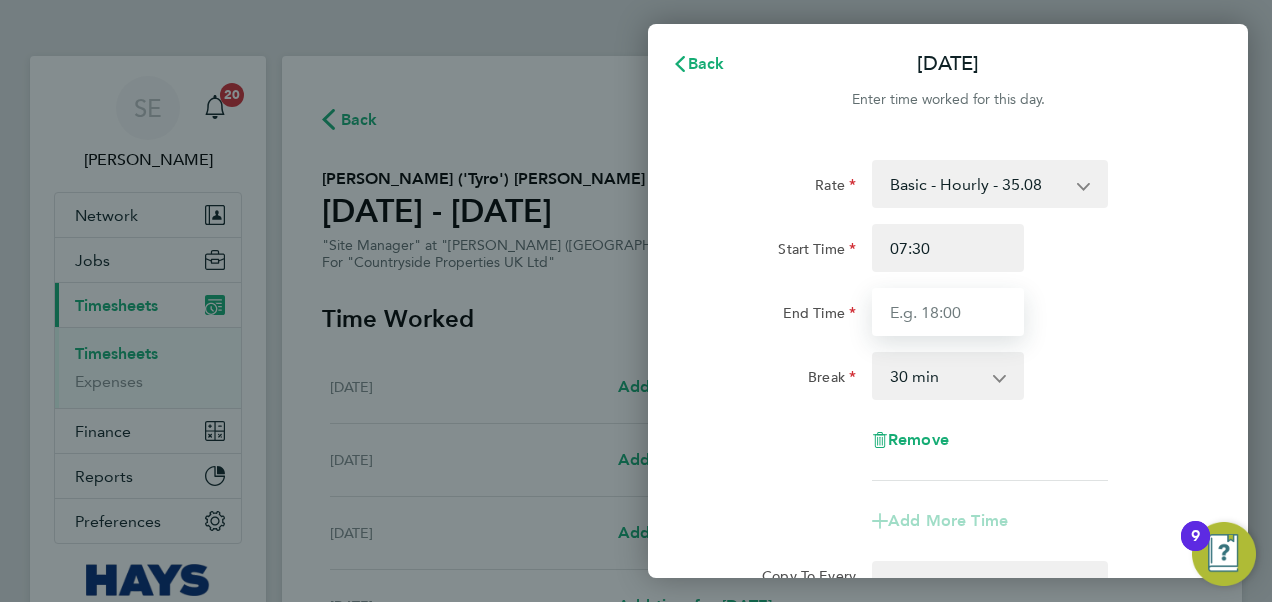 click on "End Time" at bounding box center (948, 312) 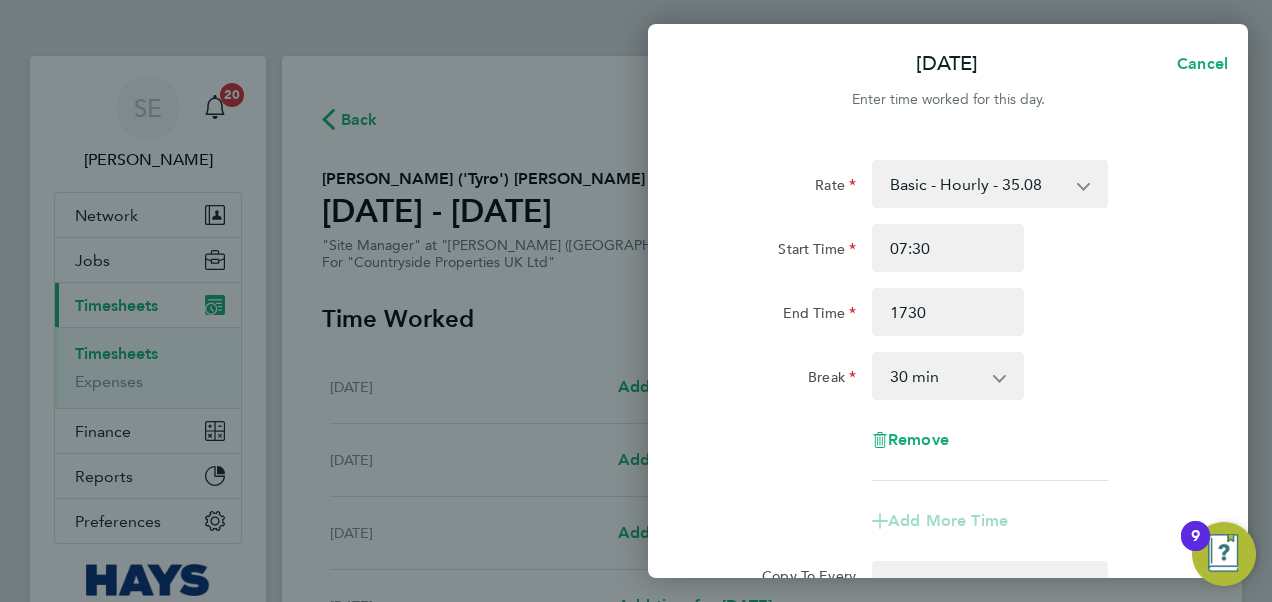 type on "17:30" 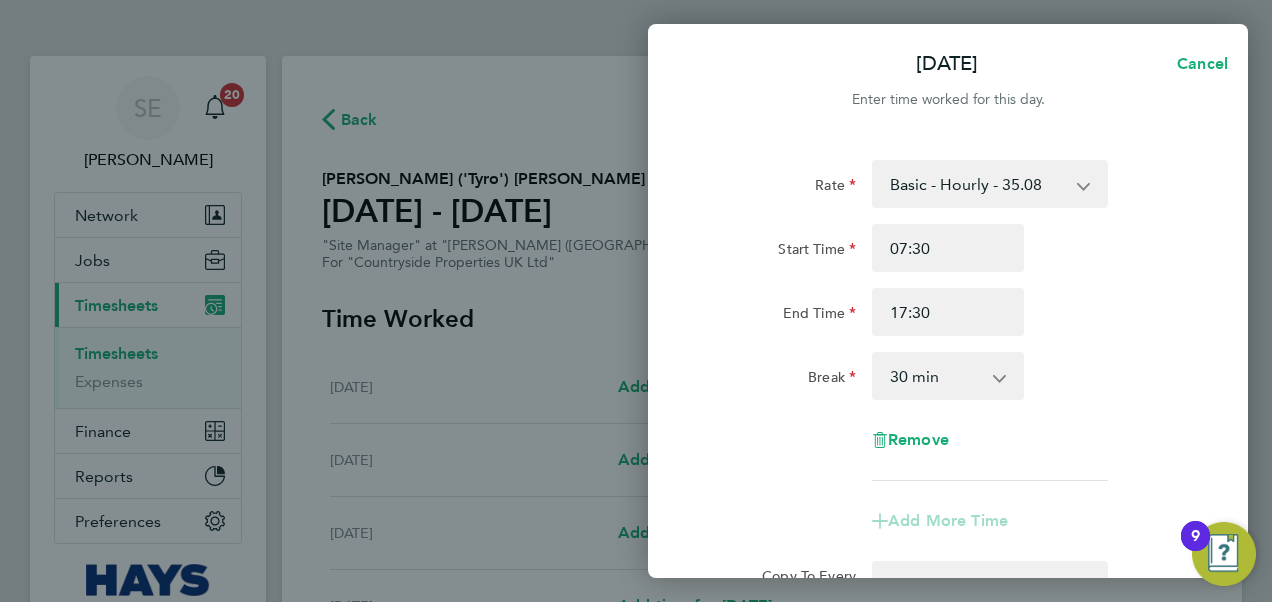 click on "Rate  Basic - Hourly - 35.08
Start Time 07:30 End Time 17:30 Break  0 min   15 min   30 min   45 min   60 min   75 min   90 min
Remove" 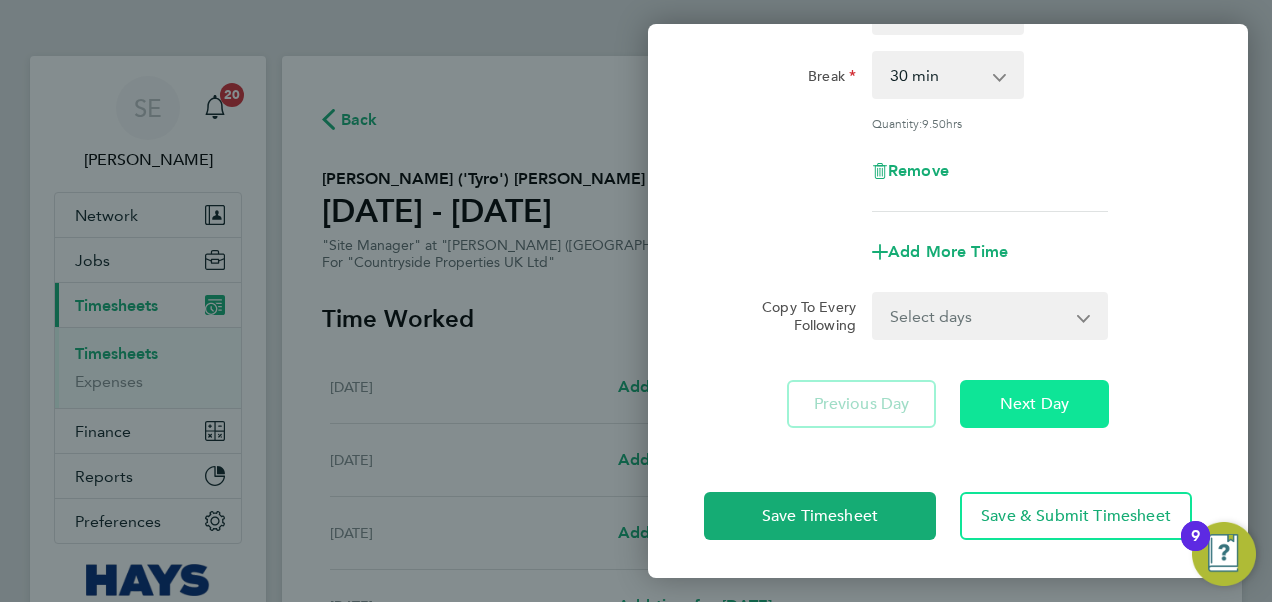 drag, startPoint x: 1022, startPoint y: 413, endPoint x: 1093, endPoint y: 376, distance: 80.06248 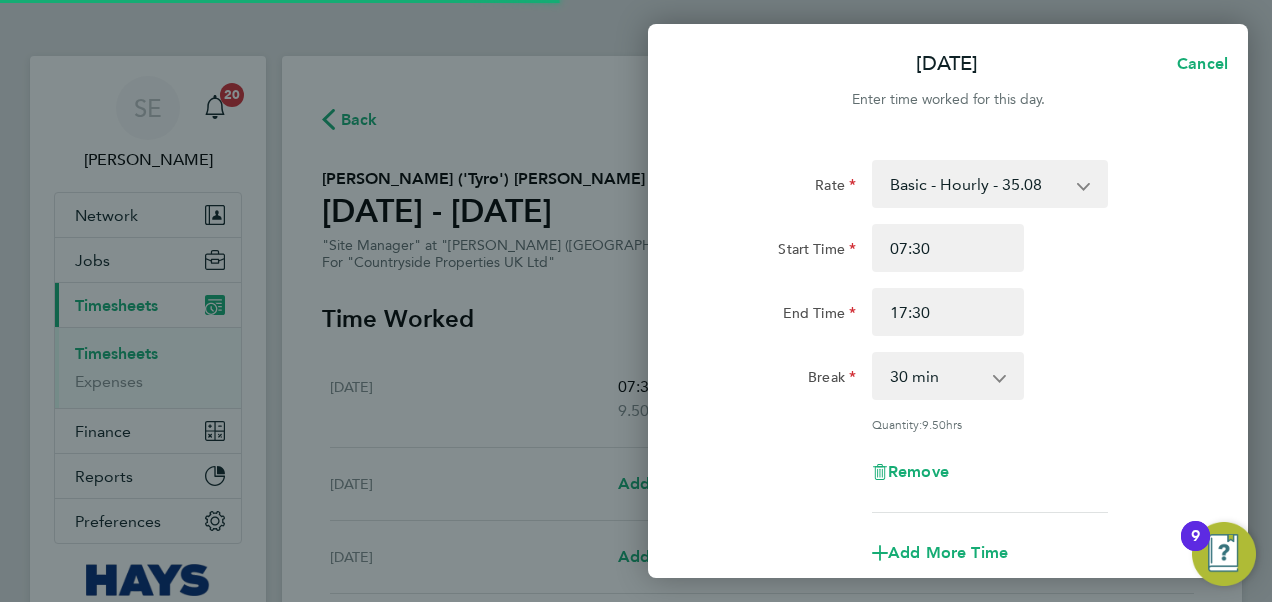 select on "30" 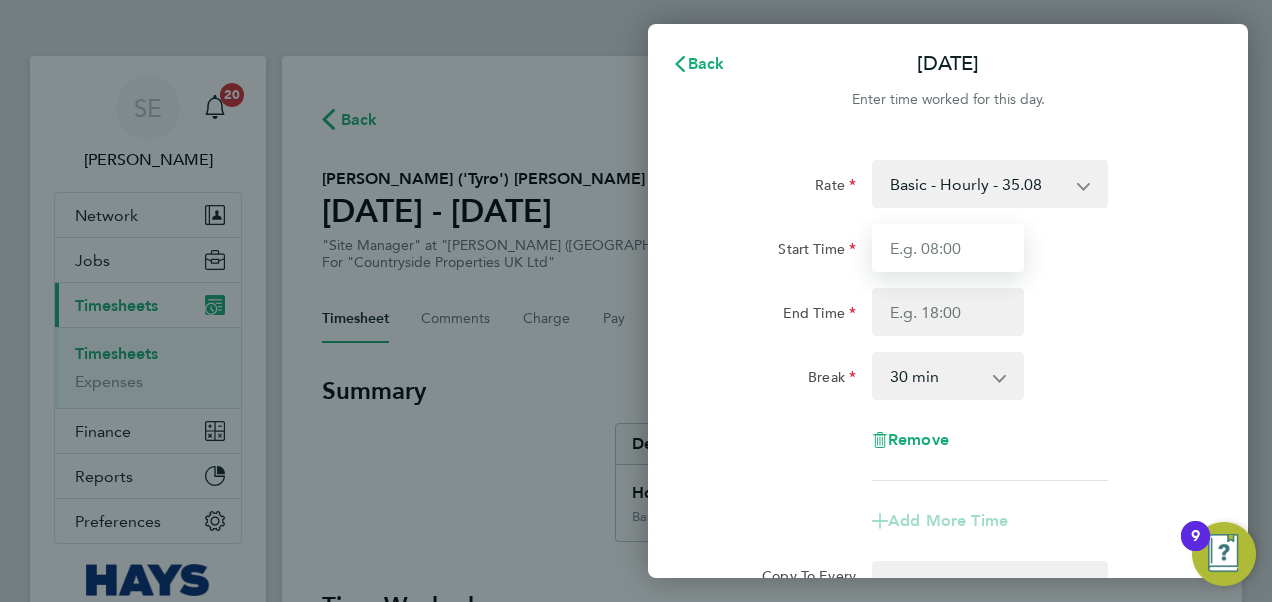 click on "Start Time" at bounding box center (948, 248) 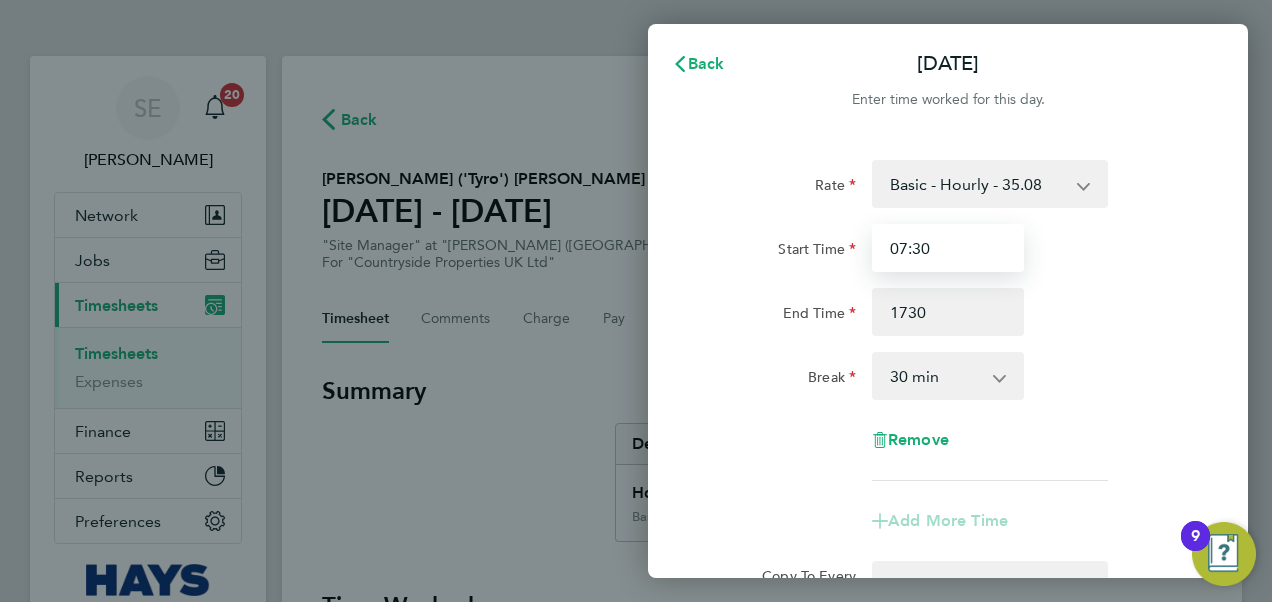 type on "17:30" 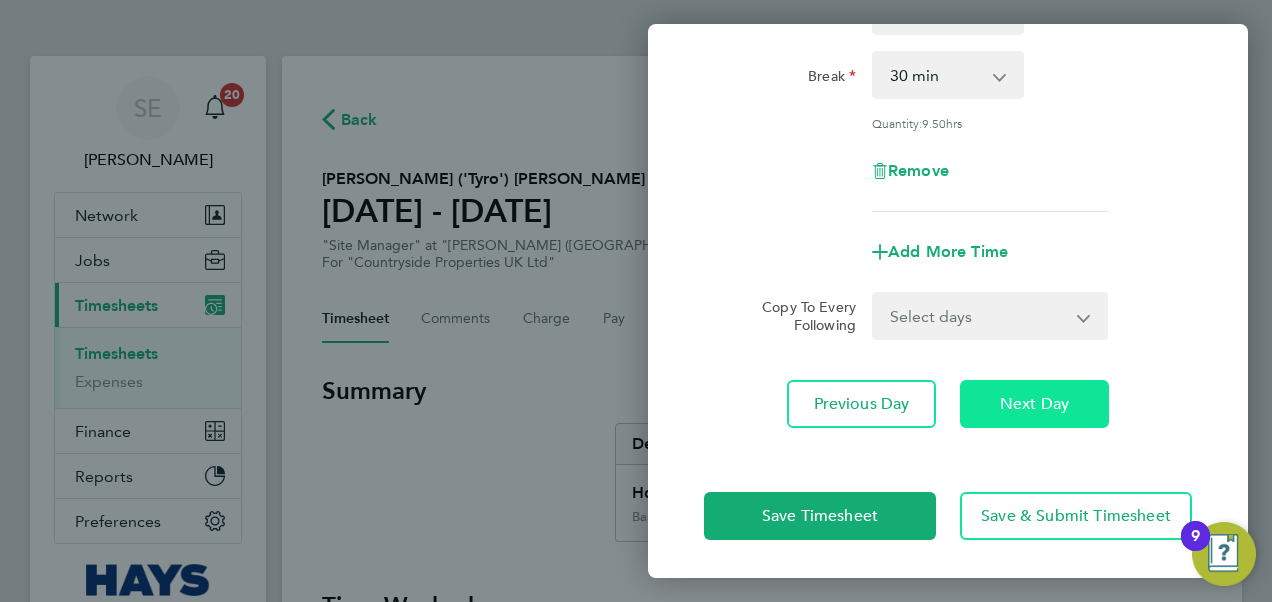 click on "Next Day" 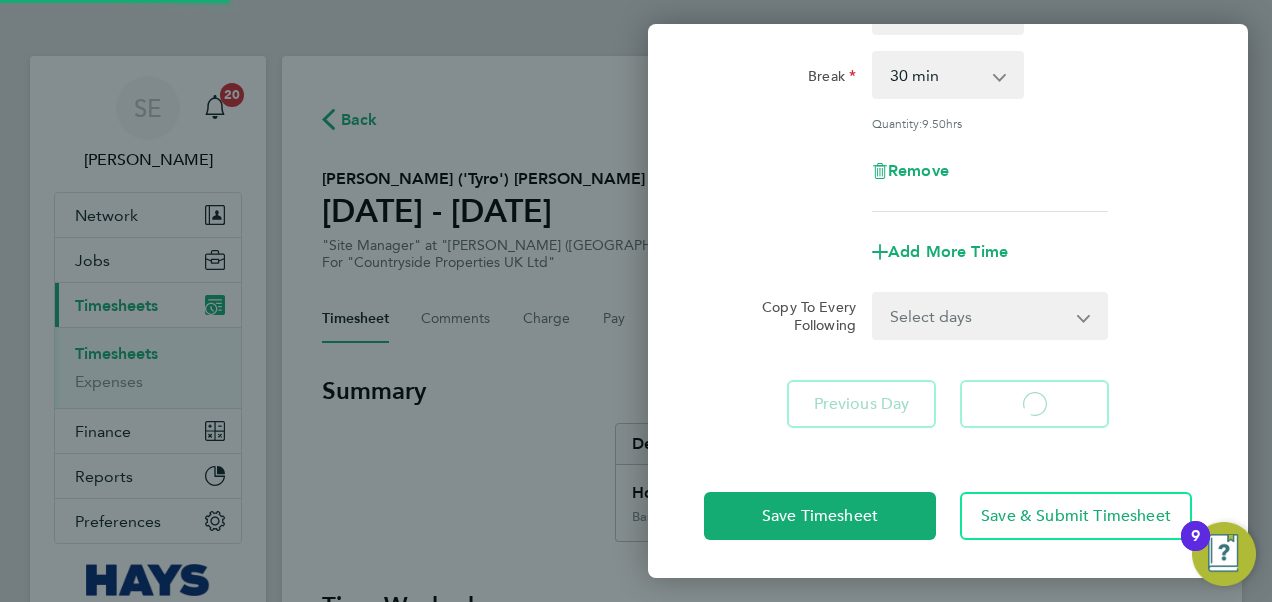 select on "30" 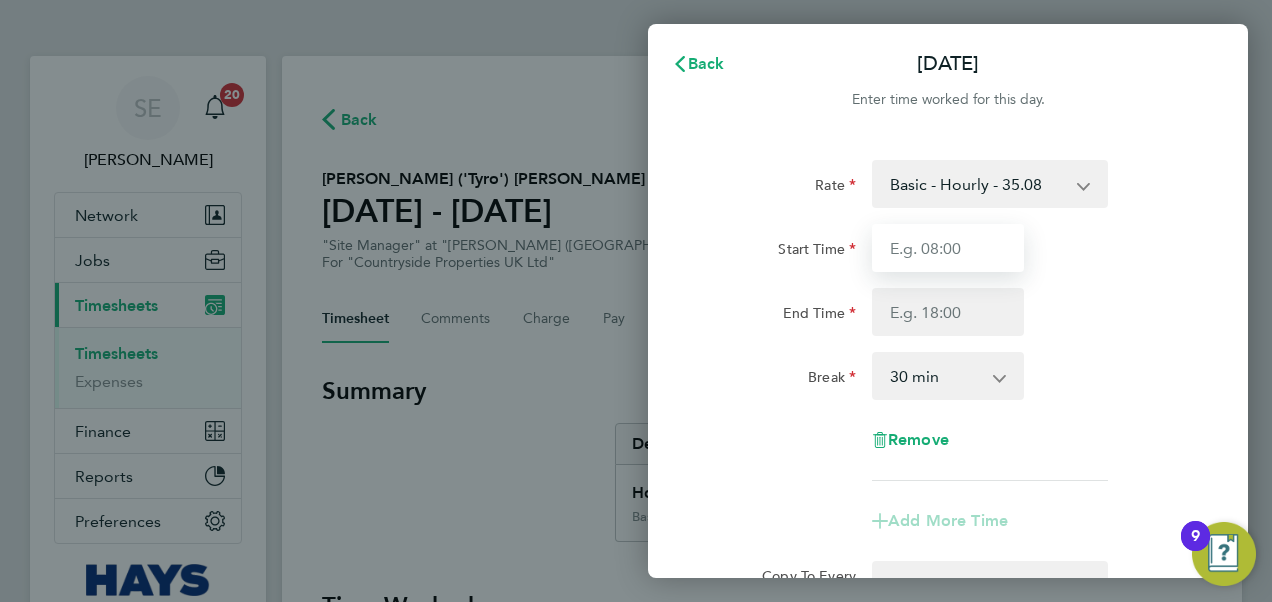 click on "Start Time" at bounding box center (948, 248) 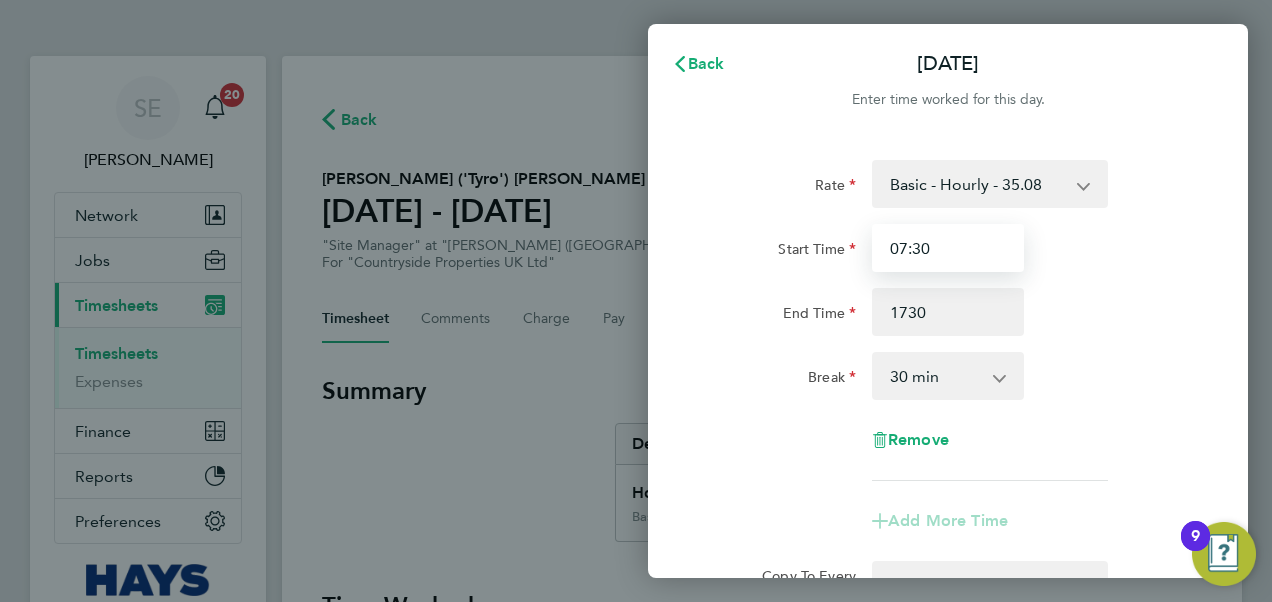 type on "17:30" 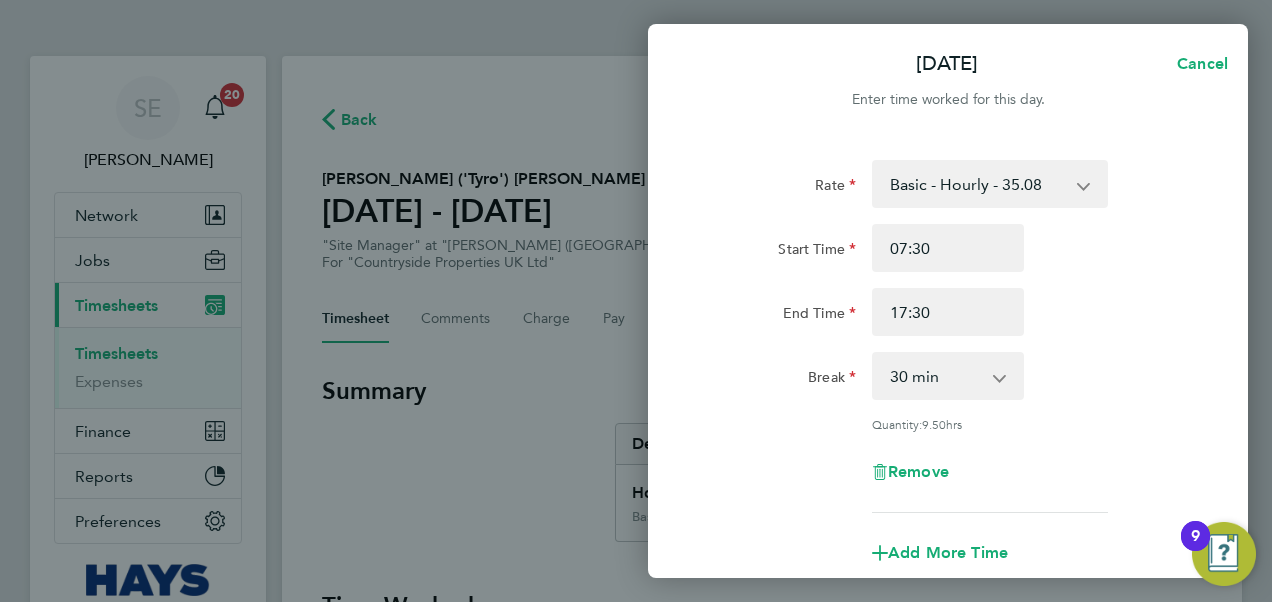click on "Start Time 07:30 End Time 17:30" 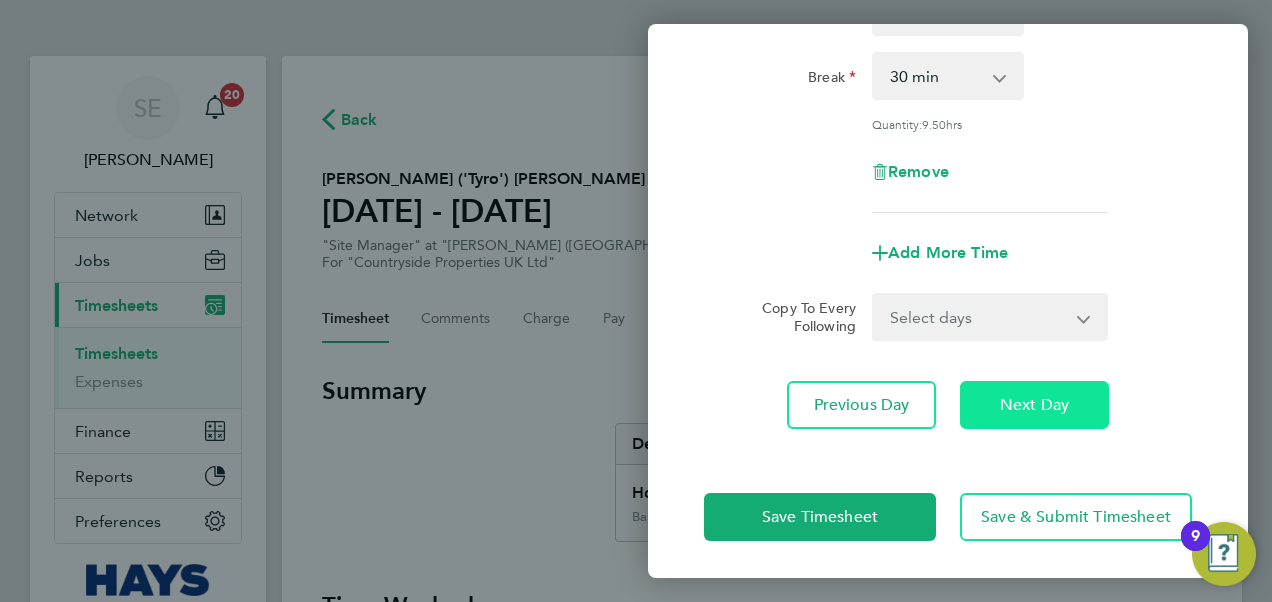 drag, startPoint x: 1087, startPoint y: 407, endPoint x: 1106, endPoint y: 398, distance: 21.023796 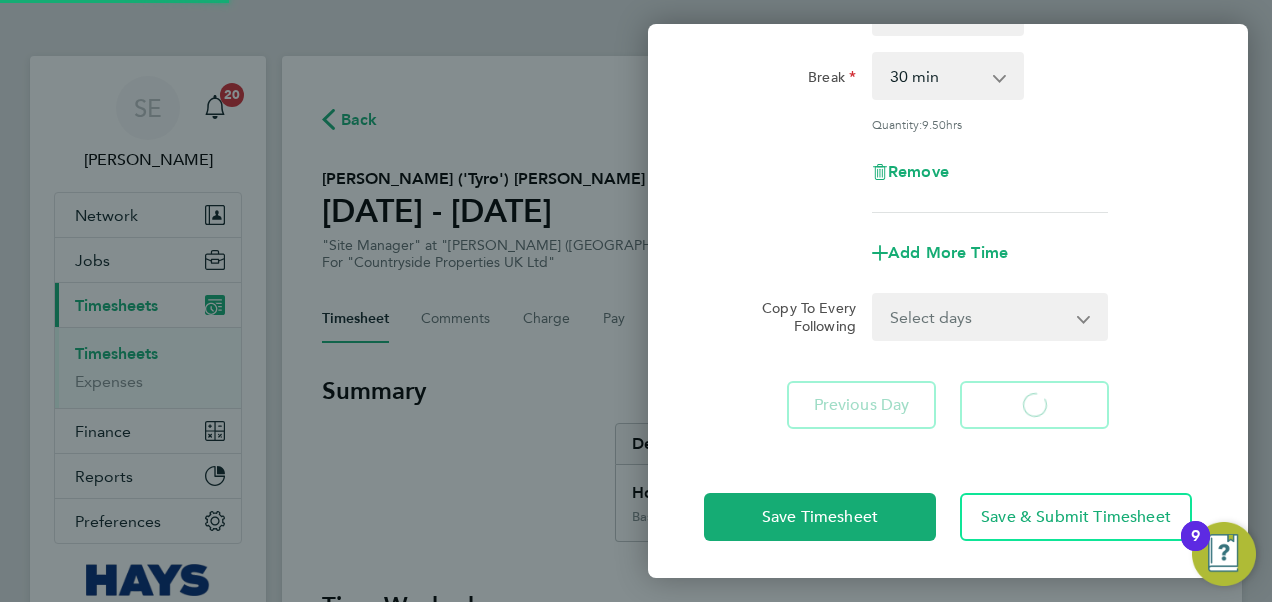 select on "30" 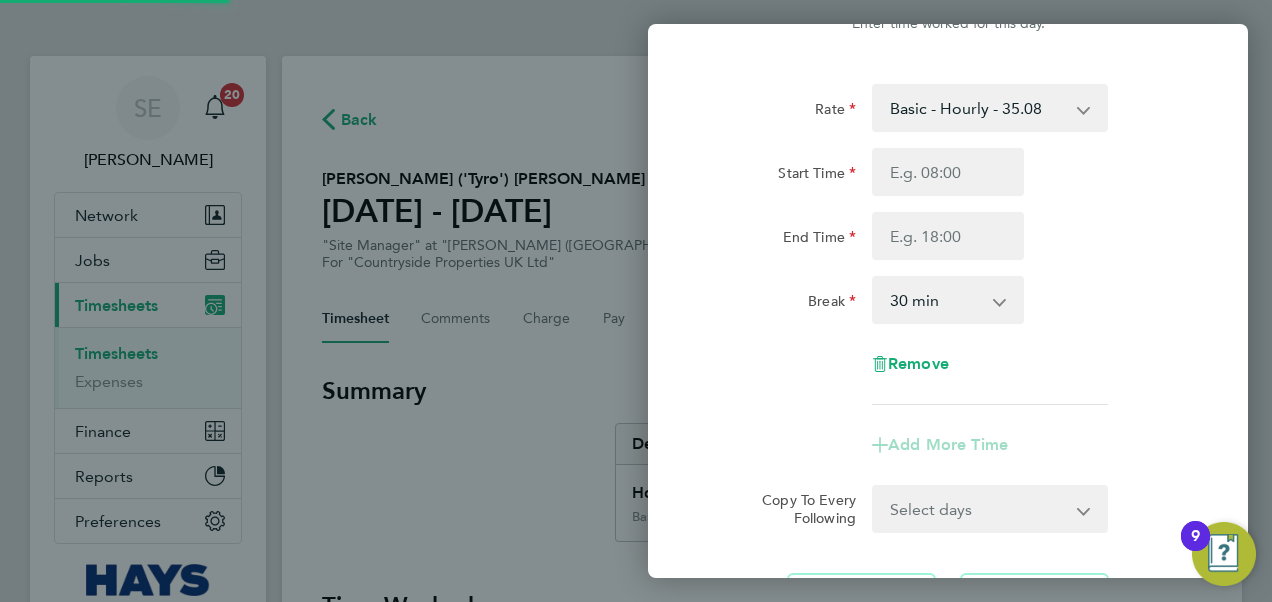 select on "30" 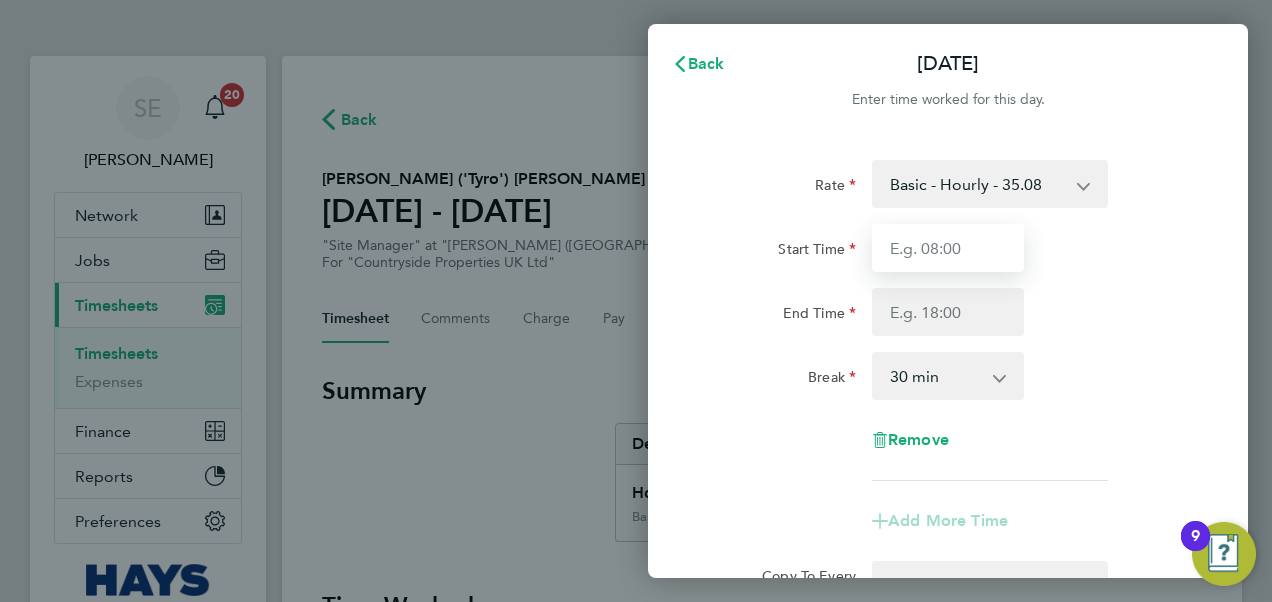 click on "Start Time" at bounding box center [948, 248] 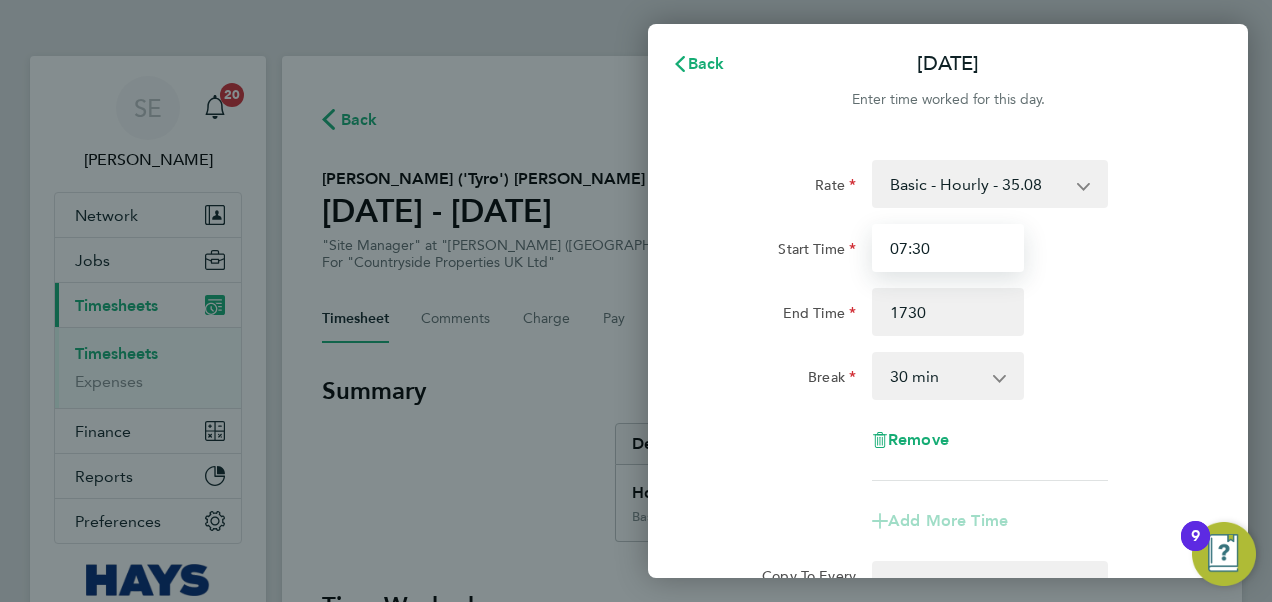 type on "17:30" 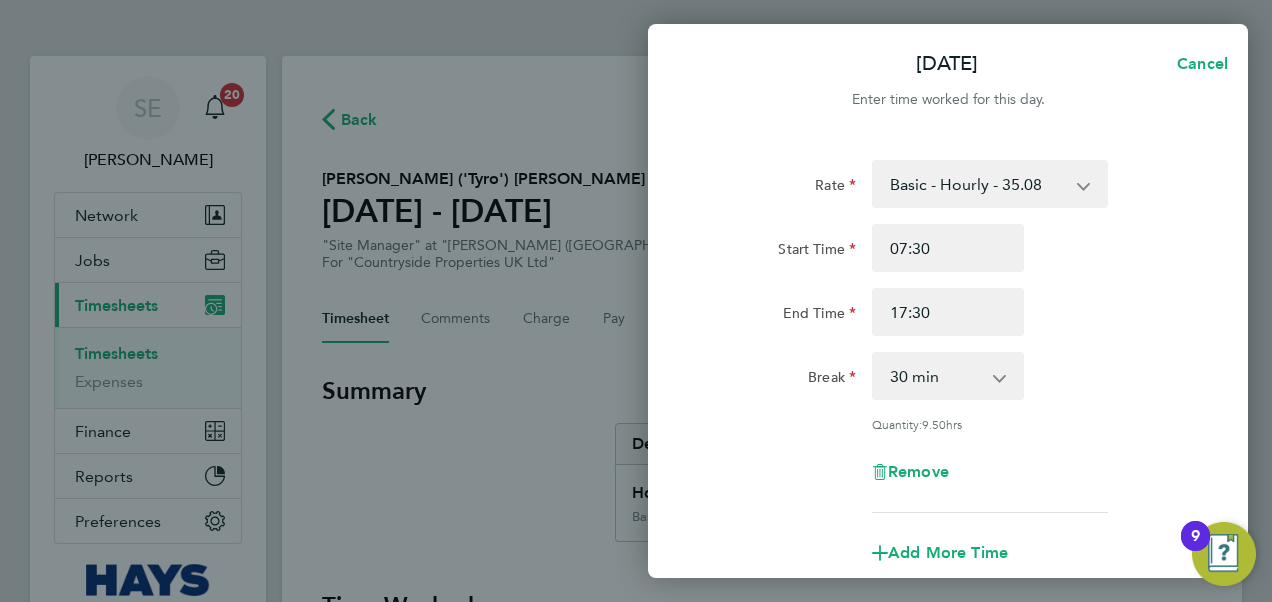 click on "End Time 17:30" 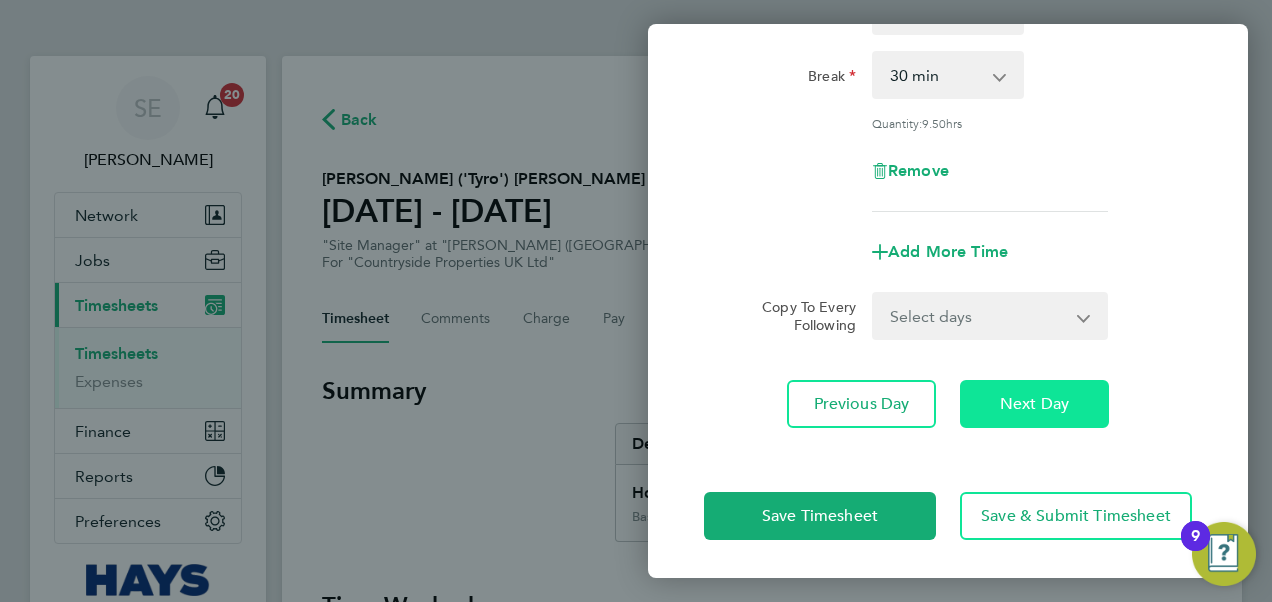 click on "Next Day" 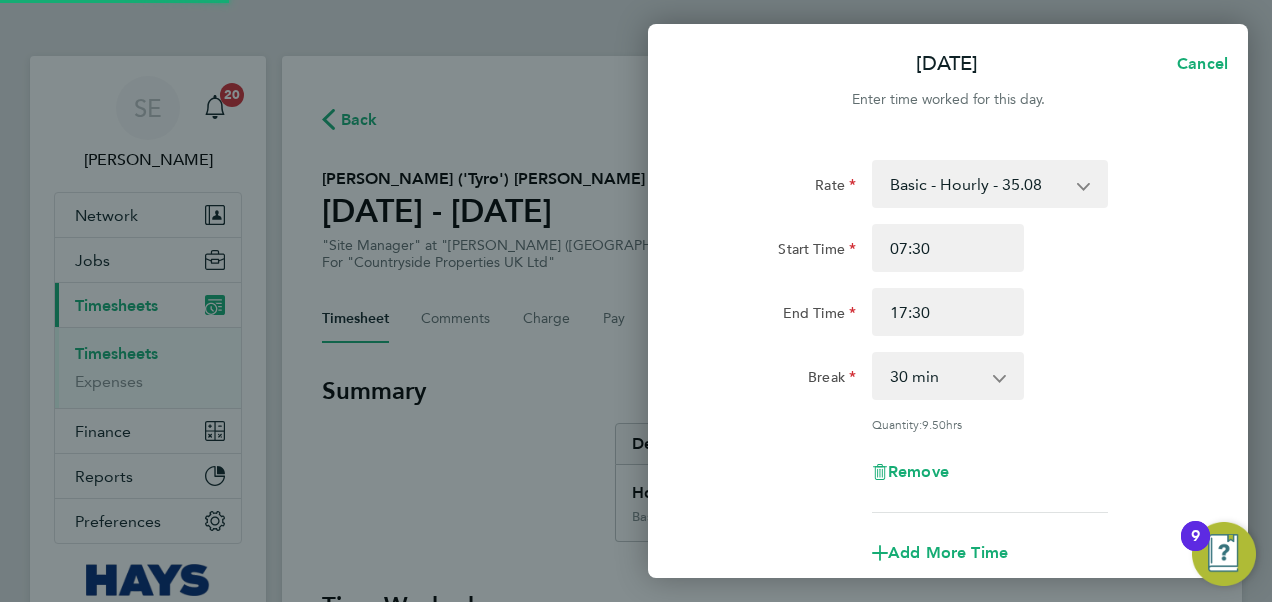scroll, scrollTop: 0, scrollLeft: 0, axis: both 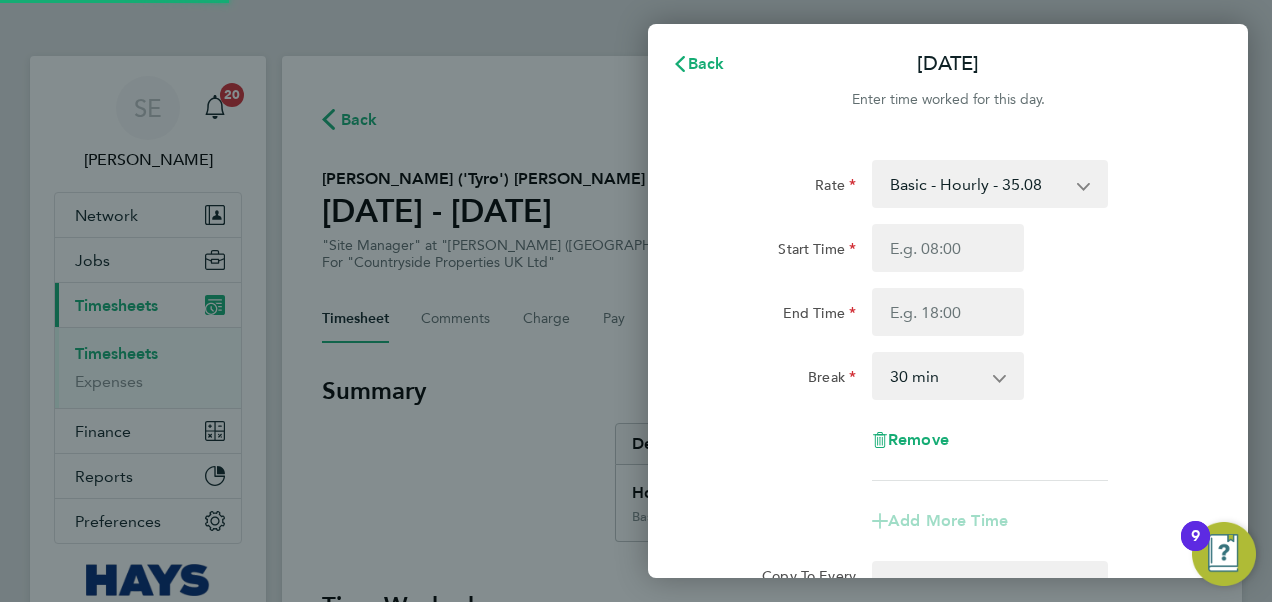 select on "30" 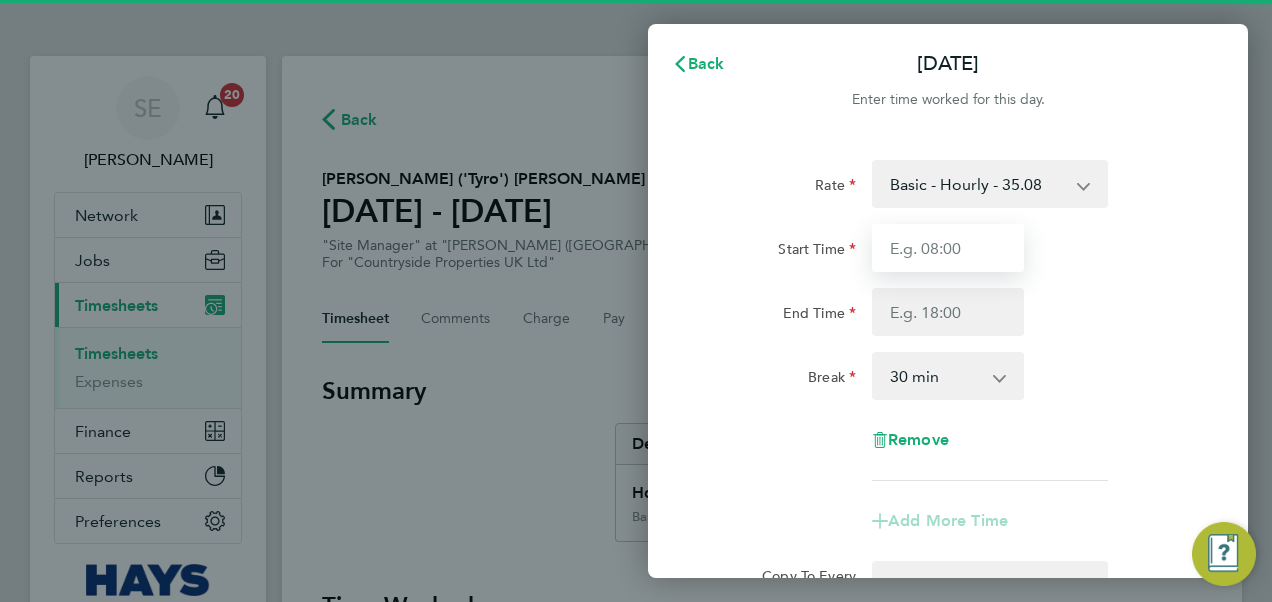 click on "Start Time" at bounding box center [948, 248] 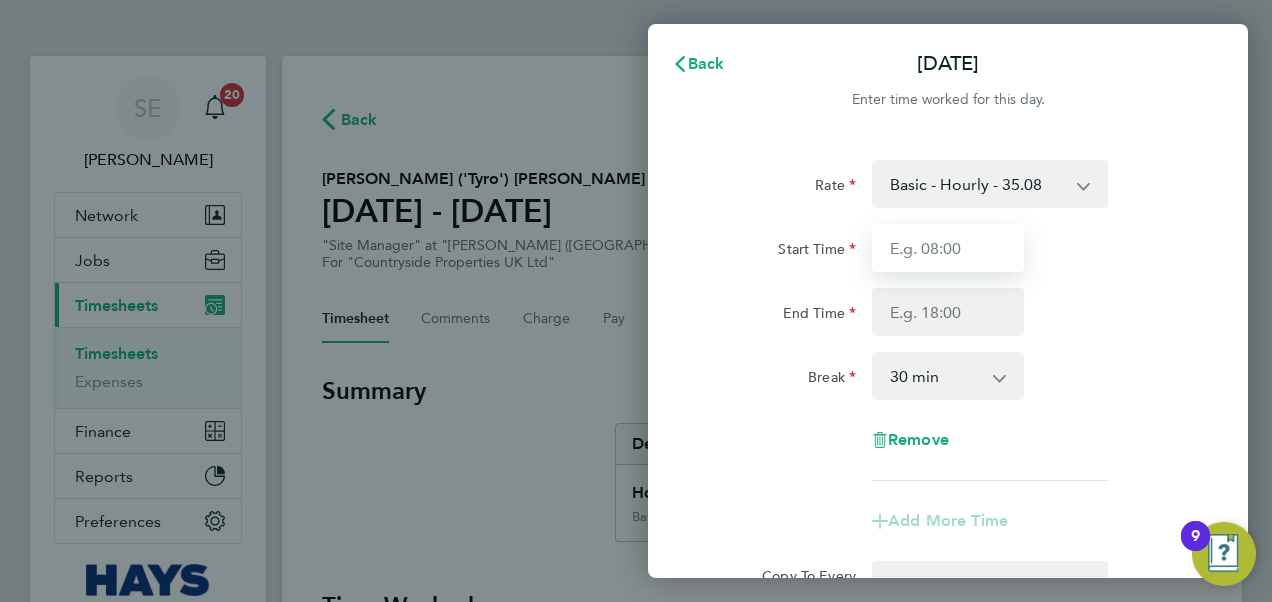 type on "07:30" 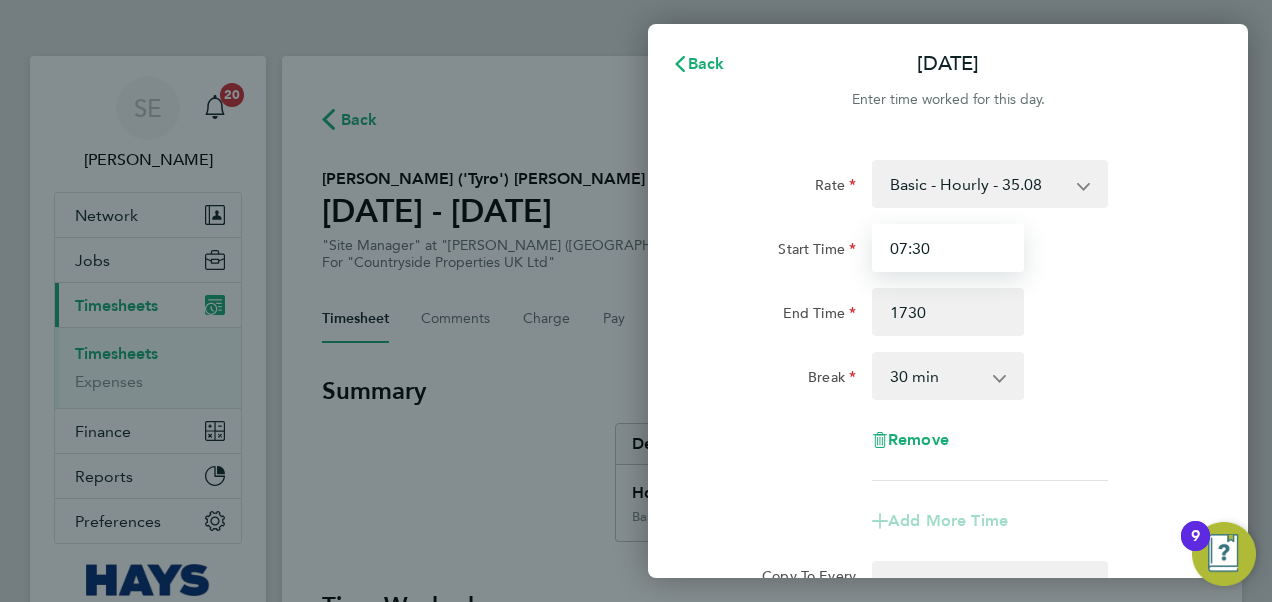 type on "17:30" 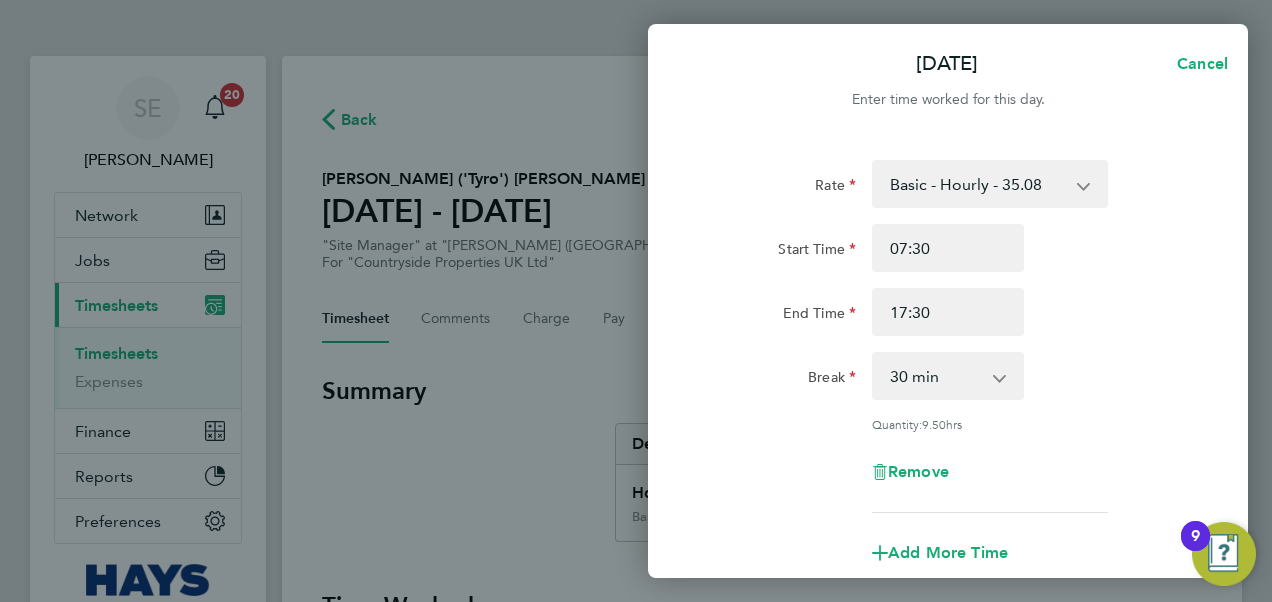 click on "End Time 17:30" 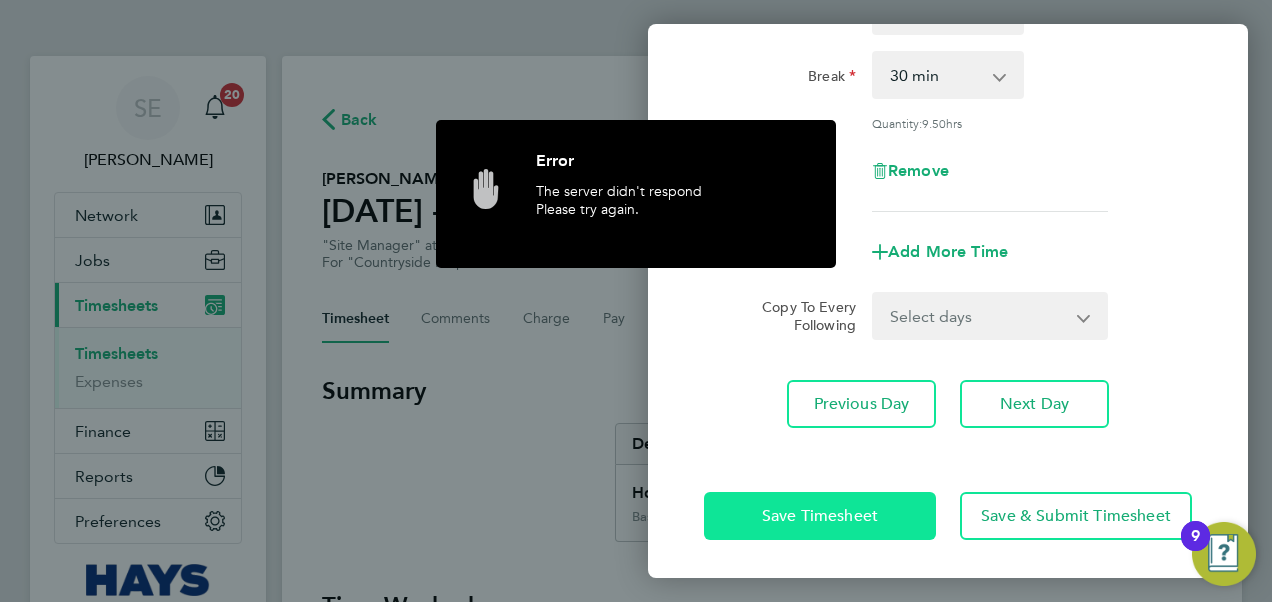 click on "Save Timesheet" 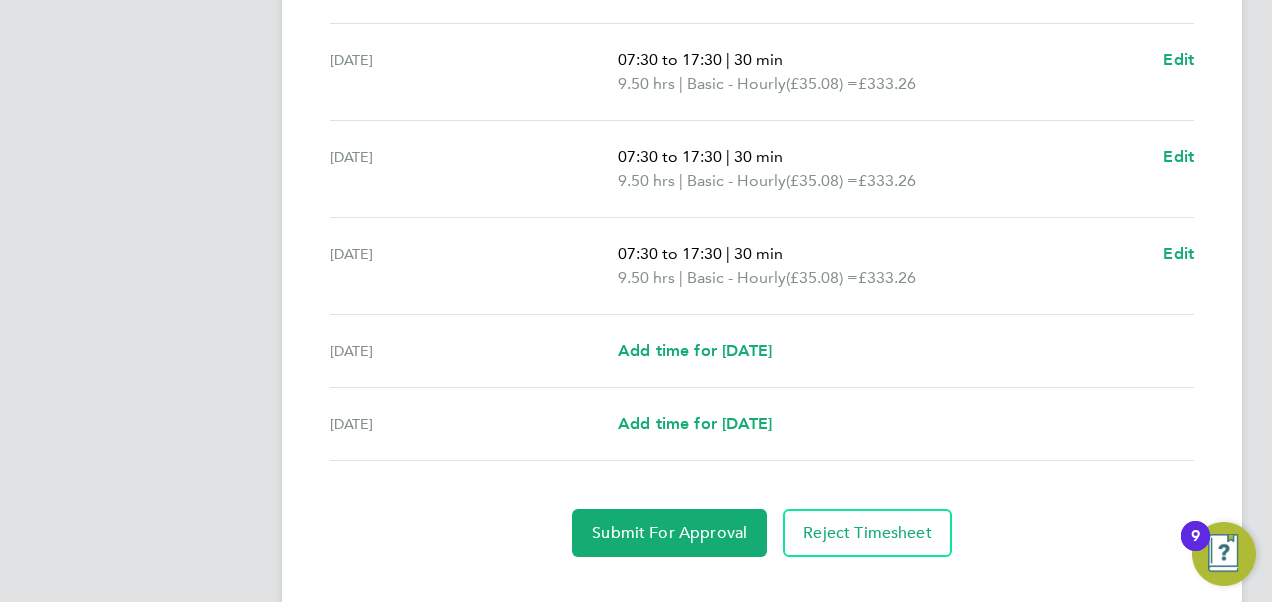 scroll, scrollTop: 839, scrollLeft: 0, axis: vertical 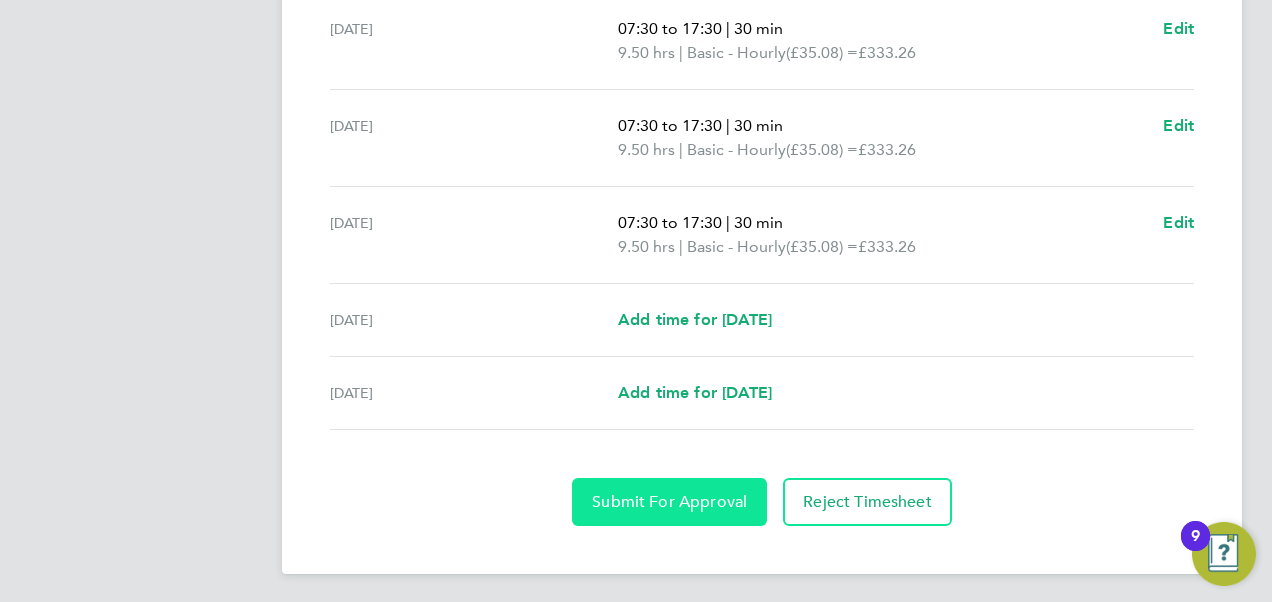 click on "Submit For Approval" 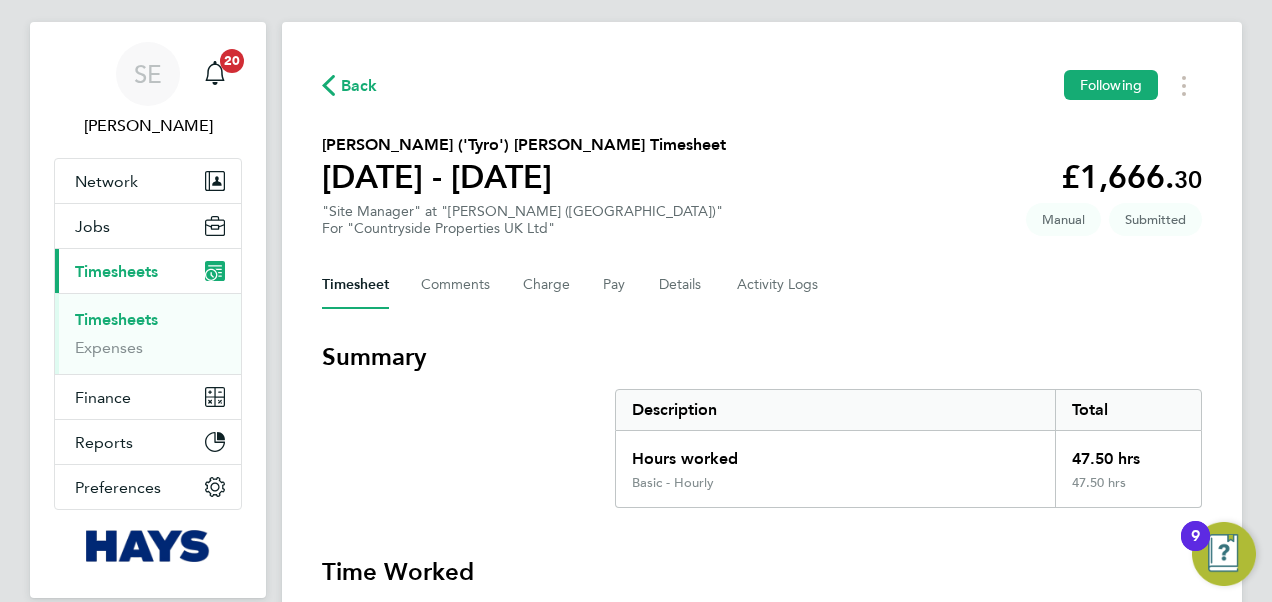 scroll, scrollTop: 0, scrollLeft: 0, axis: both 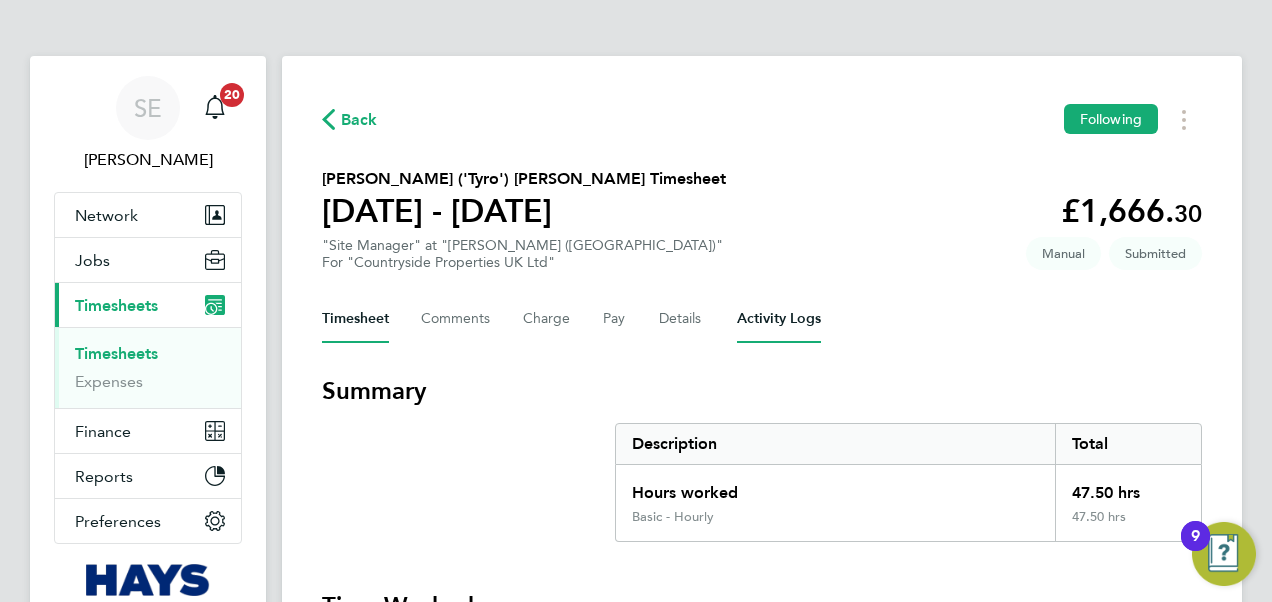 click on "Activity Logs" at bounding box center [779, 319] 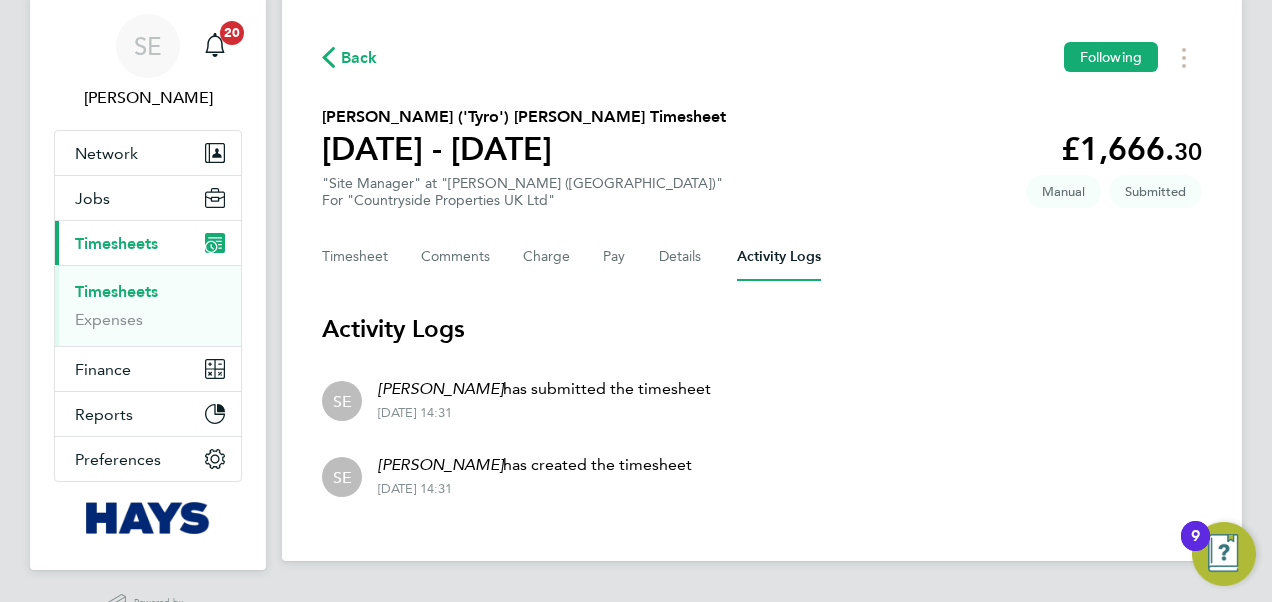 scroll, scrollTop: 113, scrollLeft: 0, axis: vertical 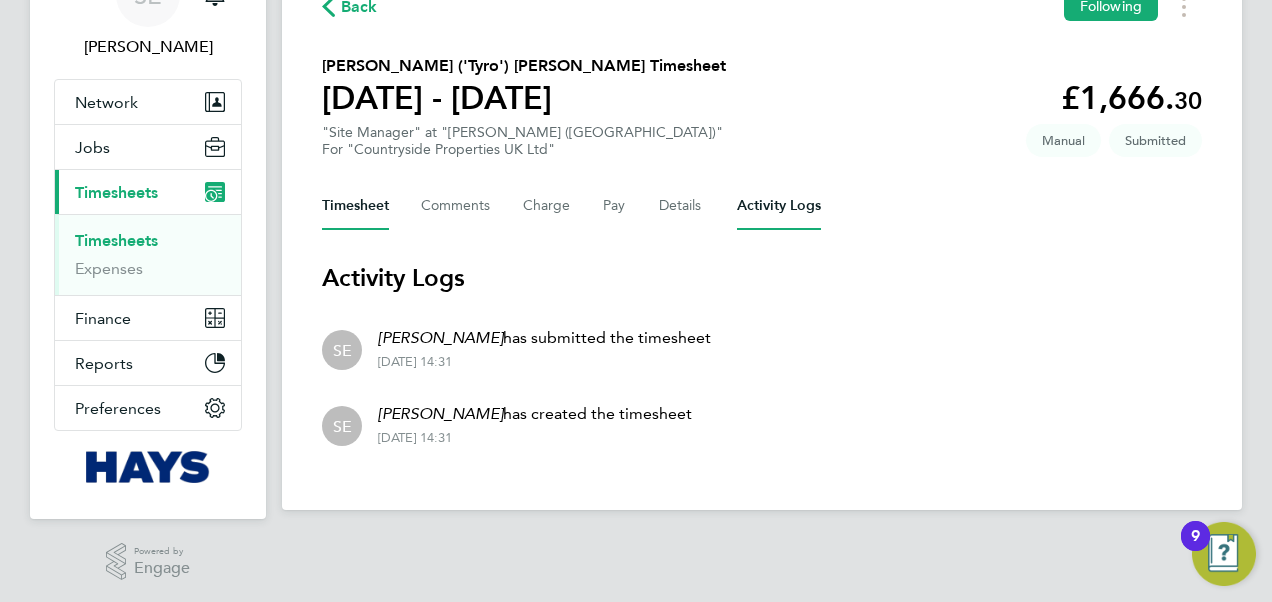 click on "Timesheet" at bounding box center (355, 206) 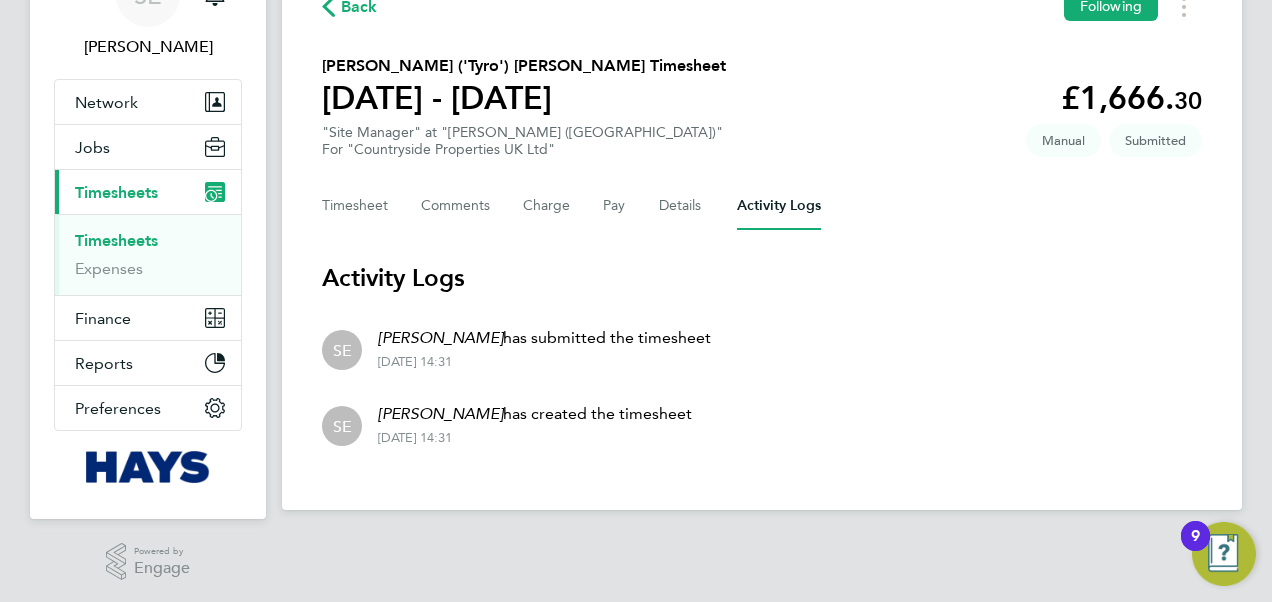 scroll, scrollTop: 0, scrollLeft: 0, axis: both 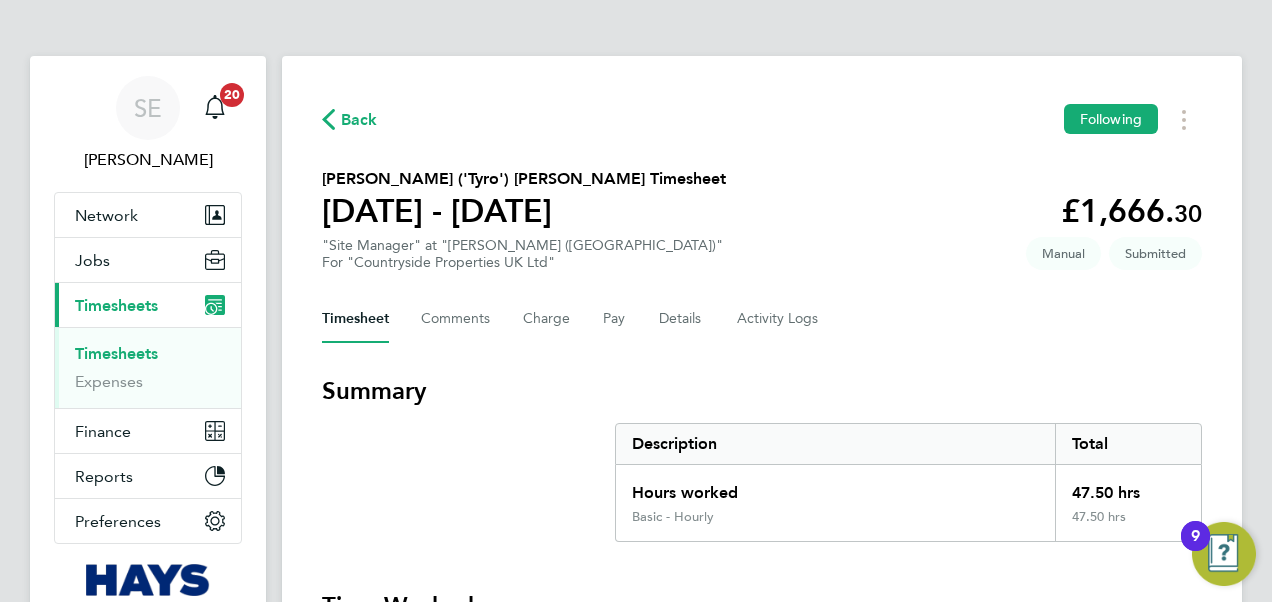 click on "Timesheets" at bounding box center (116, 353) 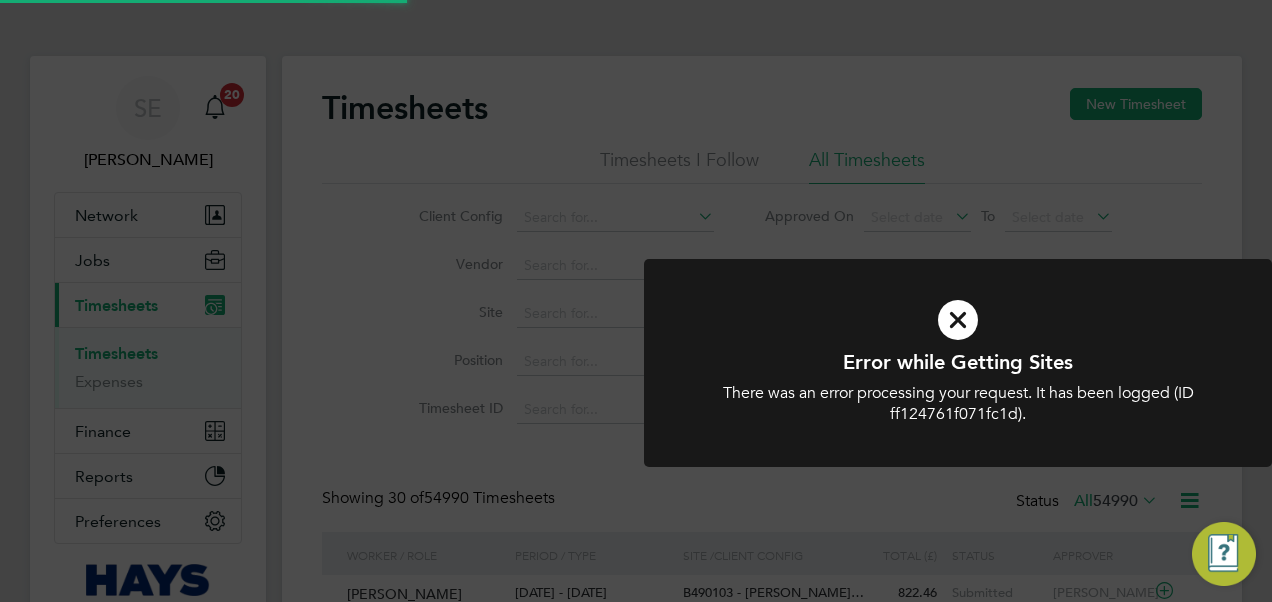 scroll, scrollTop: 10, scrollLeft: 10, axis: both 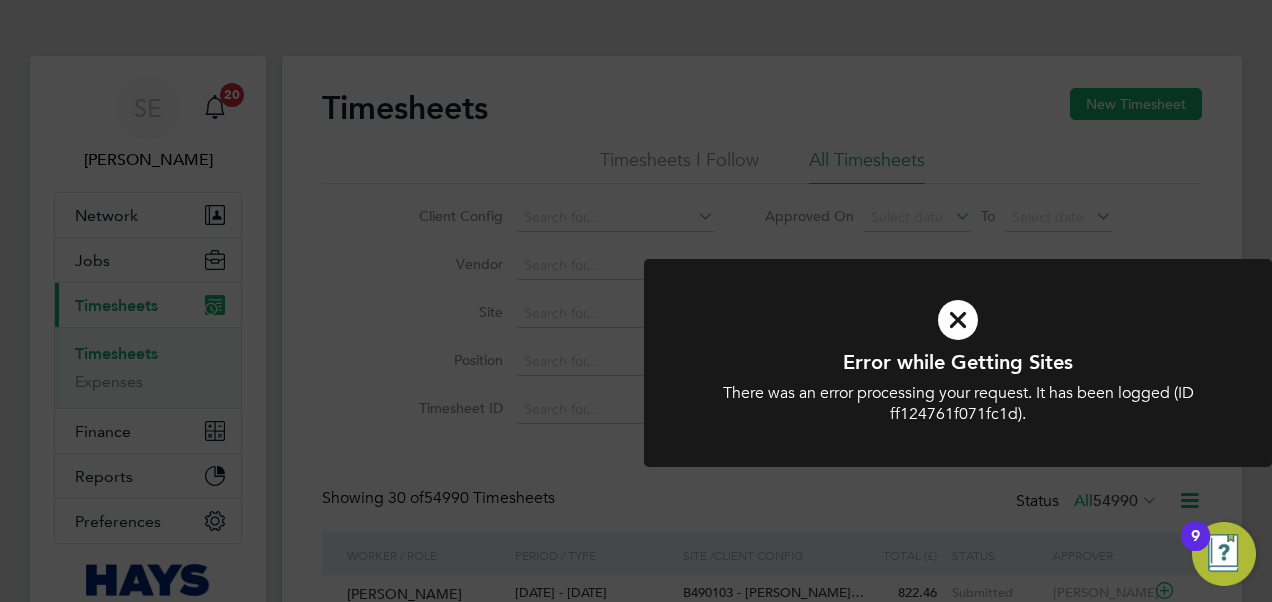 click at bounding box center [958, 320] 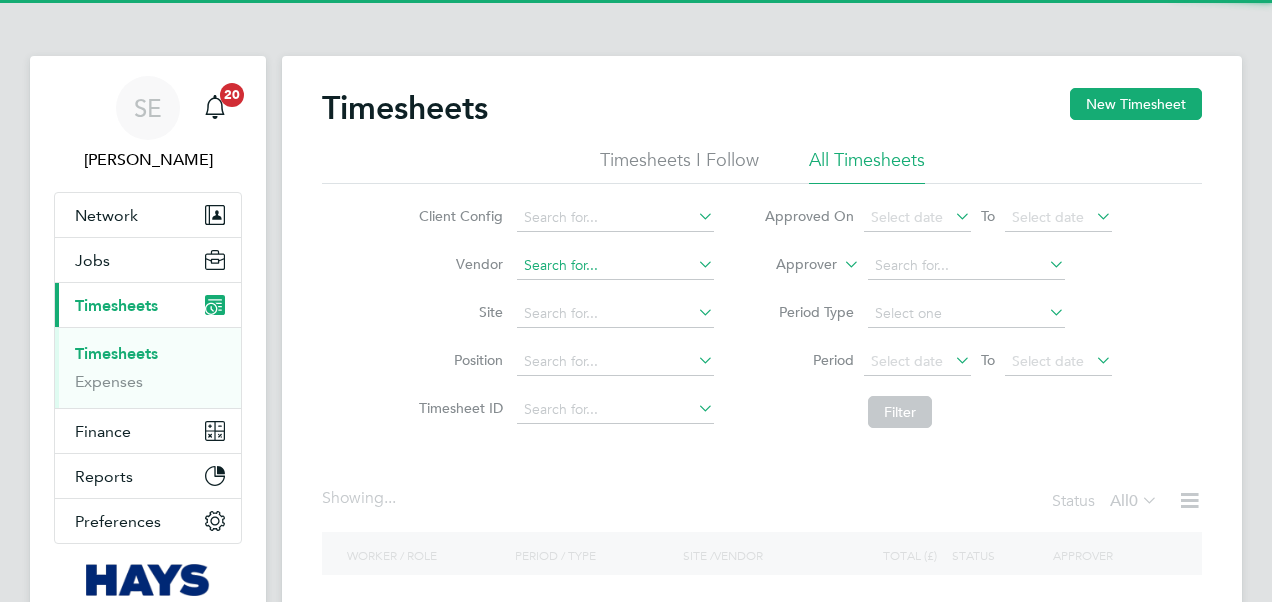 scroll, scrollTop: 0, scrollLeft: 0, axis: both 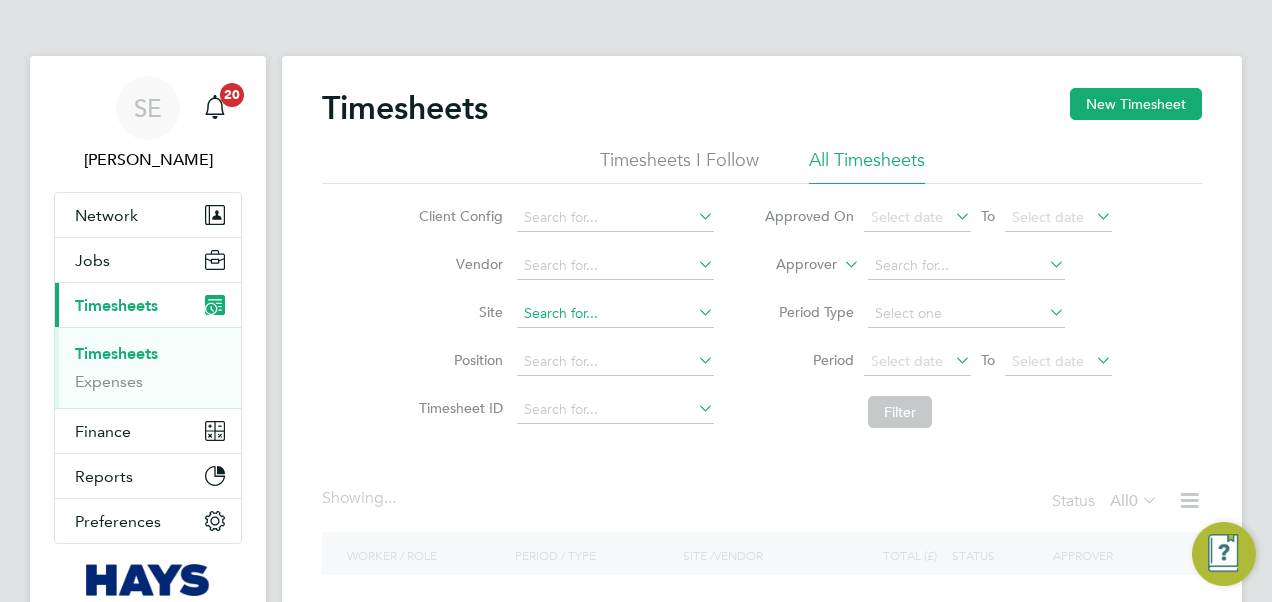 click 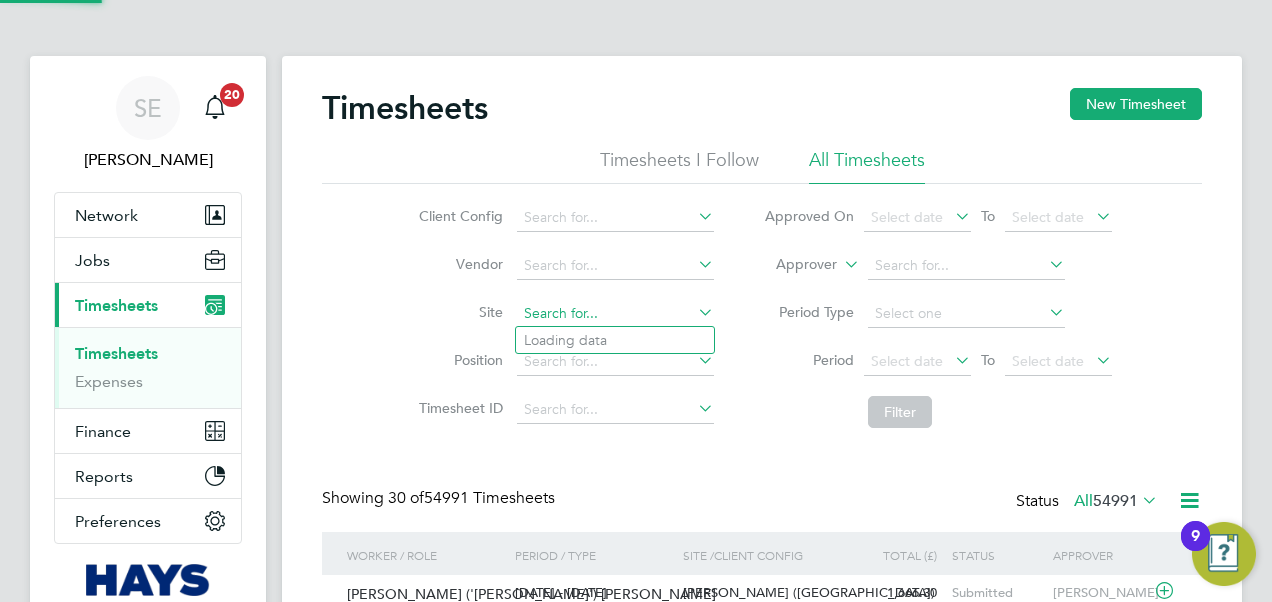 scroll, scrollTop: 10, scrollLeft: 10, axis: both 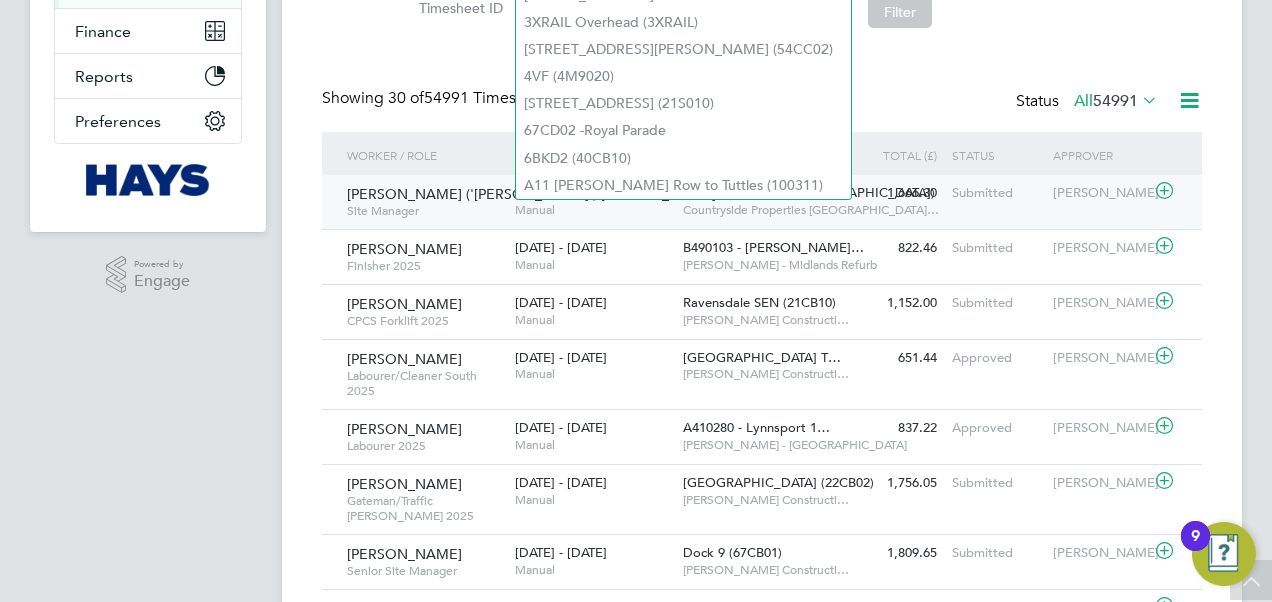 click on "Steven ('Tyro') Moody" 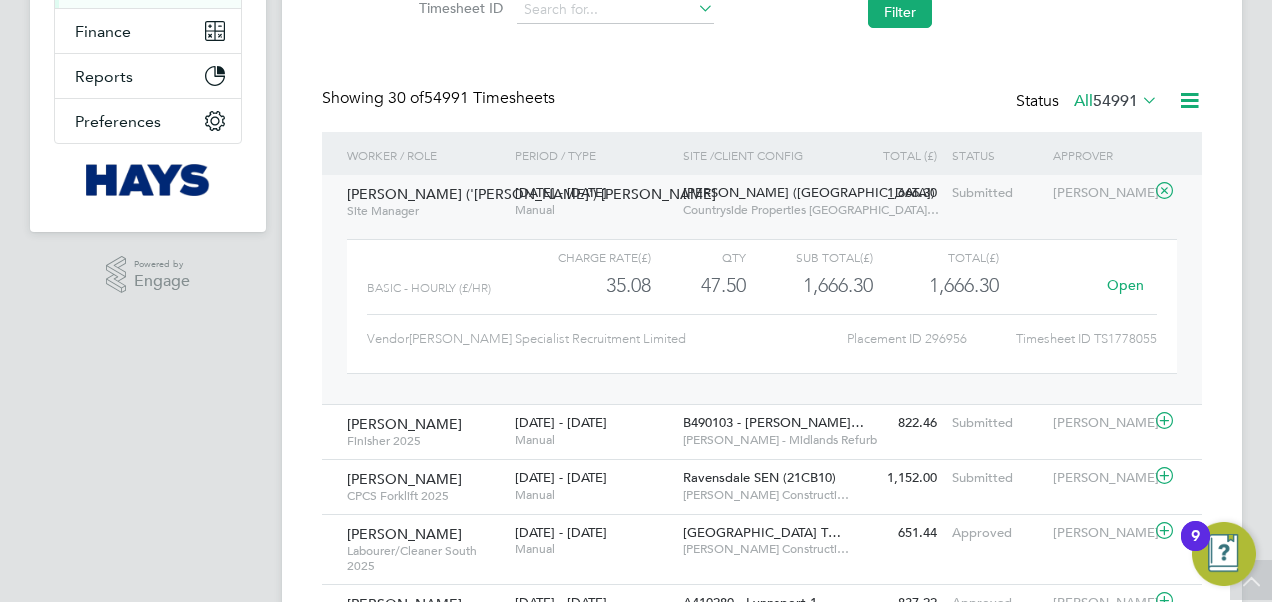 click on "Open" 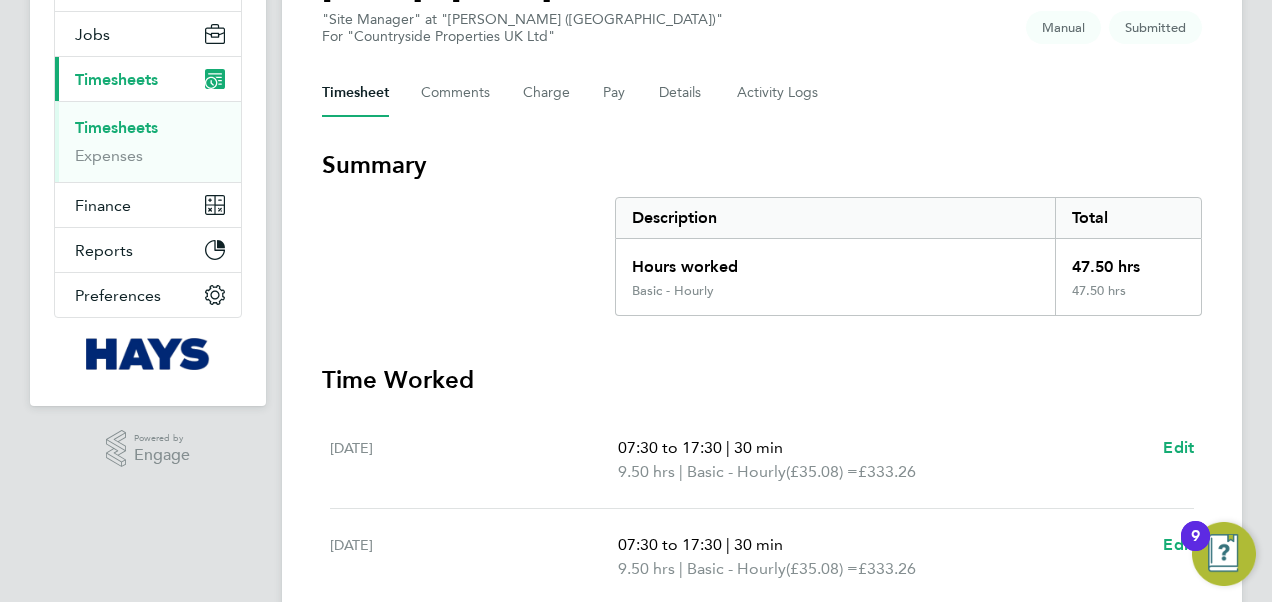 scroll, scrollTop: 300, scrollLeft: 0, axis: vertical 